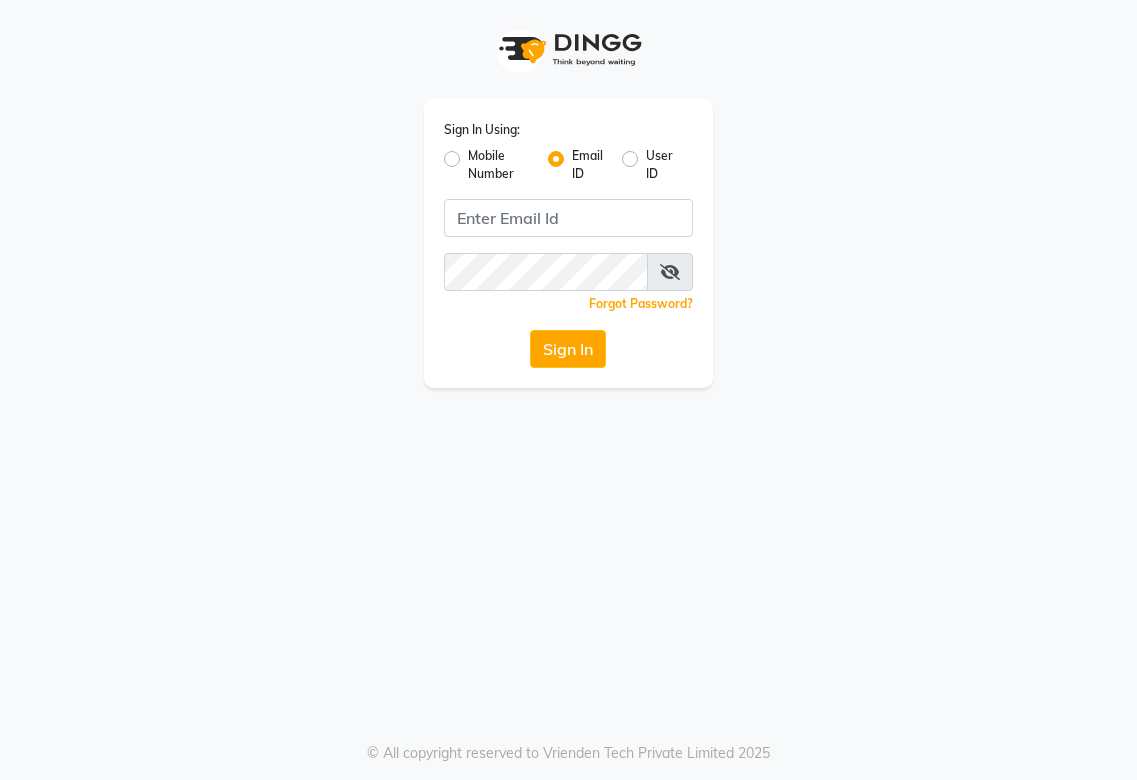 scroll, scrollTop: 0, scrollLeft: 0, axis: both 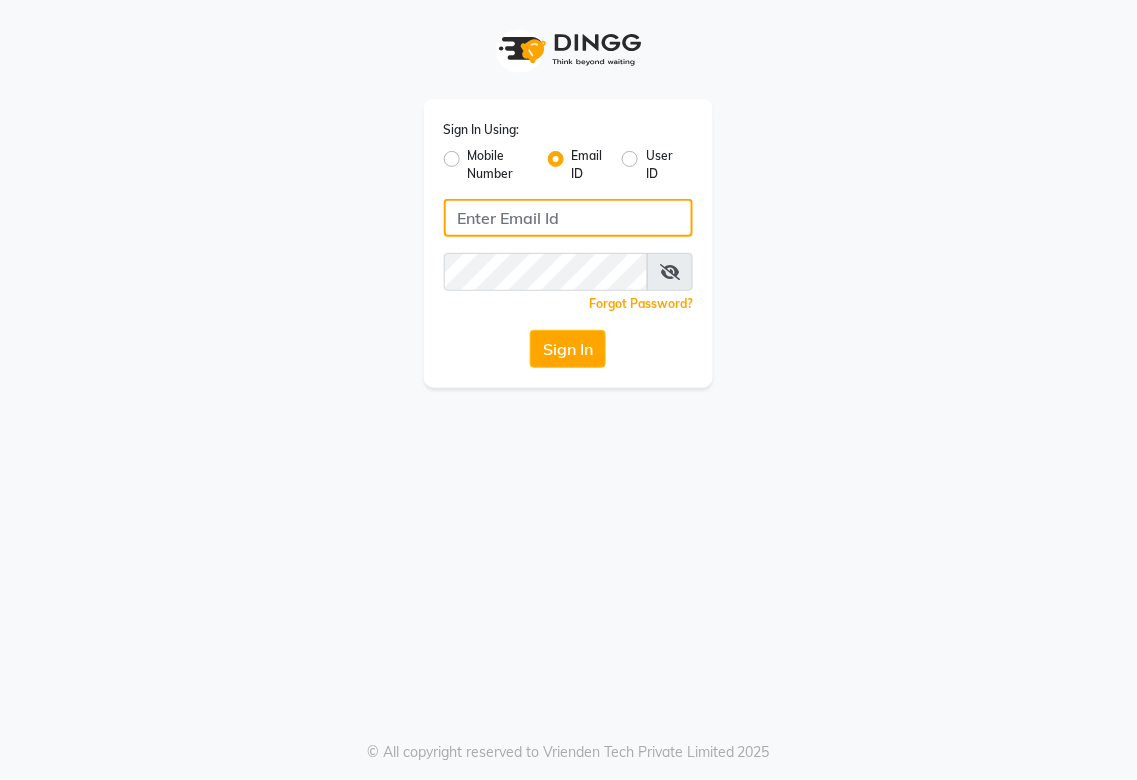 click 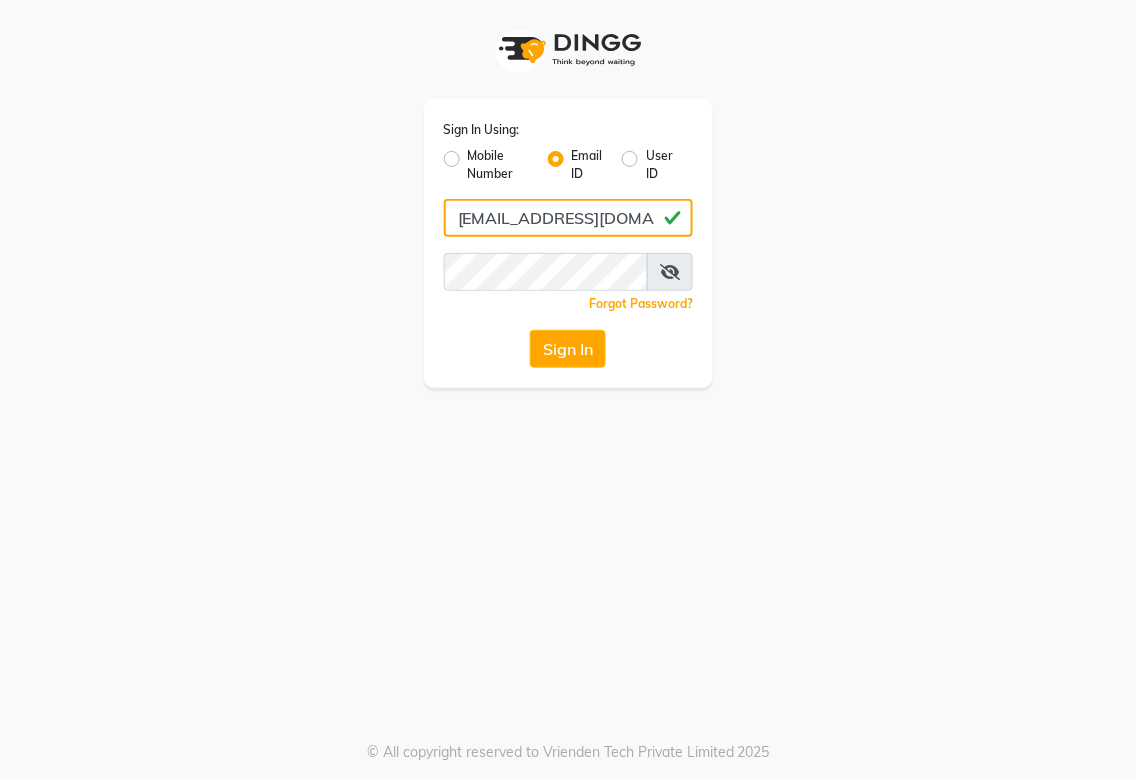 type on "[EMAIL_ADDRESS][DOMAIN_NAME]" 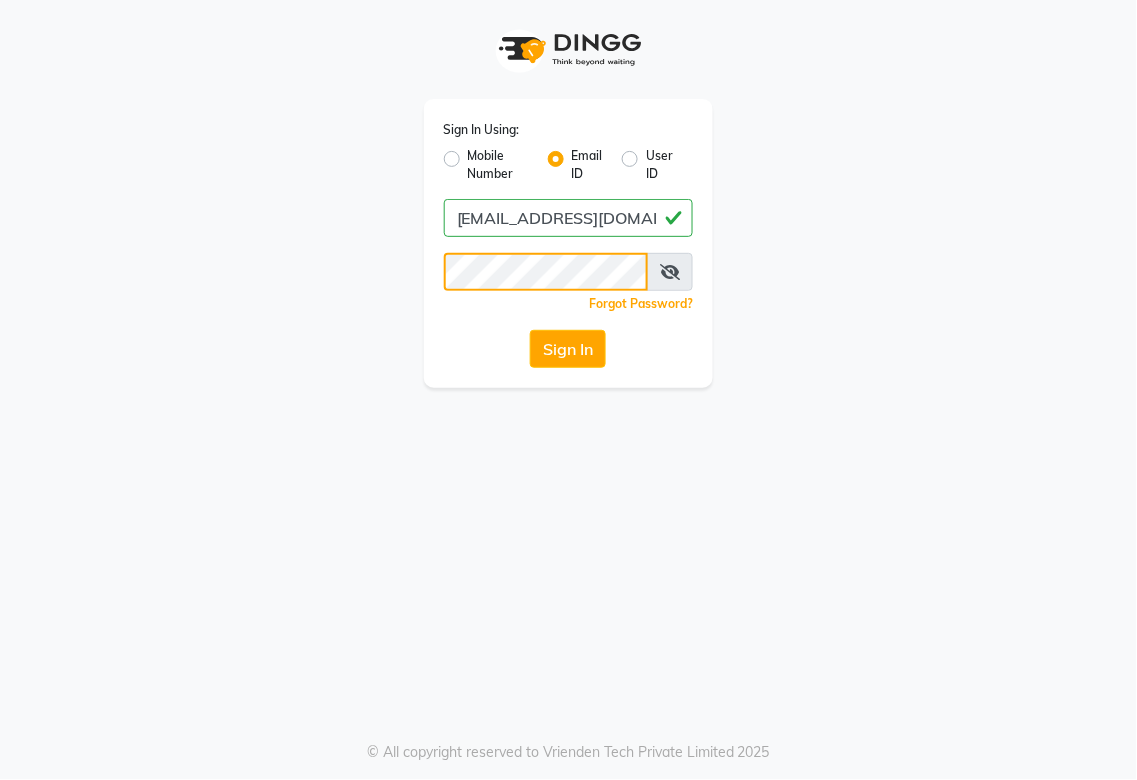 click on "Sign In" 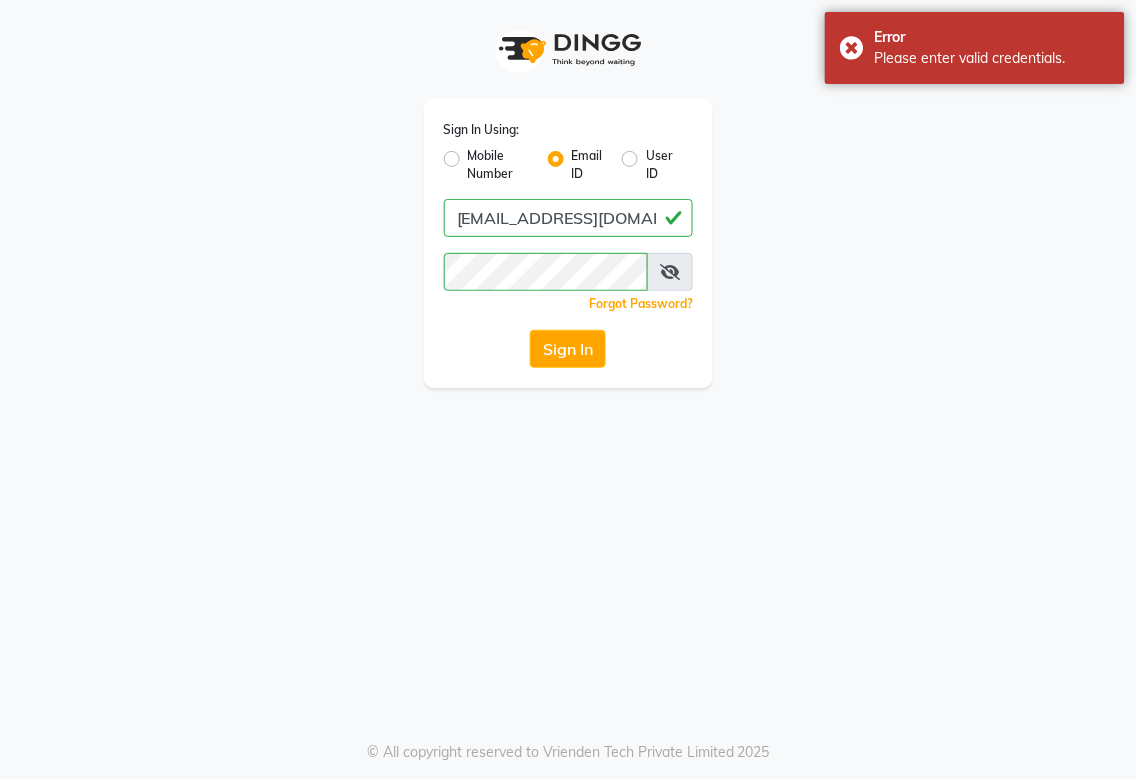 click at bounding box center (670, 272) 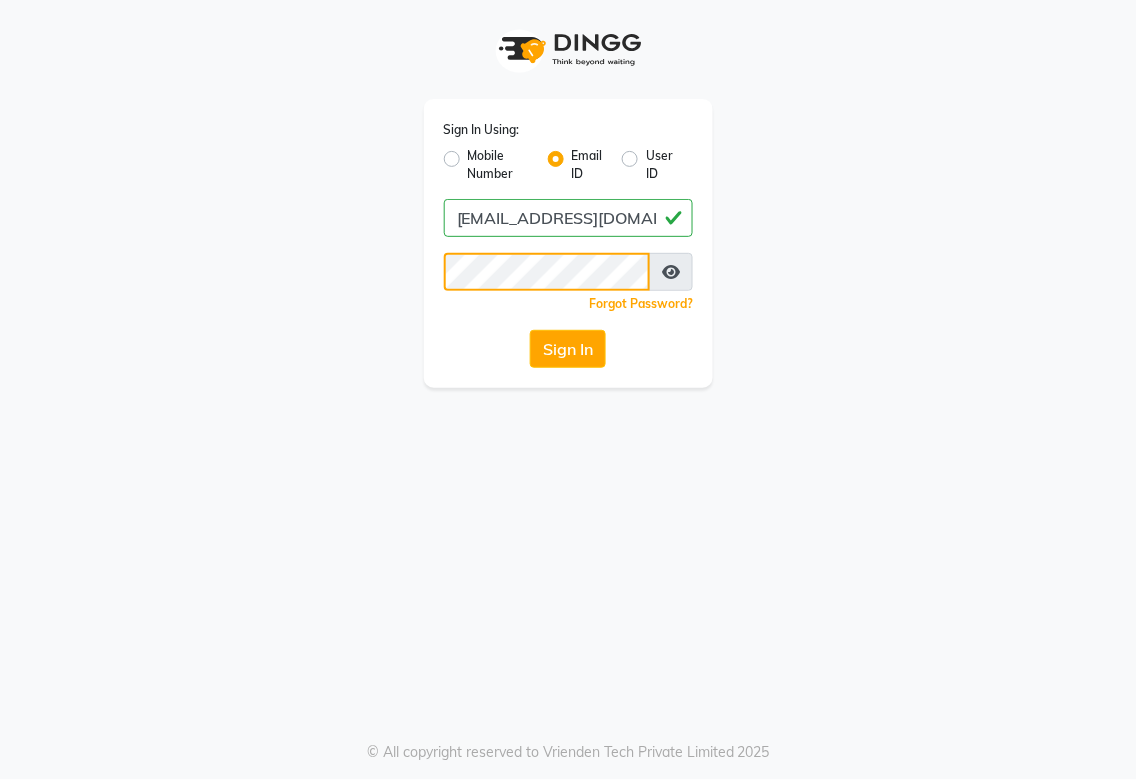 click on "Sign In" 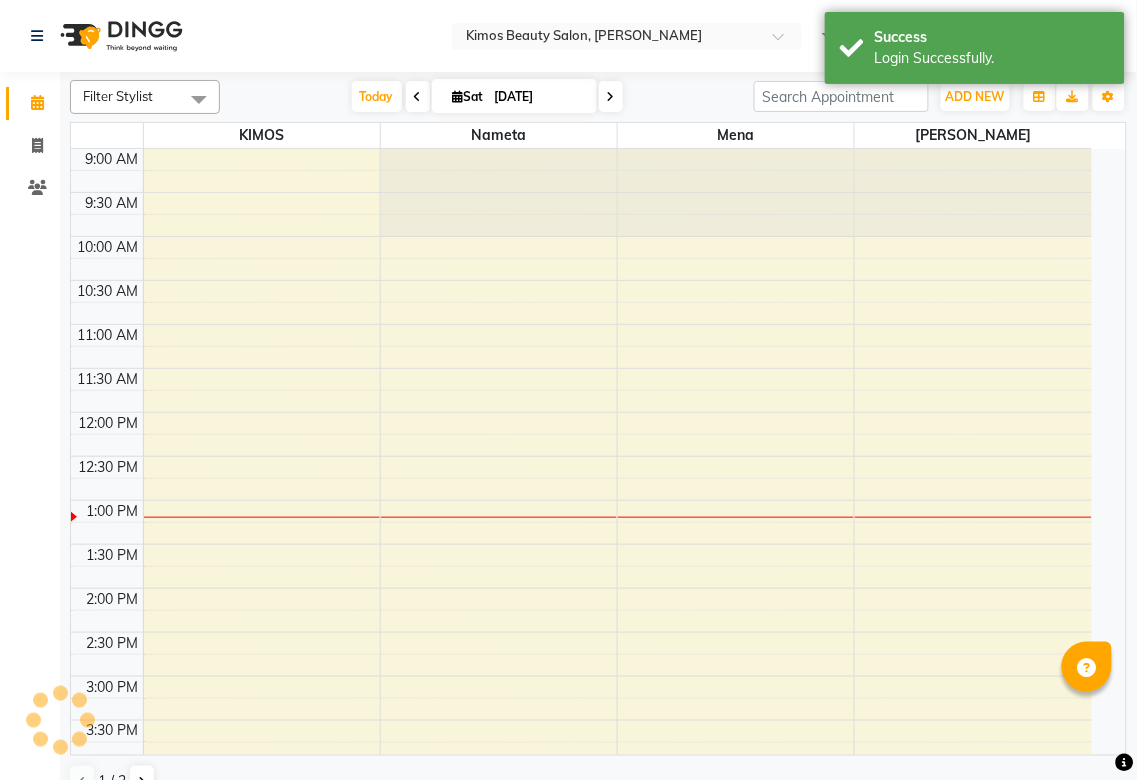 select on "en" 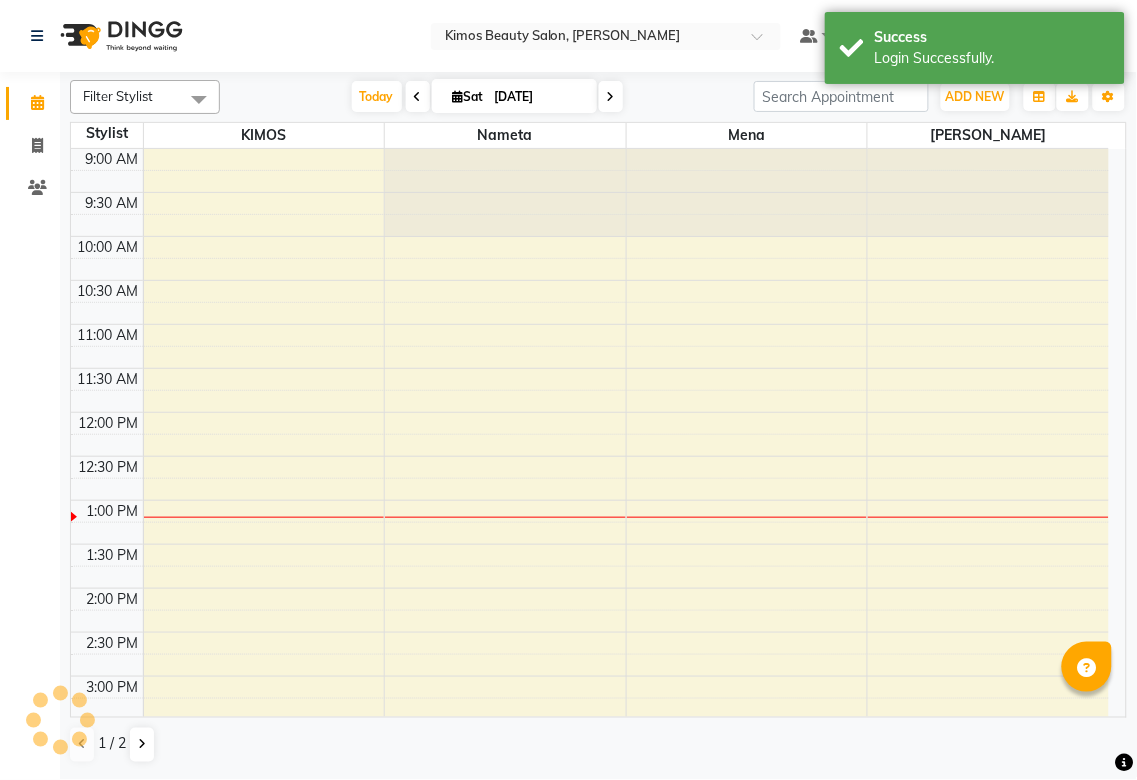 scroll, scrollTop: 355, scrollLeft: 0, axis: vertical 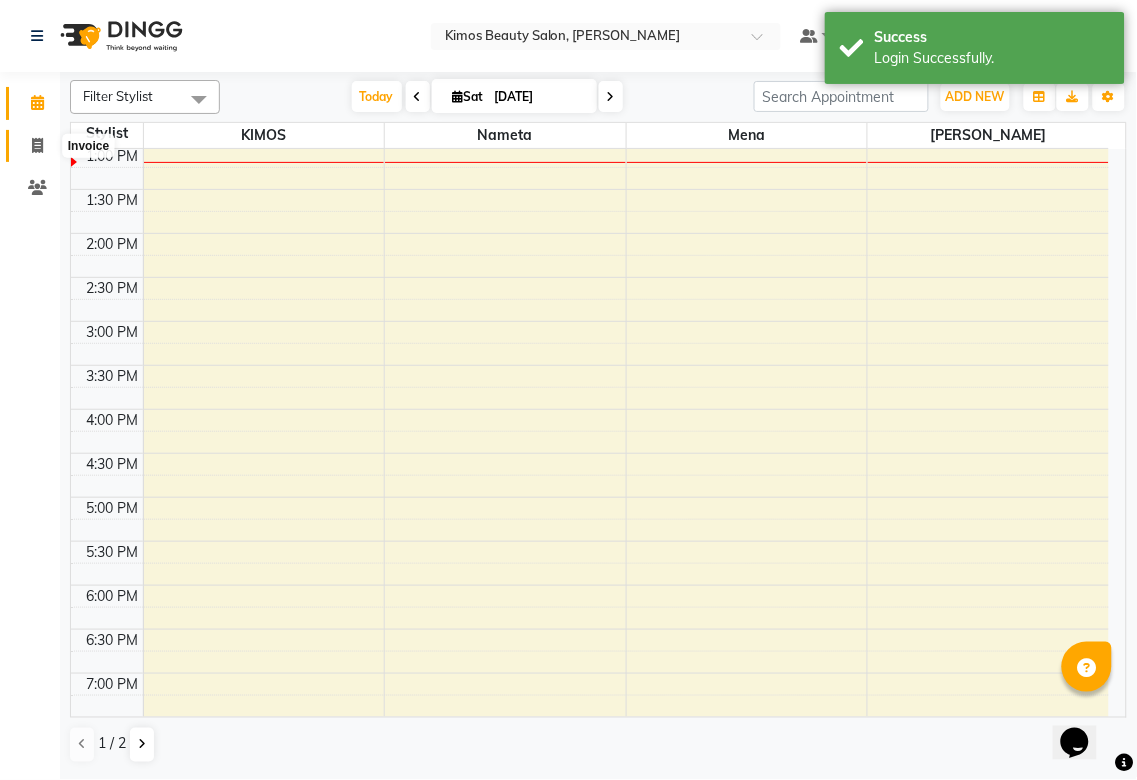 click 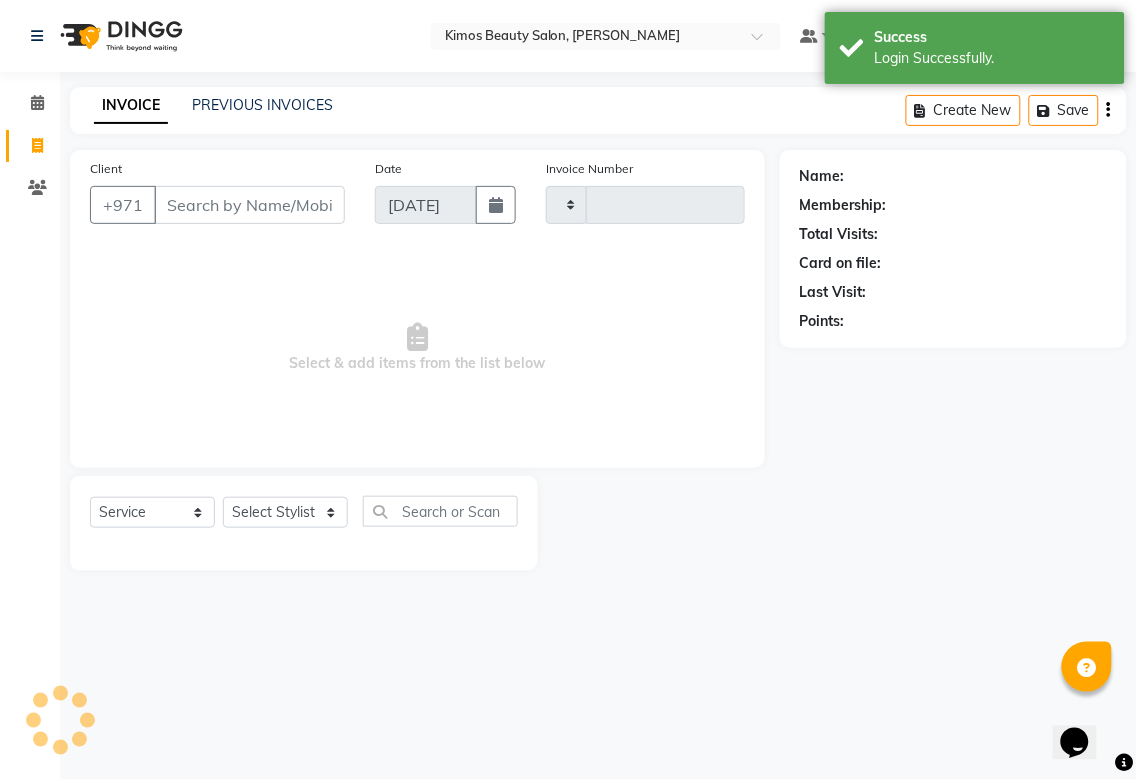 type on "0831" 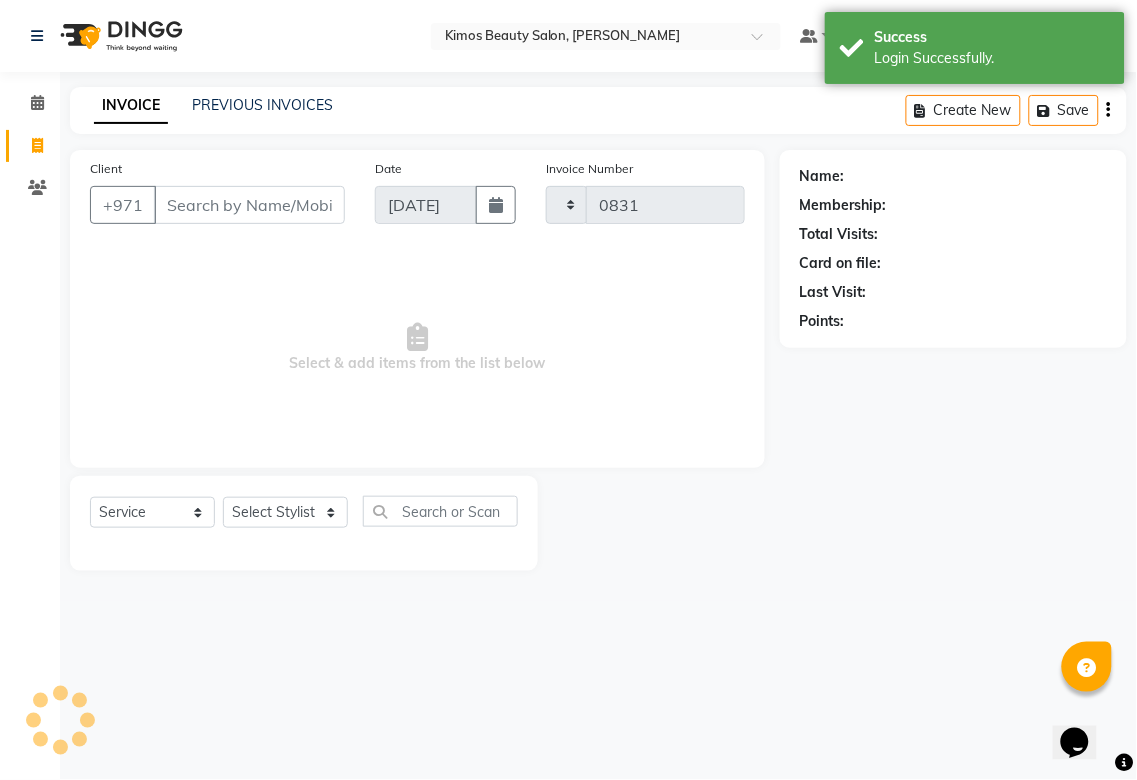 select on "3941" 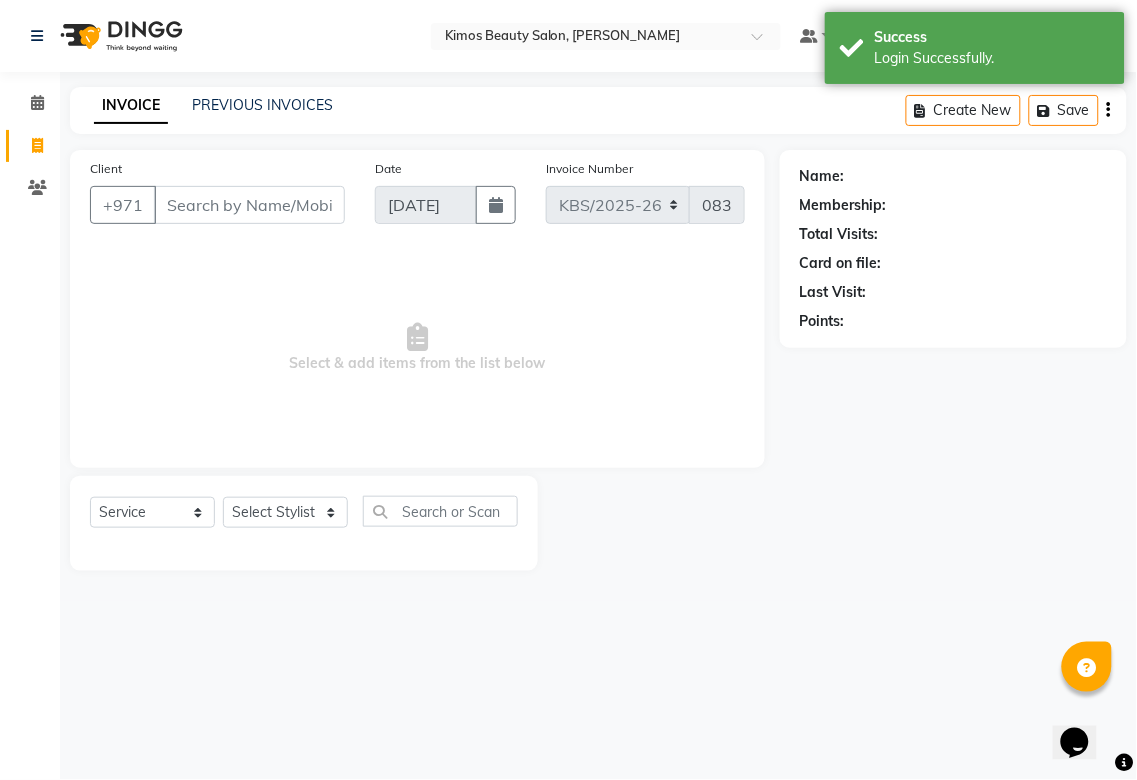click on "Client" at bounding box center [249, 205] 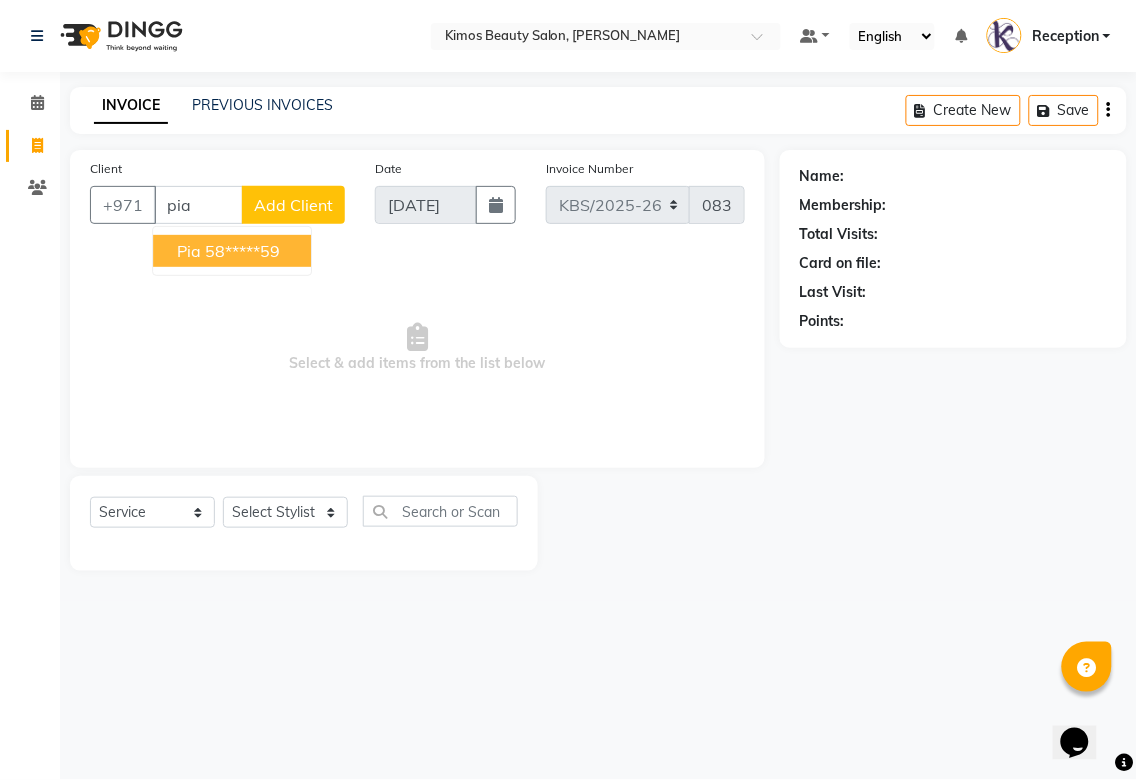 click on "58*****59" at bounding box center [242, 251] 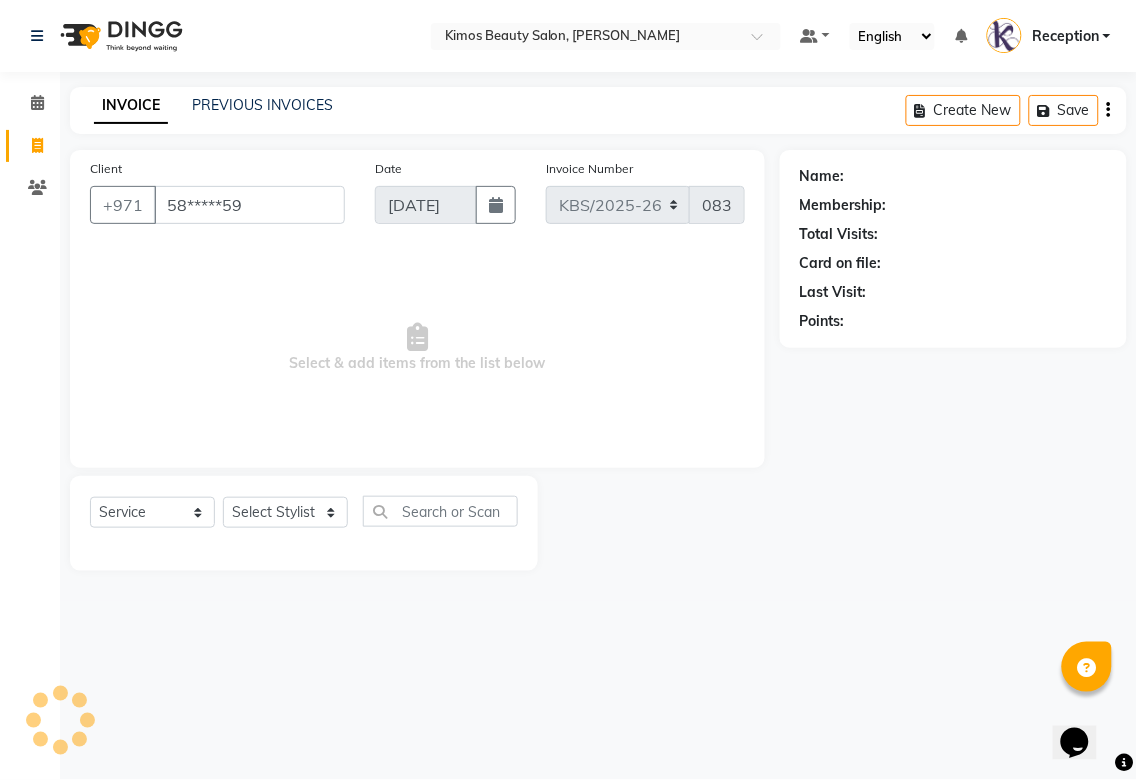 type on "58*****59" 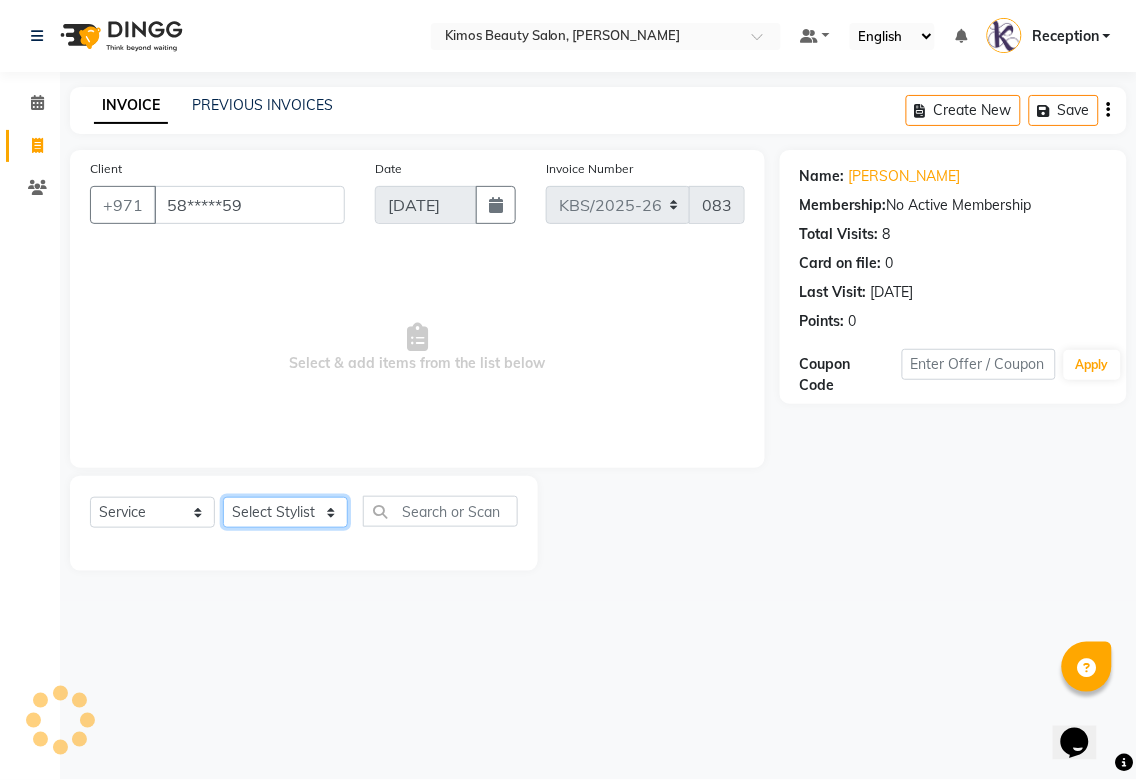click on "Select Stylist [PERSON_NAME] Nameta Reception [PERSON_NAME]" 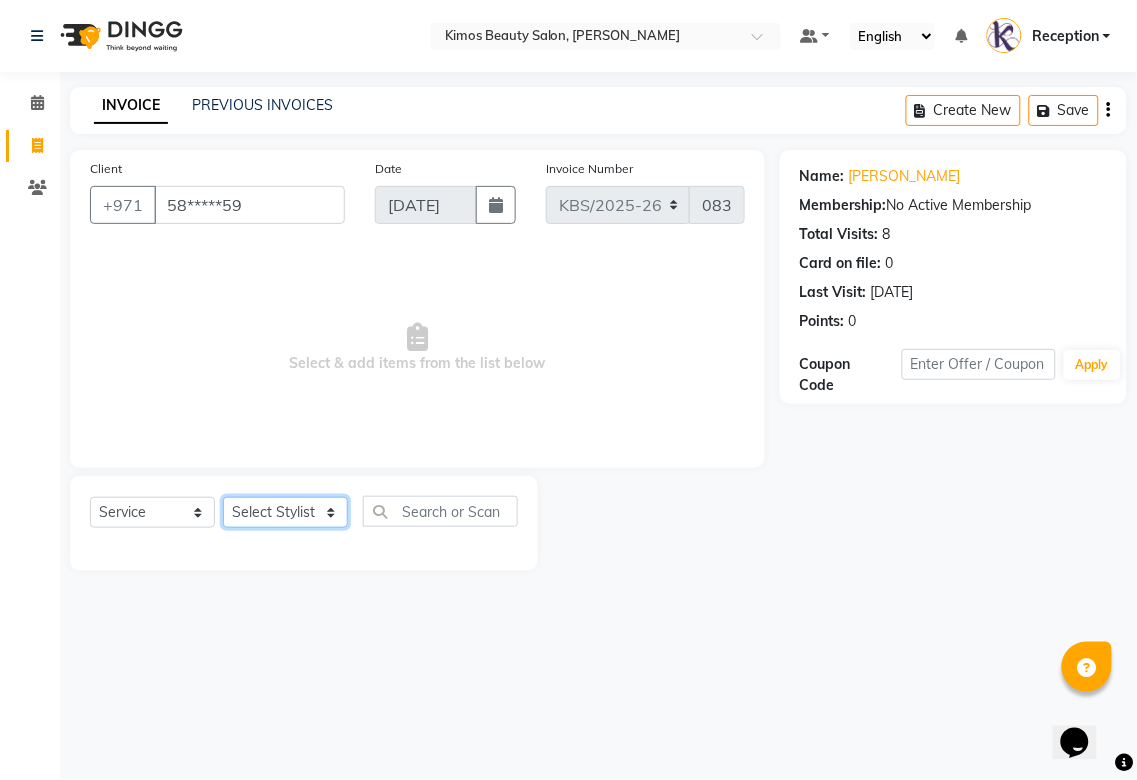 select on "58527" 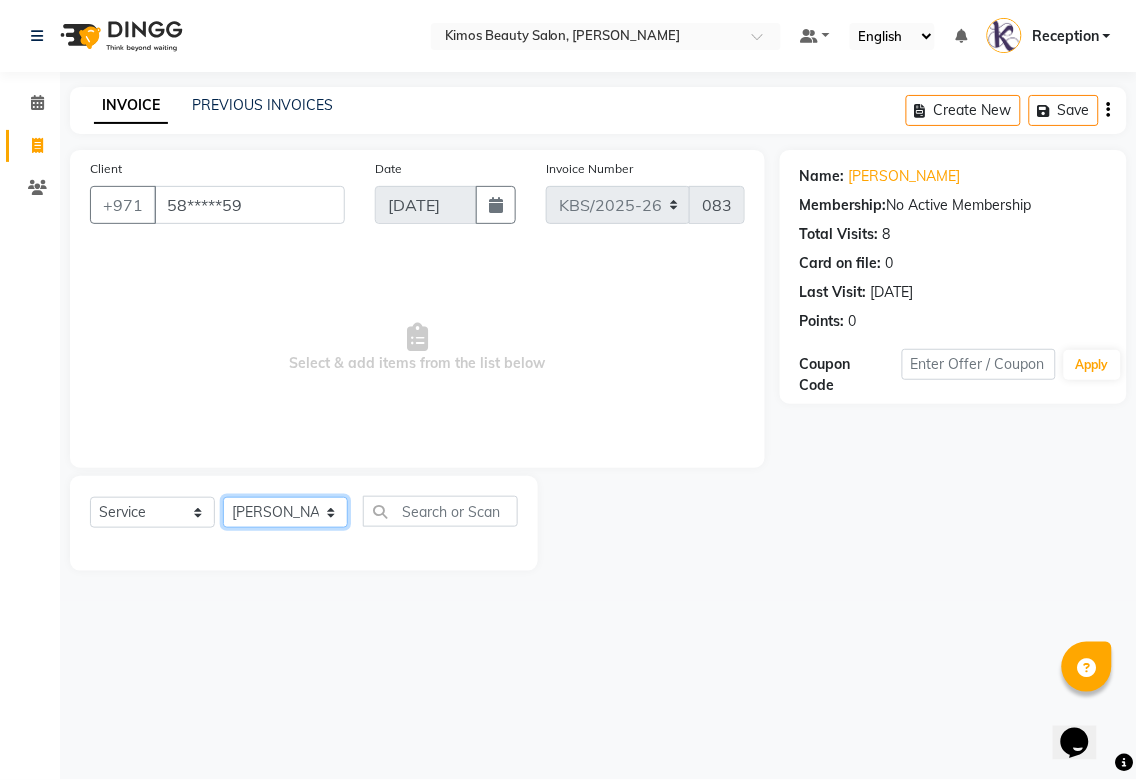 click on "Select Stylist [PERSON_NAME] Nameta Reception [PERSON_NAME]" 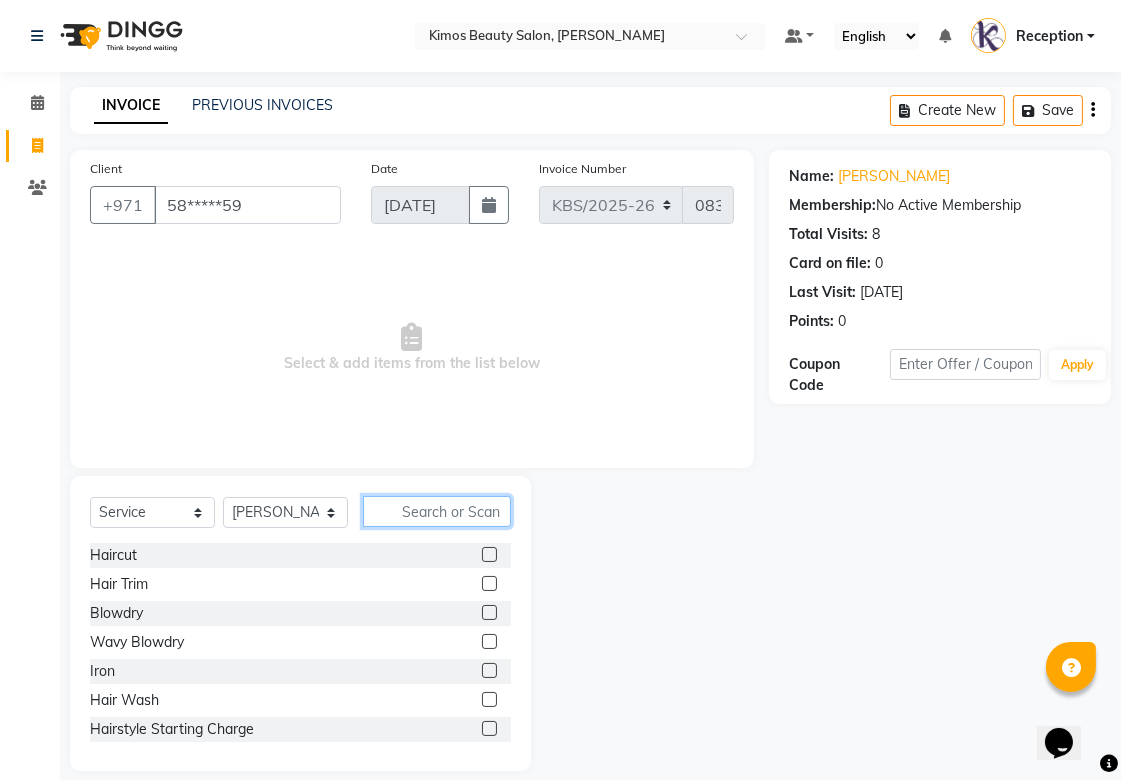 click 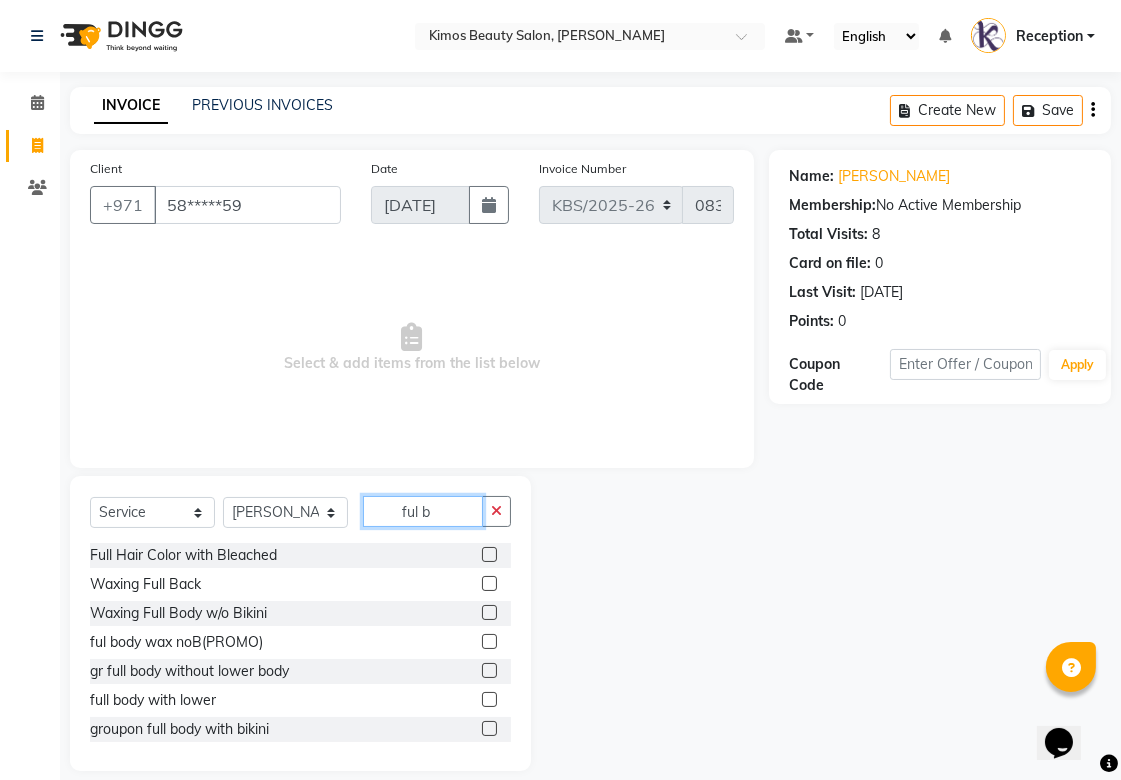 type on "ful b" 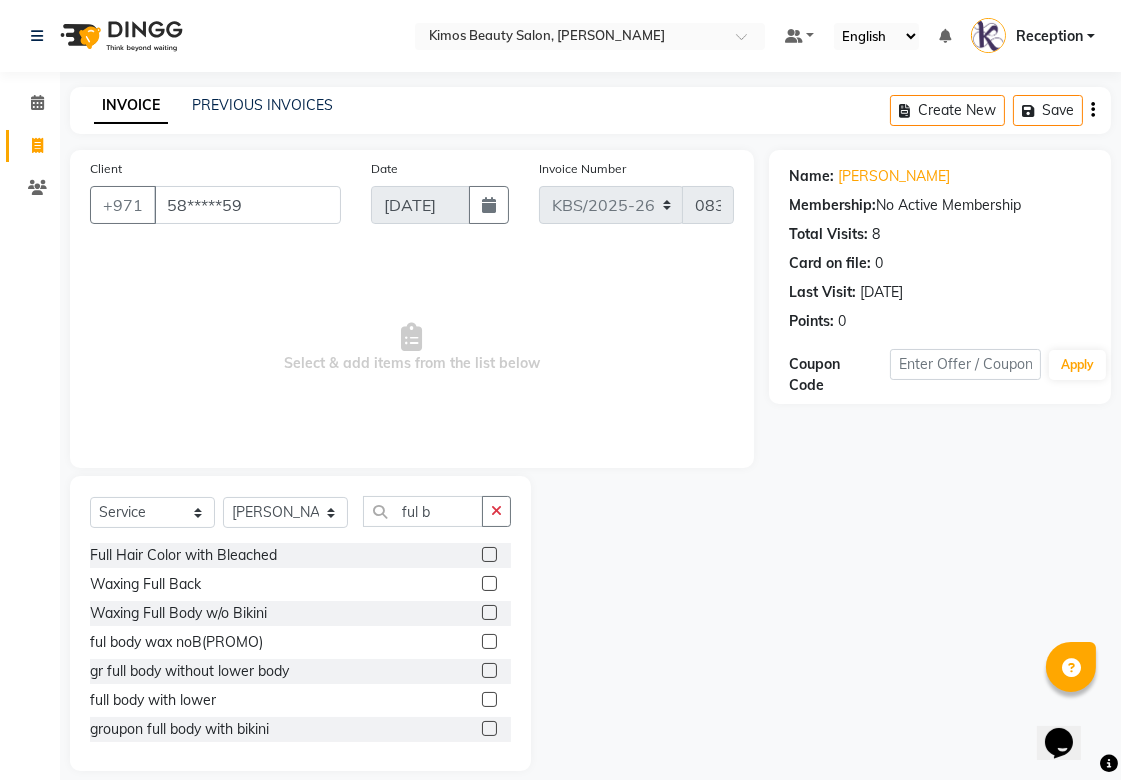 click 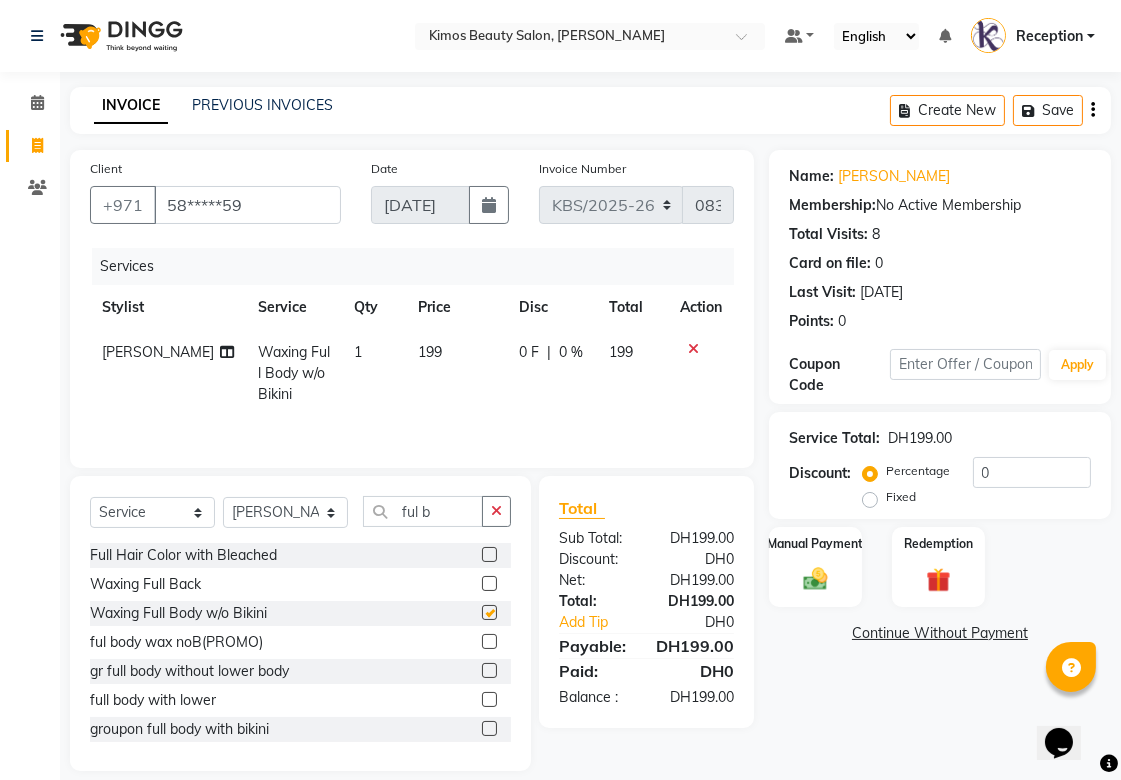 checkbox on "false" 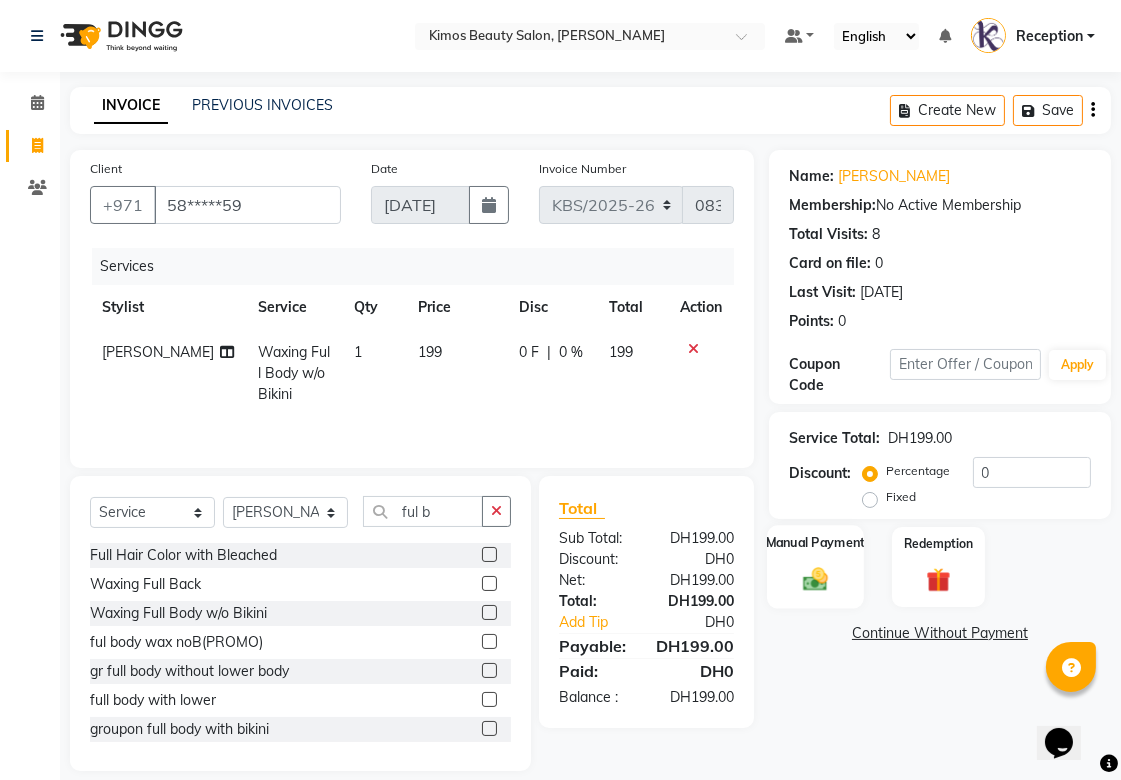 click on "Manual Payment" 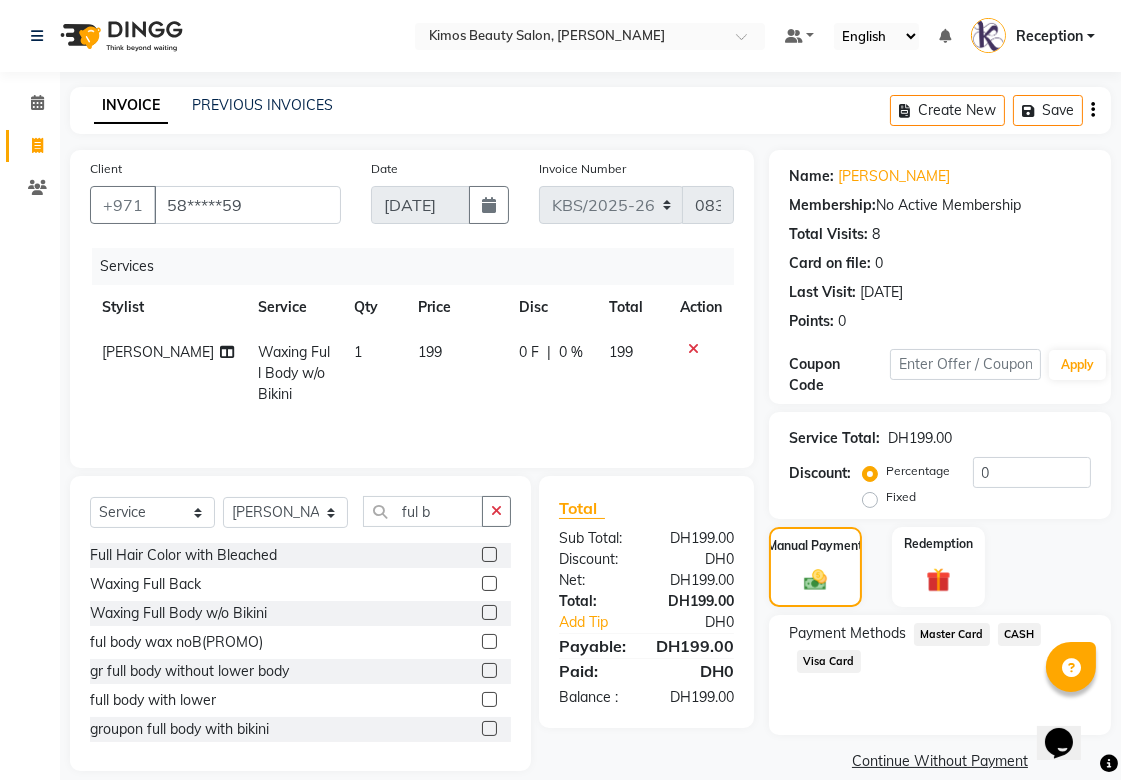 click on "Visa Card" 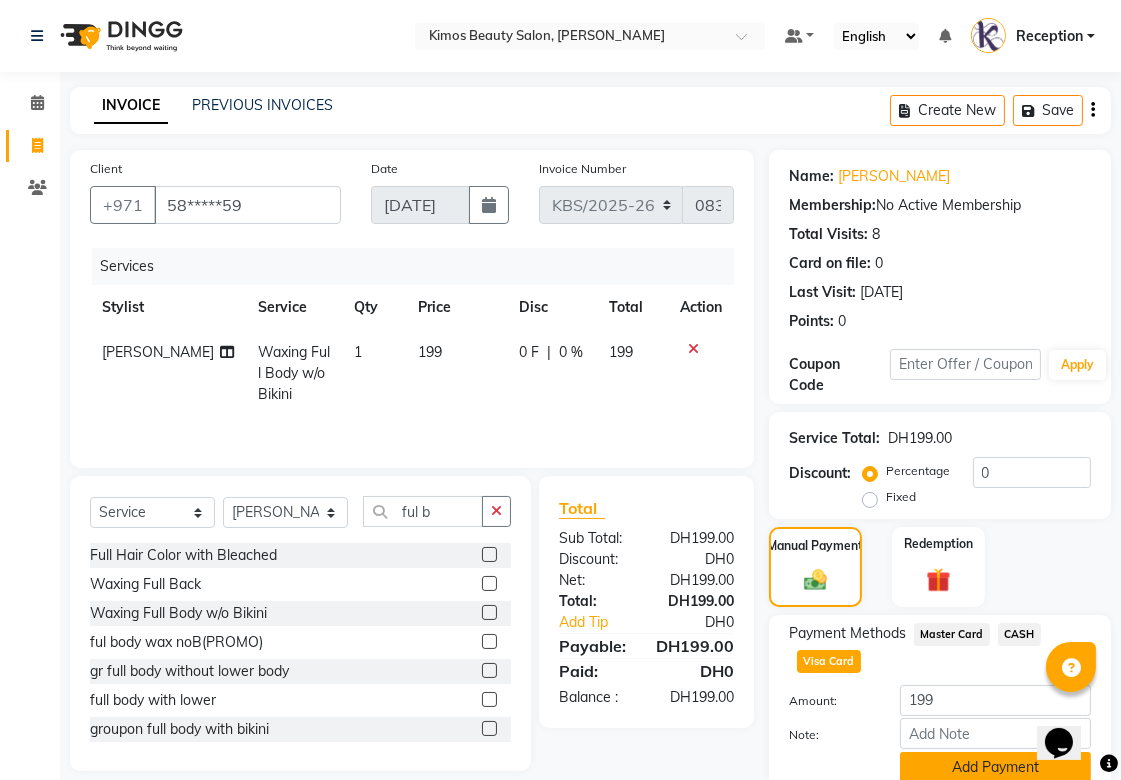 click on "Add Payment" 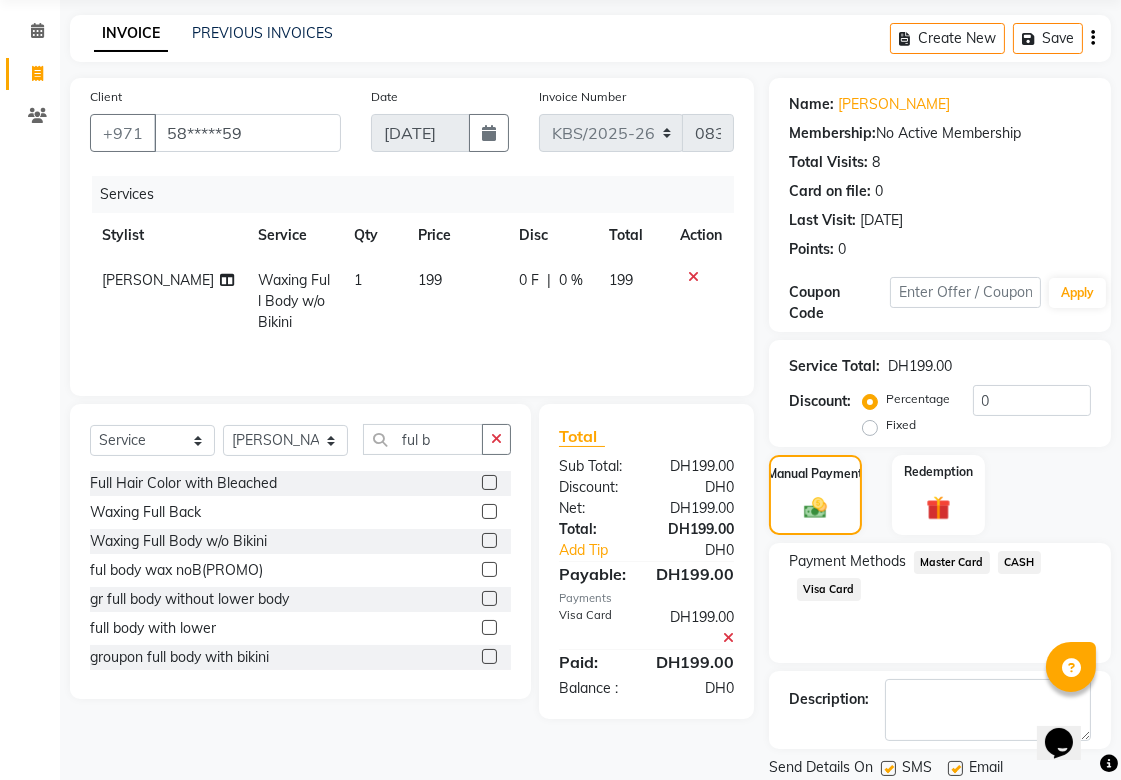 scroll, scrollTop: 111, scrollLeft: 0, axis: vertical 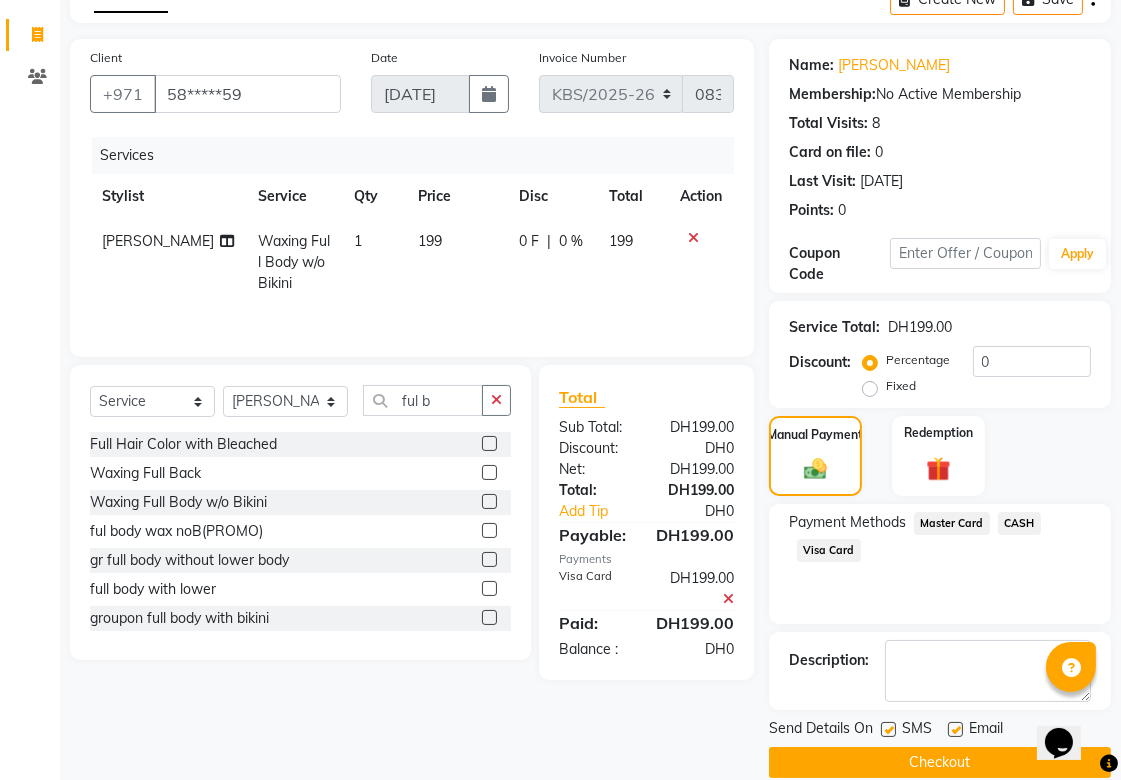 click on "Checkout" 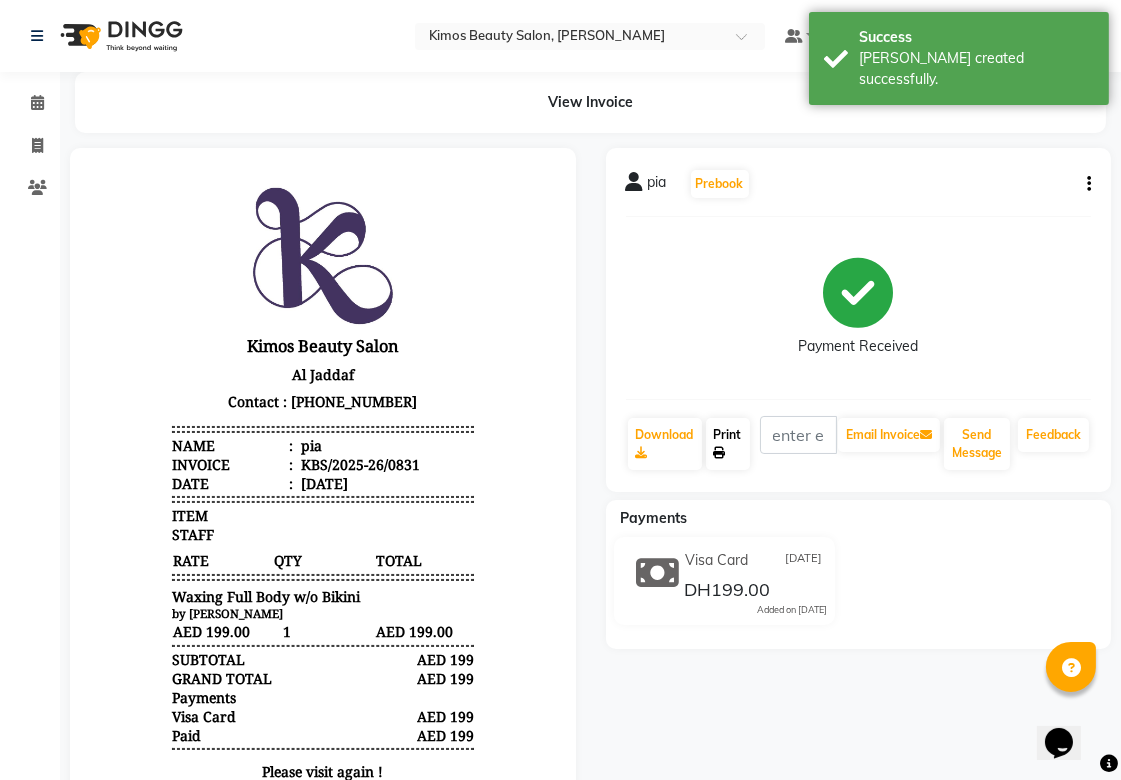 scroll, scrollTop: 0, scrollLeft: 0, axis: both 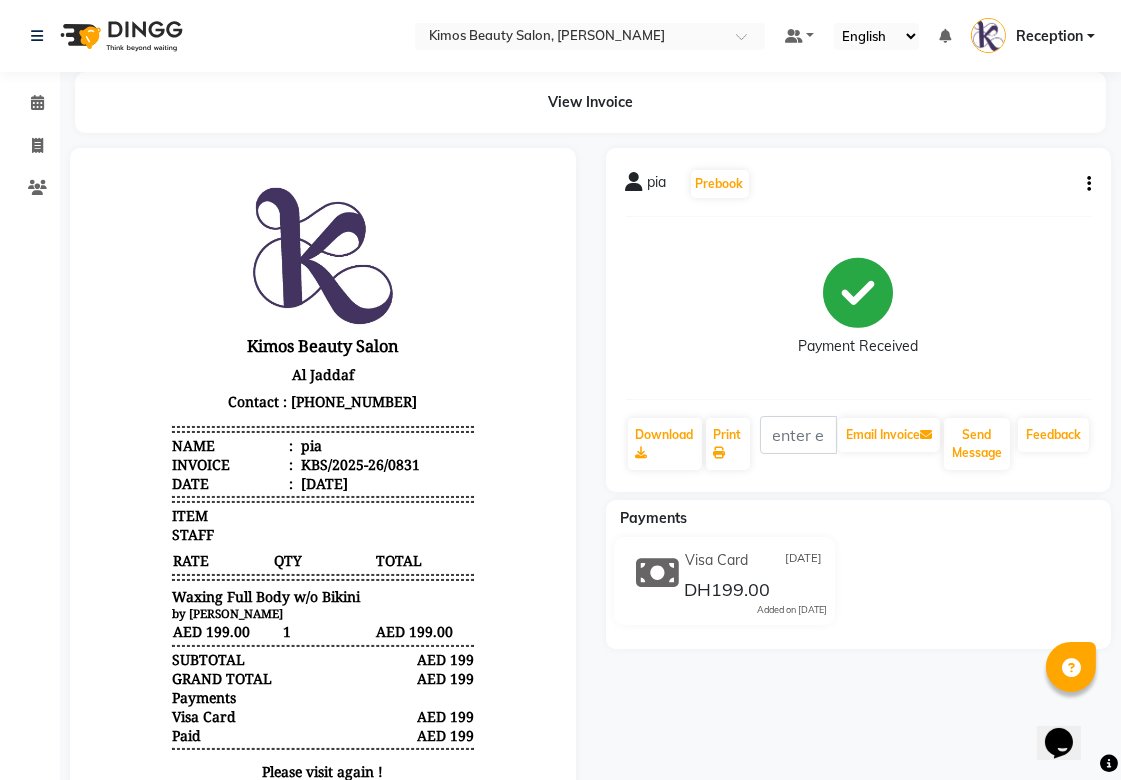 select on "service" 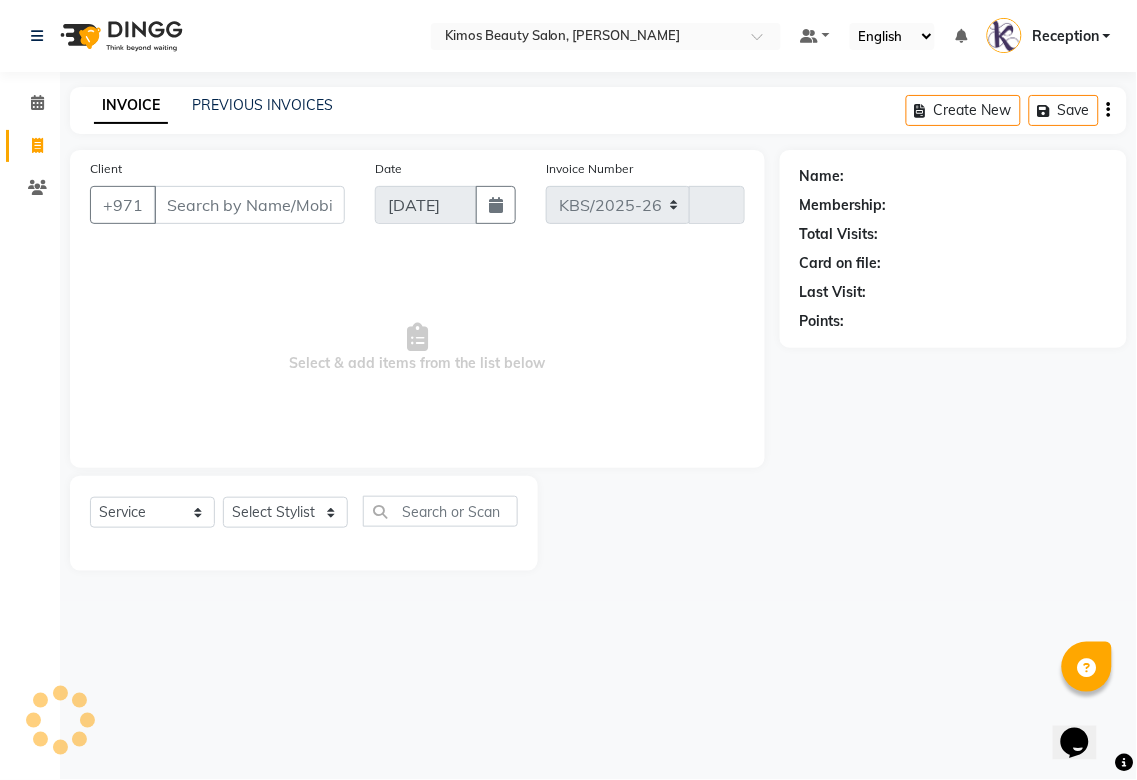 select on "3941" 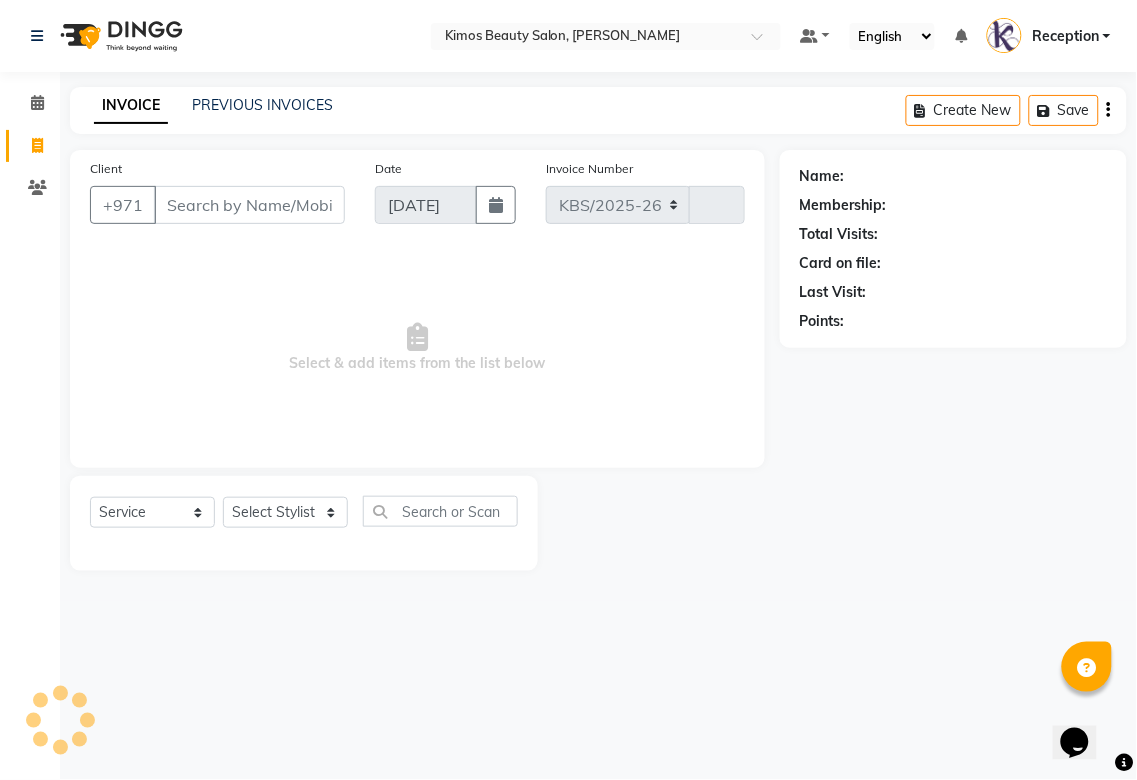 type on "0832" 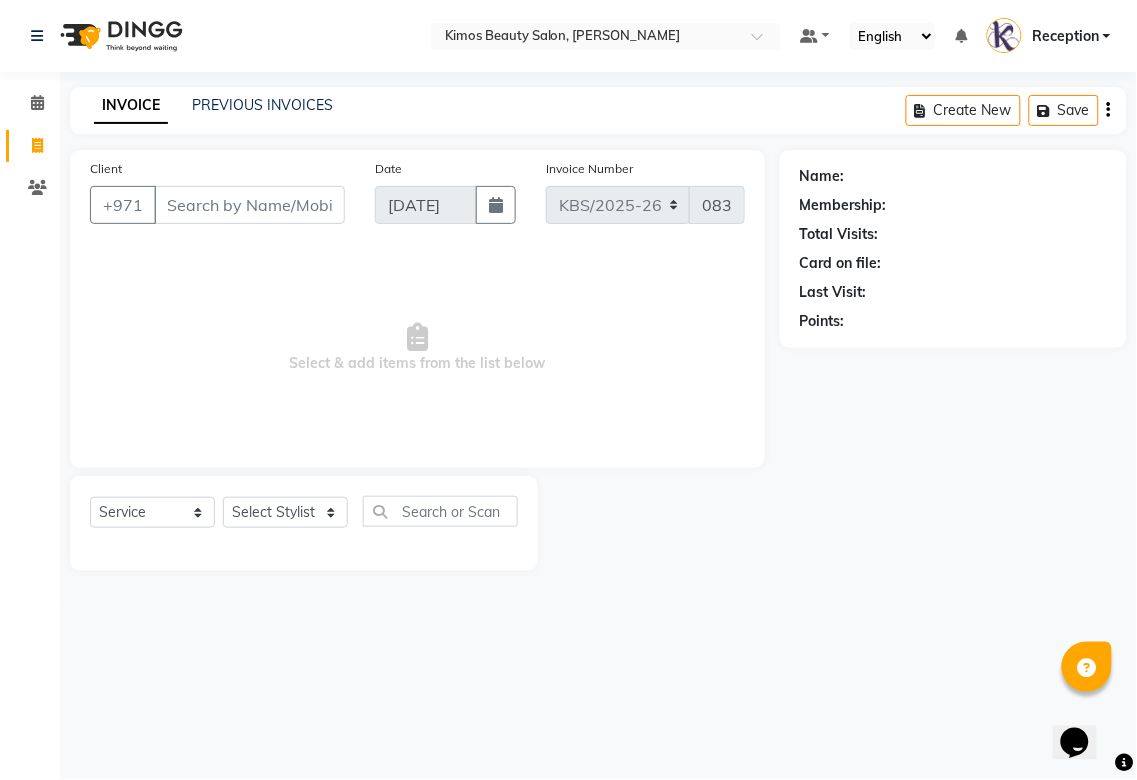 click on "Client" at bounding box center [249, 205] 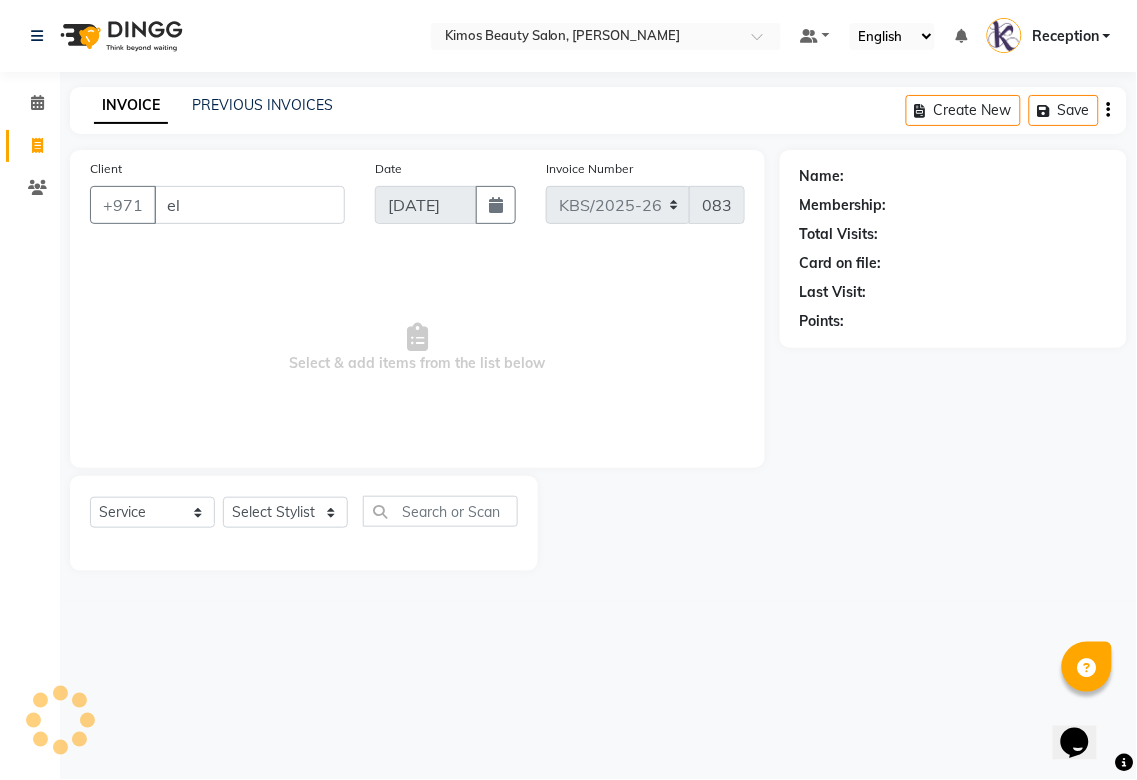 type on "e" 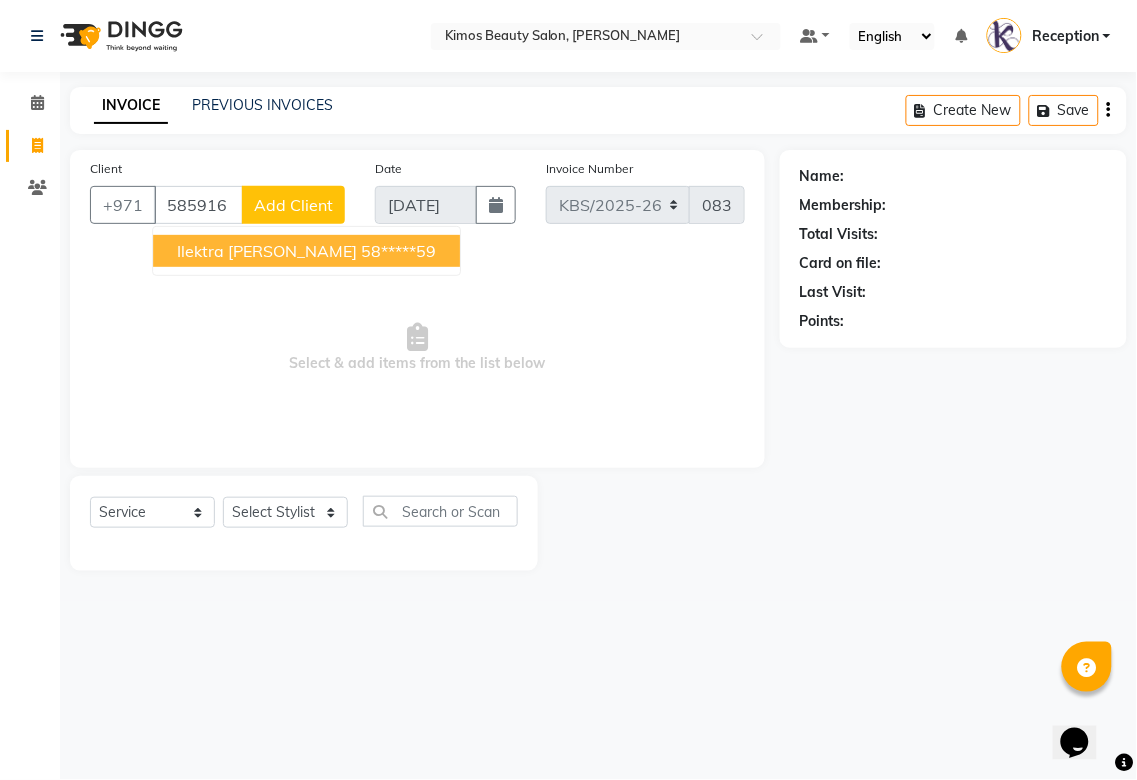 click on "Ilektra [PERSON_NAME]" at bounding box center [267, 251] 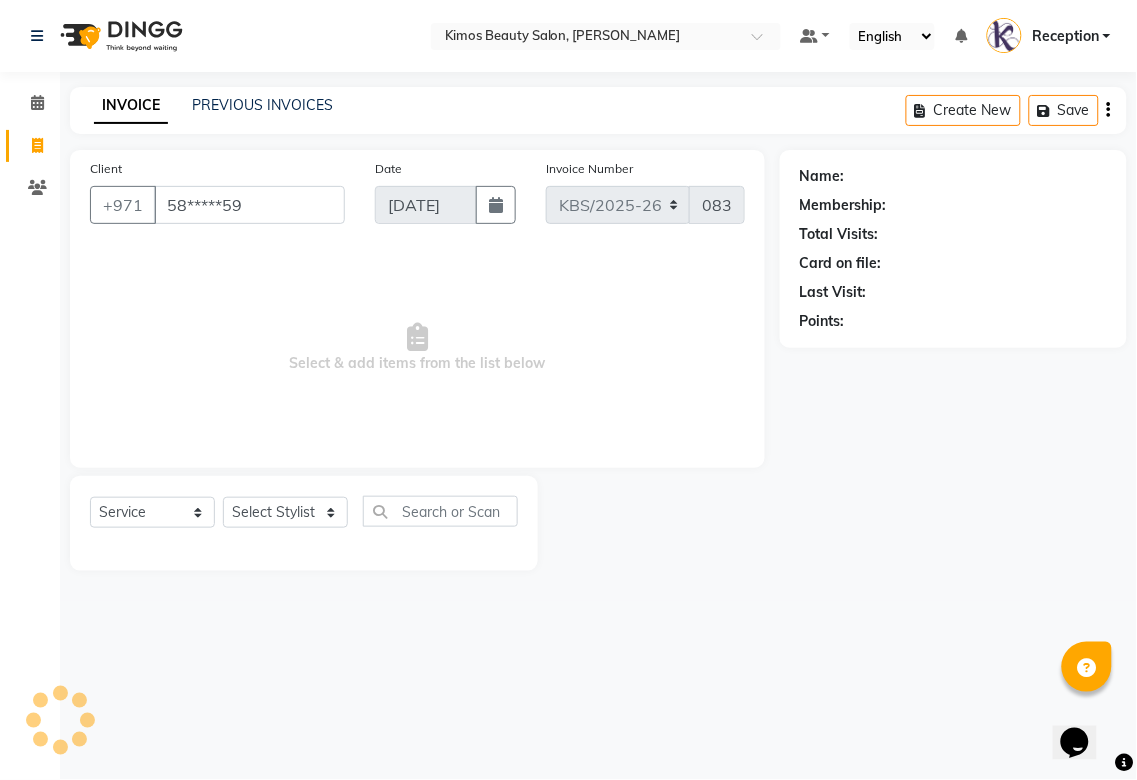 type on "58*****59" 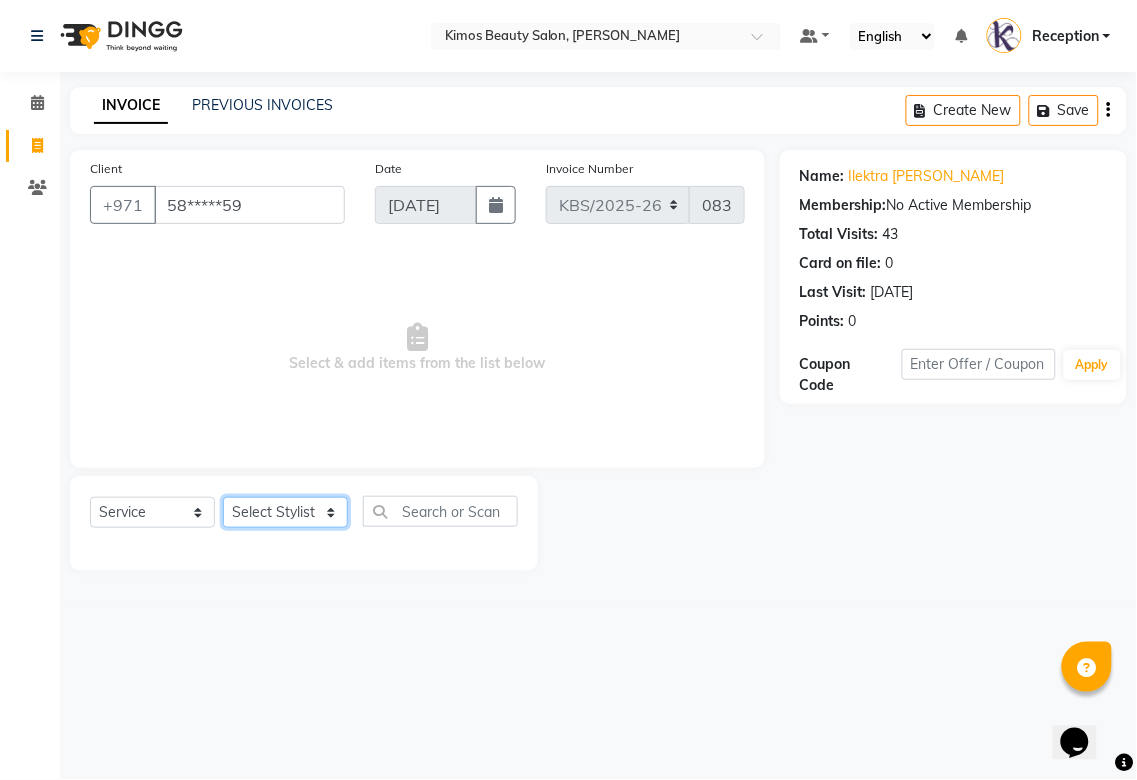 click on "Select Stylist [PERSON_NAME] Nameta Reception [PERSON_NAME]" 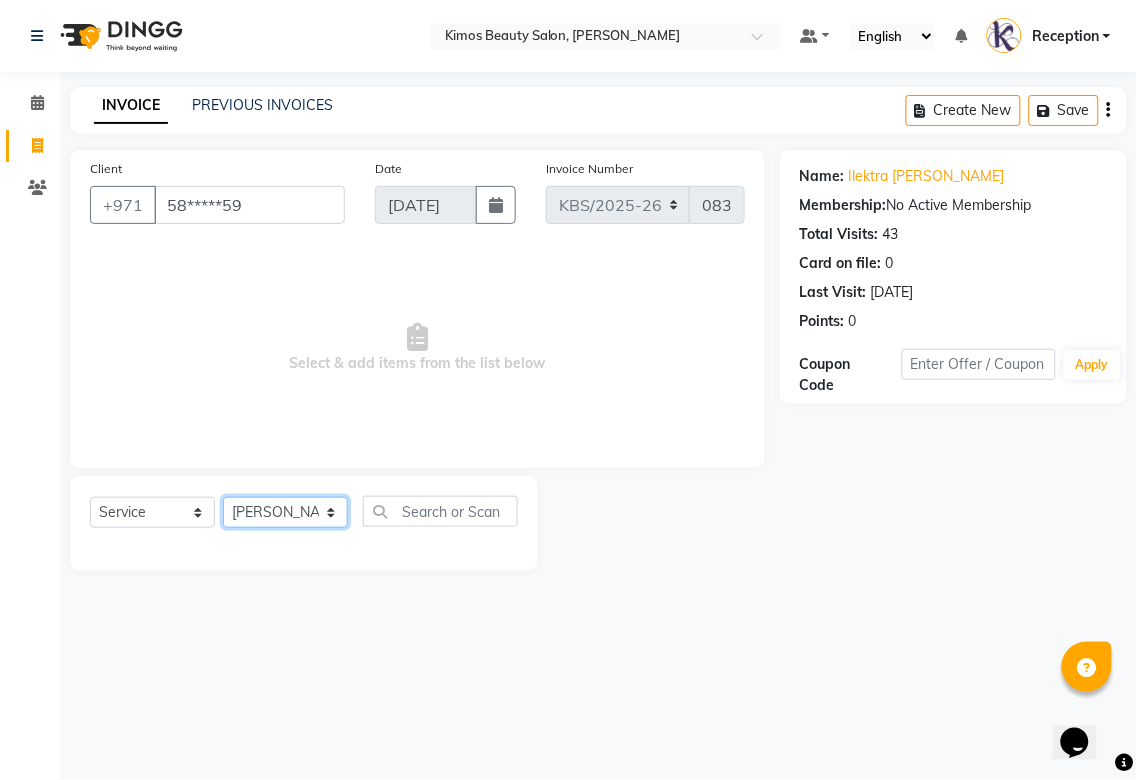 click on "Select Stylist [PERSON_NAME] Nameta Reception [PERSON_NAME]" 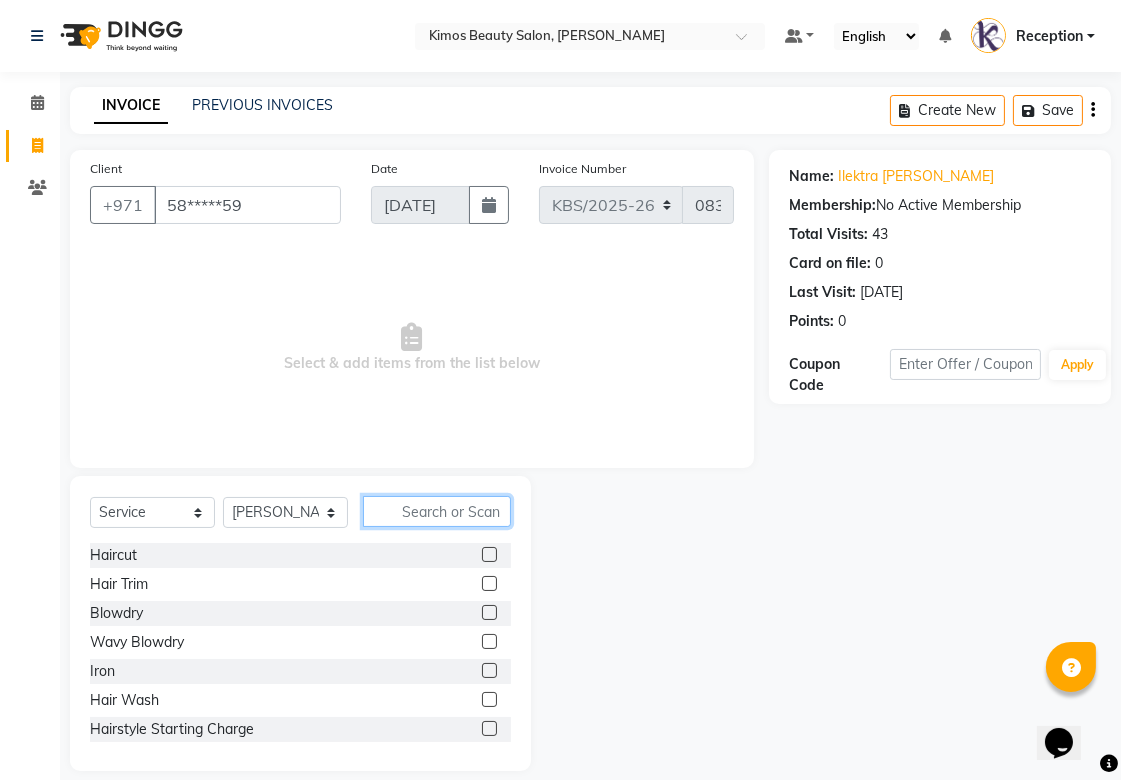 click 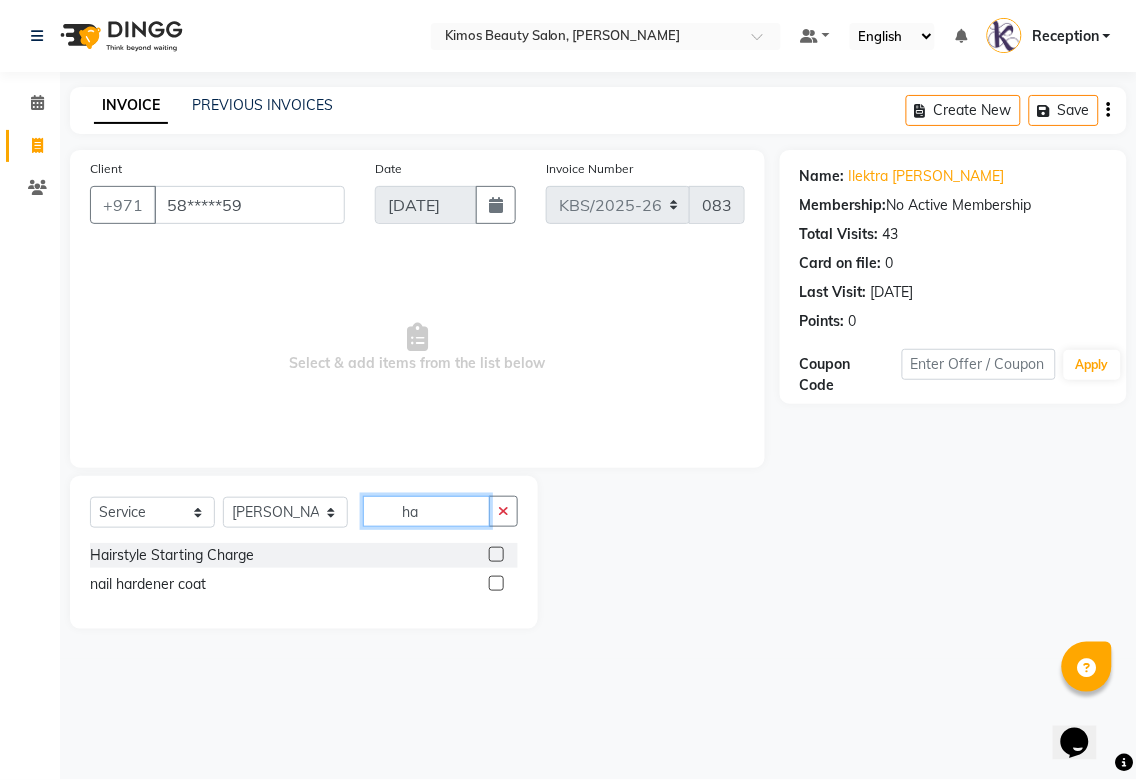 type on "h" 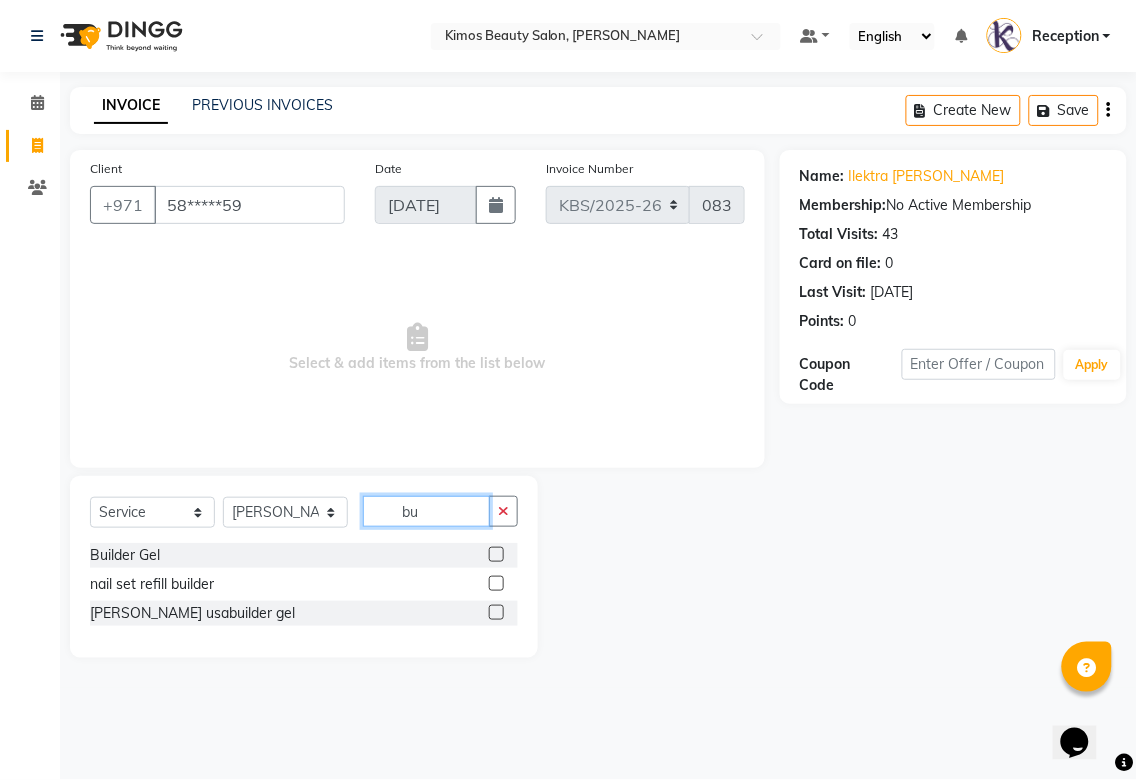 type on "bu" 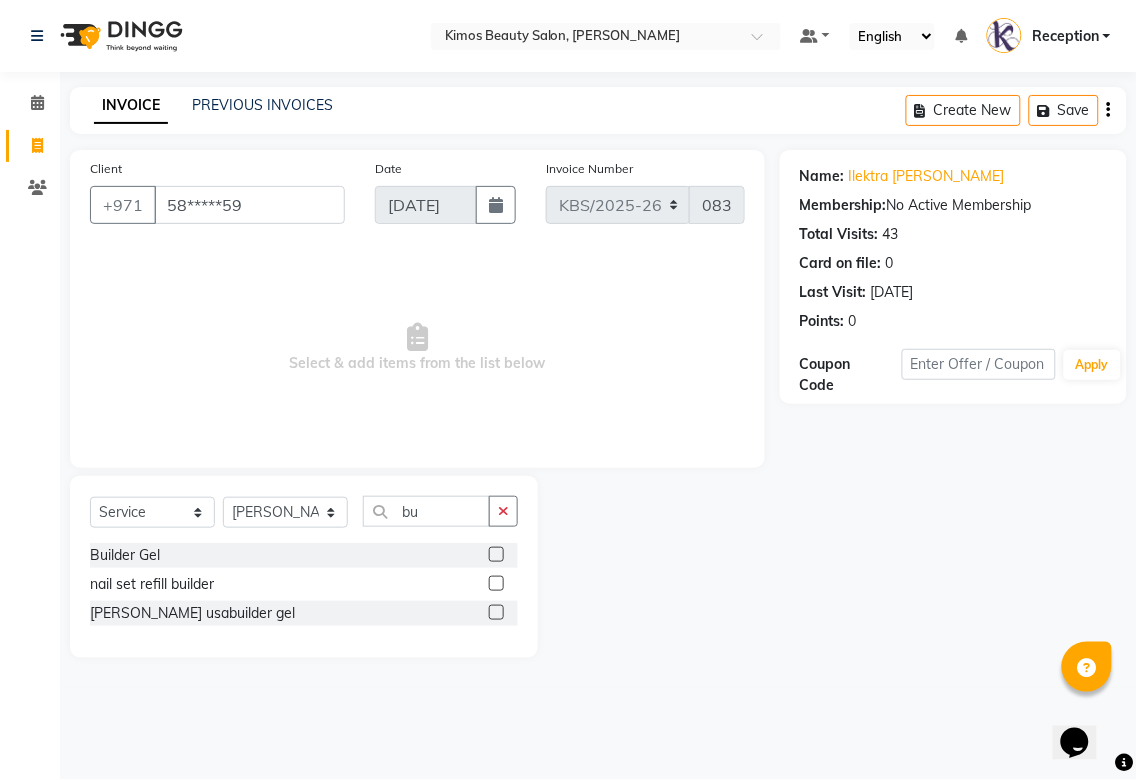 click 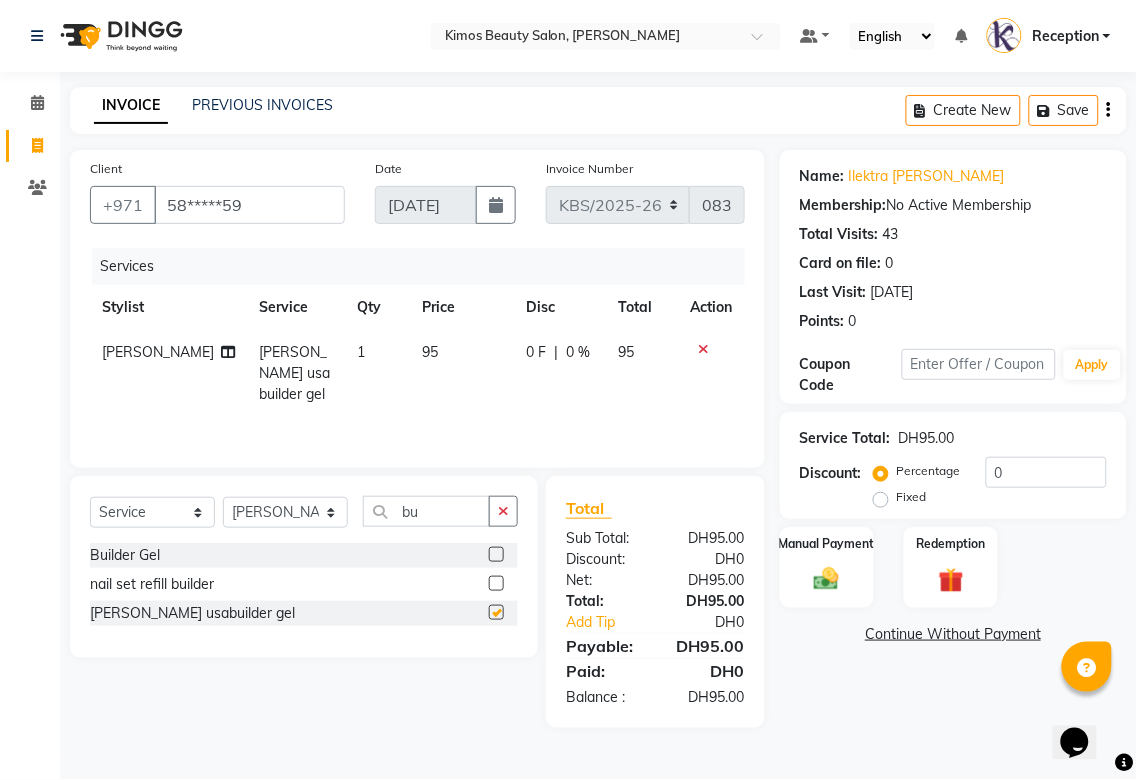 checkbox on "false" 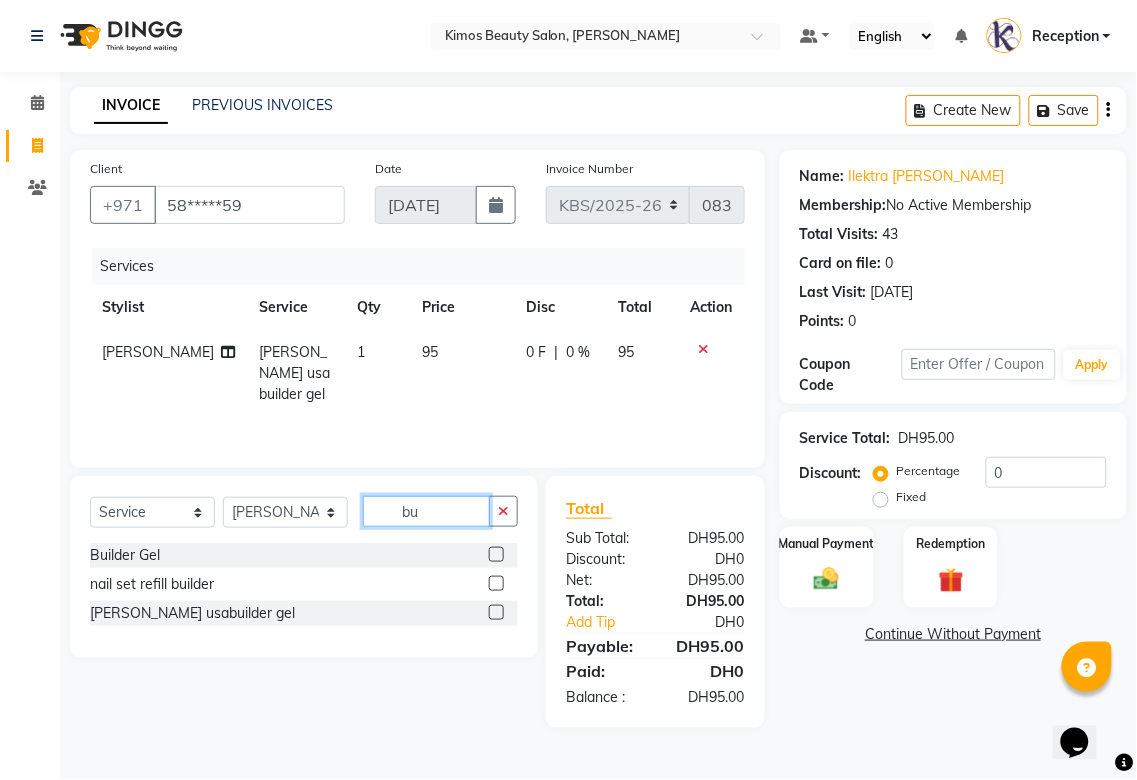 click on "bu" 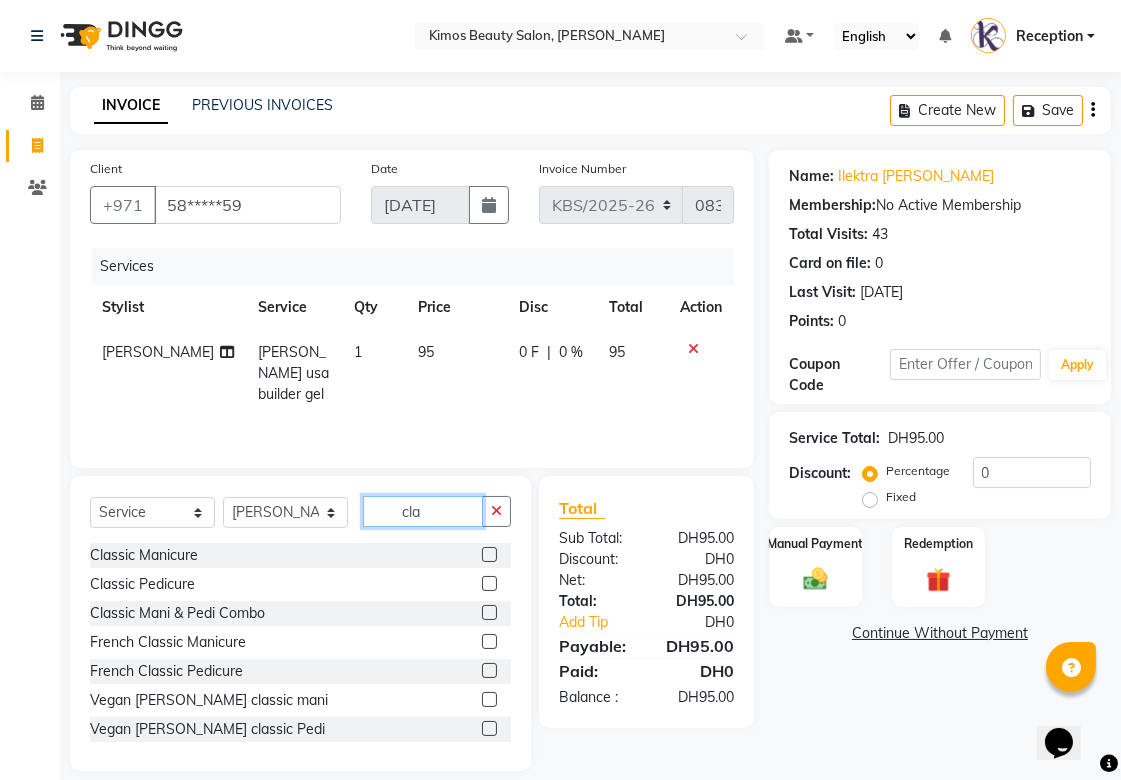 type on "cla" 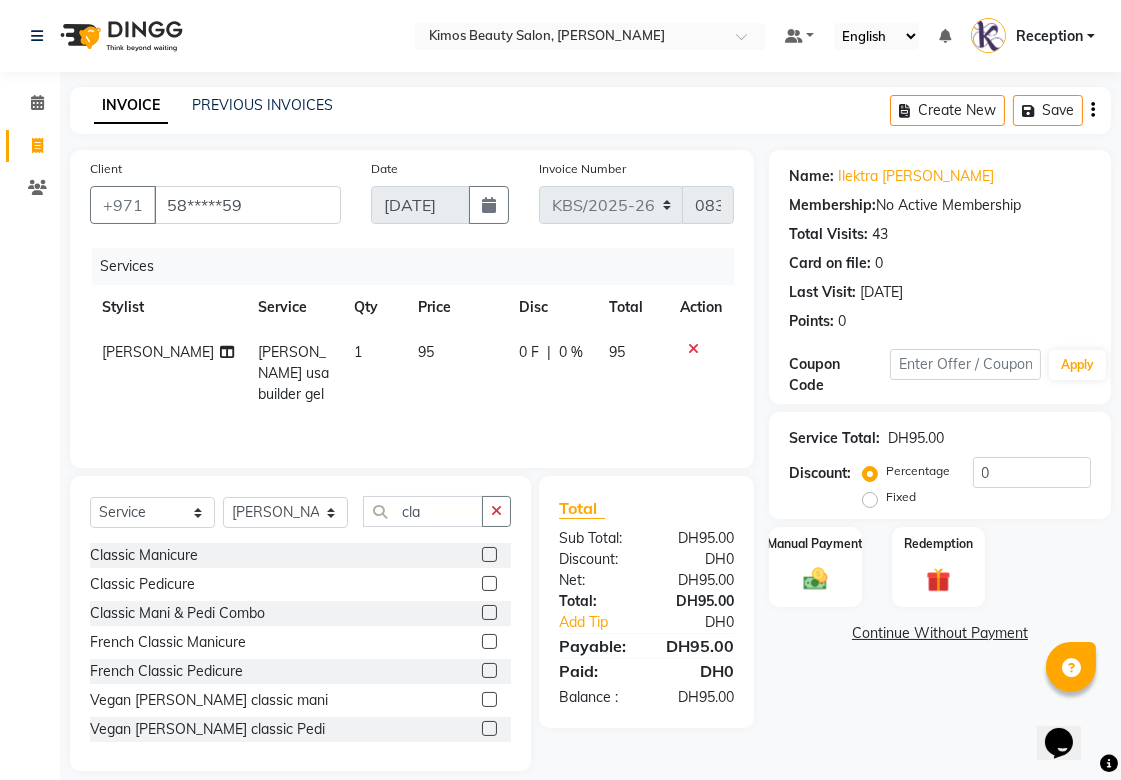 click 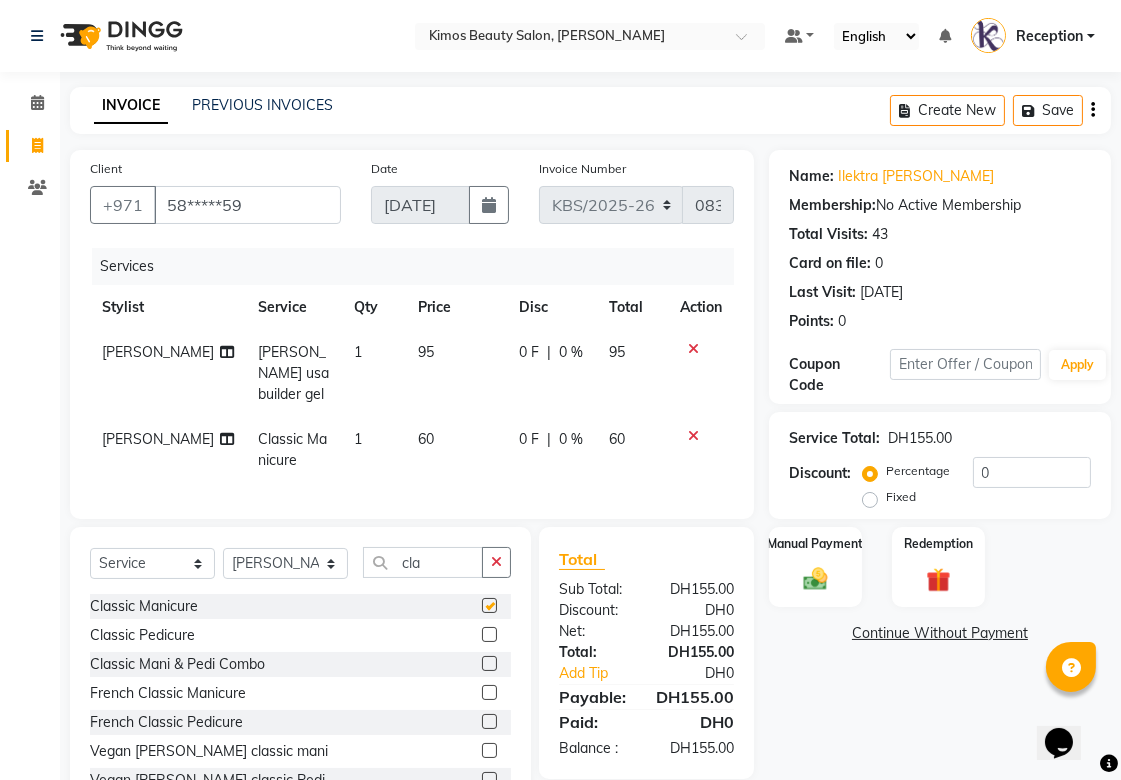 checkbox on "false" 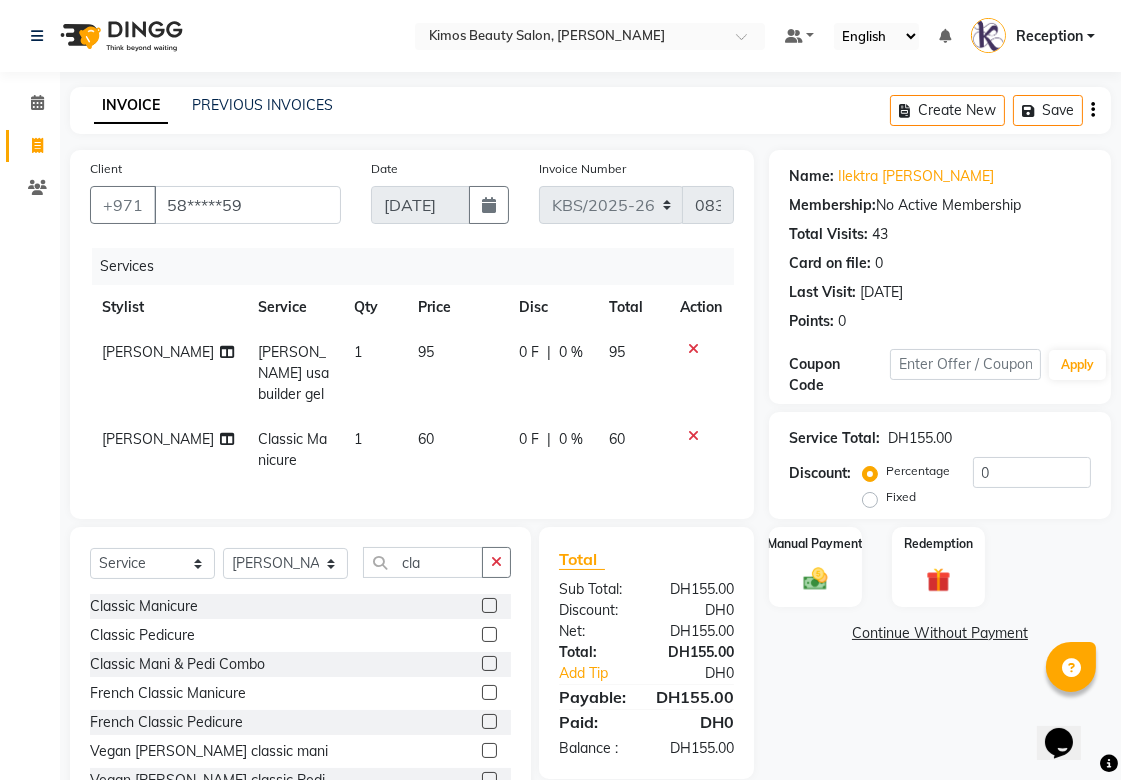 click on "95" 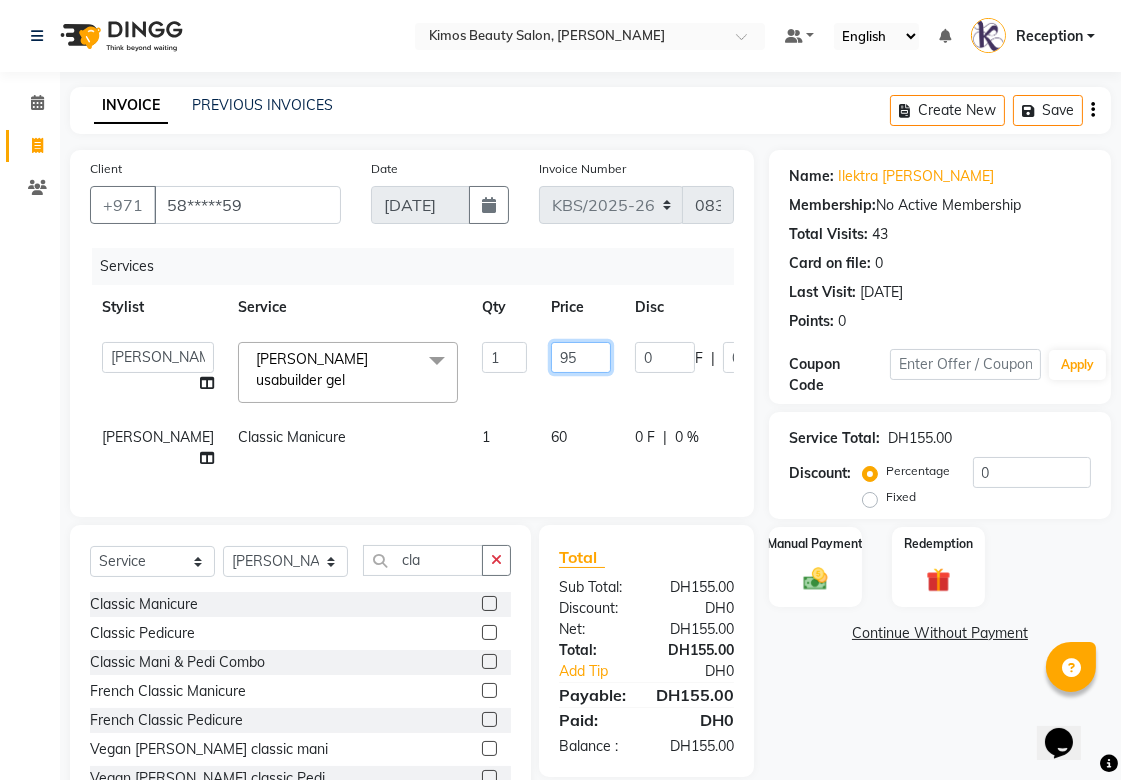 drag, startPoint x: 530, startPoint y: 357, endPoint x: 305, endPoint y: 408, distance: 230.70761 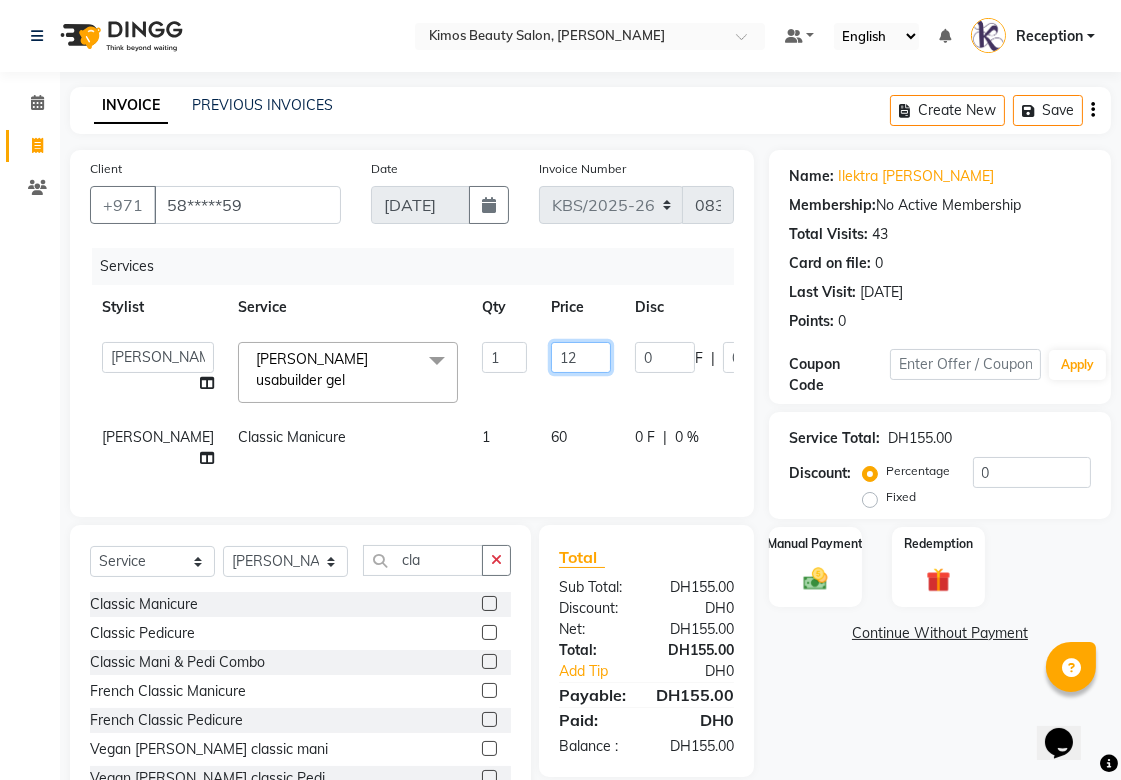 type on "120" 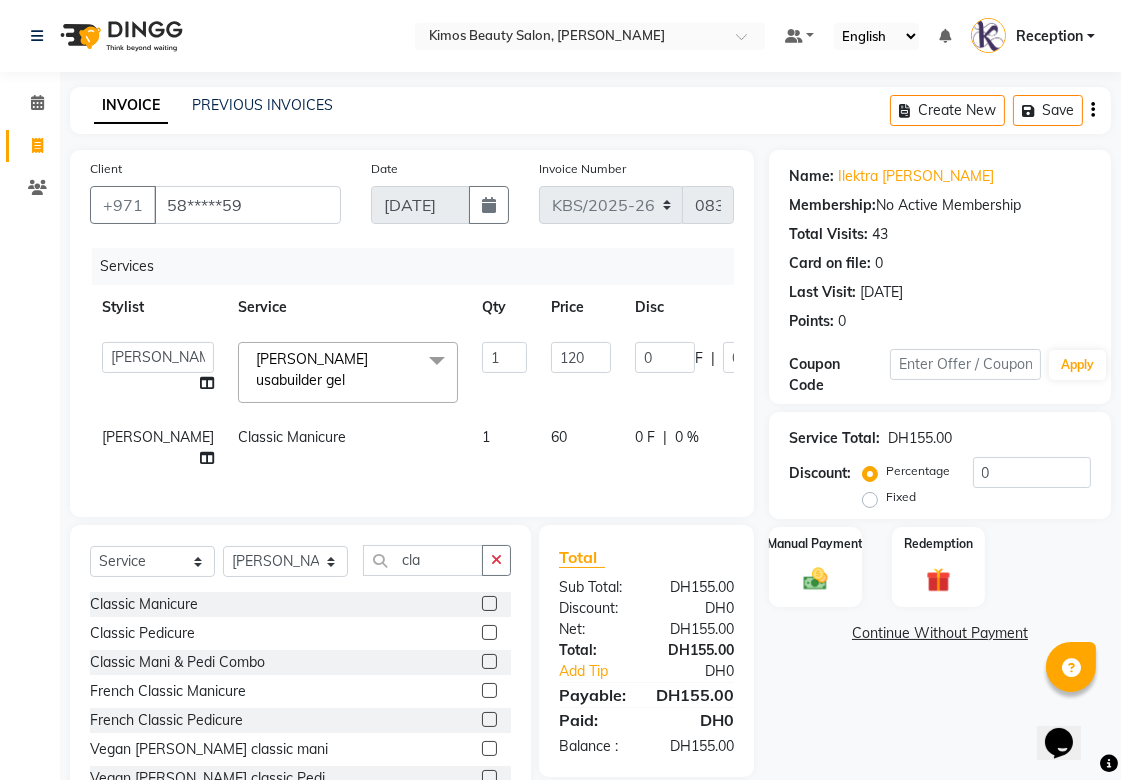 click on "Name: [PERSON_NAME] Membership:  No Active Membership  Total Visits:  43 Card on file:  0 Last Visit:   [DATE] Points:   0  Coupon Code Apply Service Total:  DH155.00  Discount:  Percentage   Fixed  0 Manual Payment Redemption  Continue Without Payment" 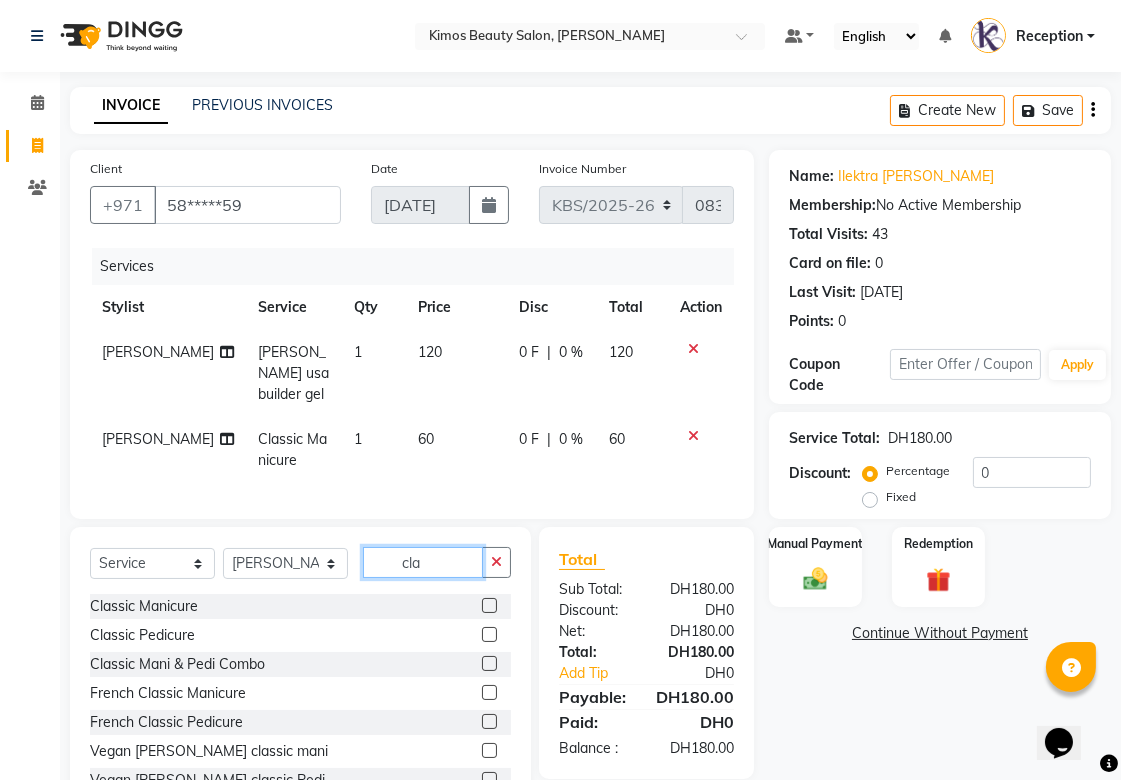 drag, startPoint x: 423, startPoint y: 561, endPoint x: 434, endPoint y: 545, distance: 19.416489 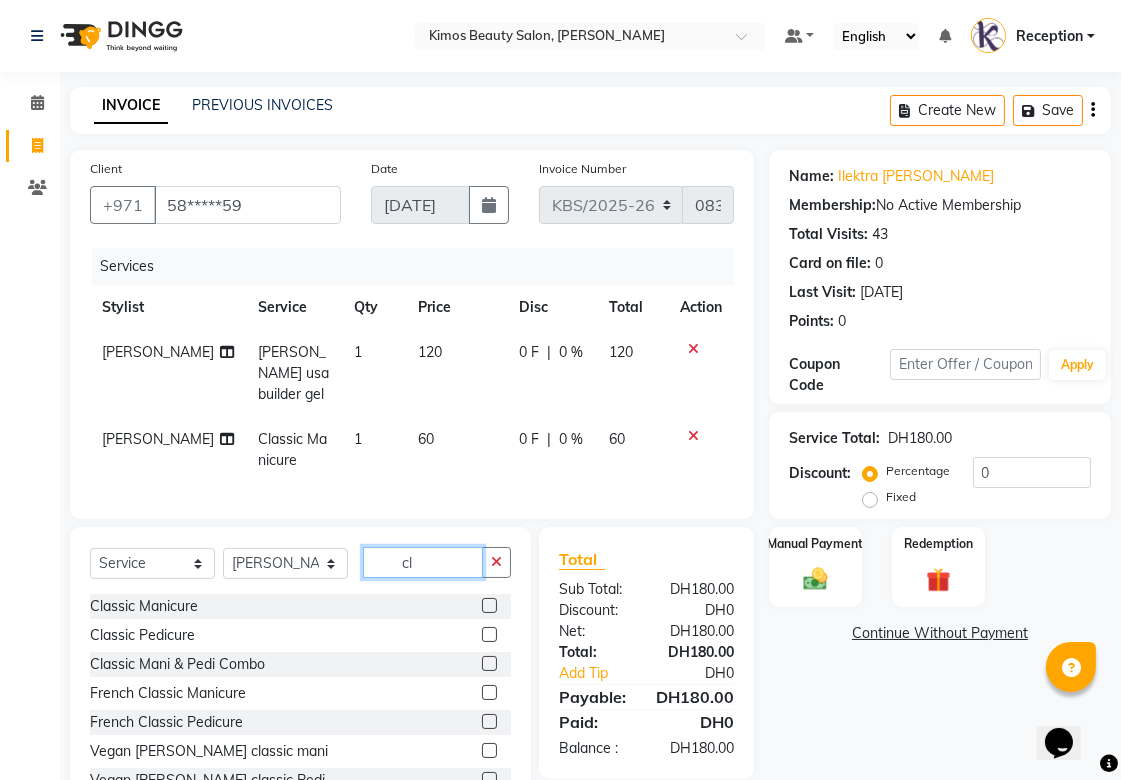type on "c" 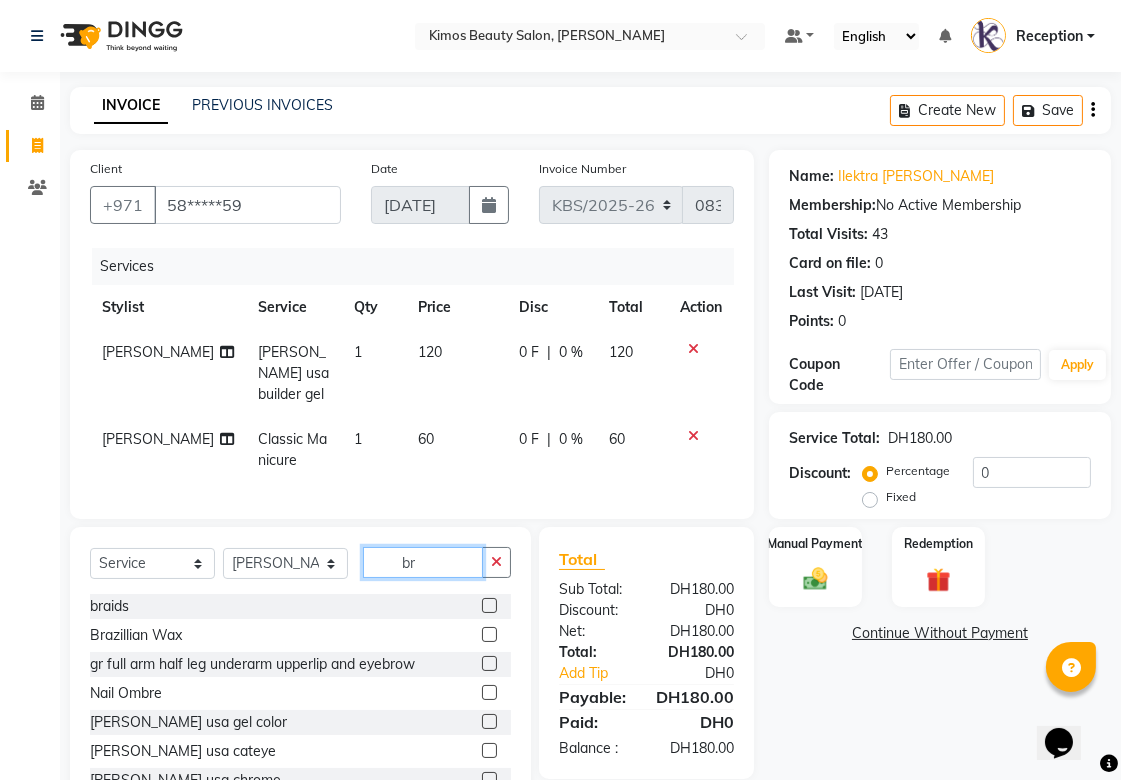 type on "br" 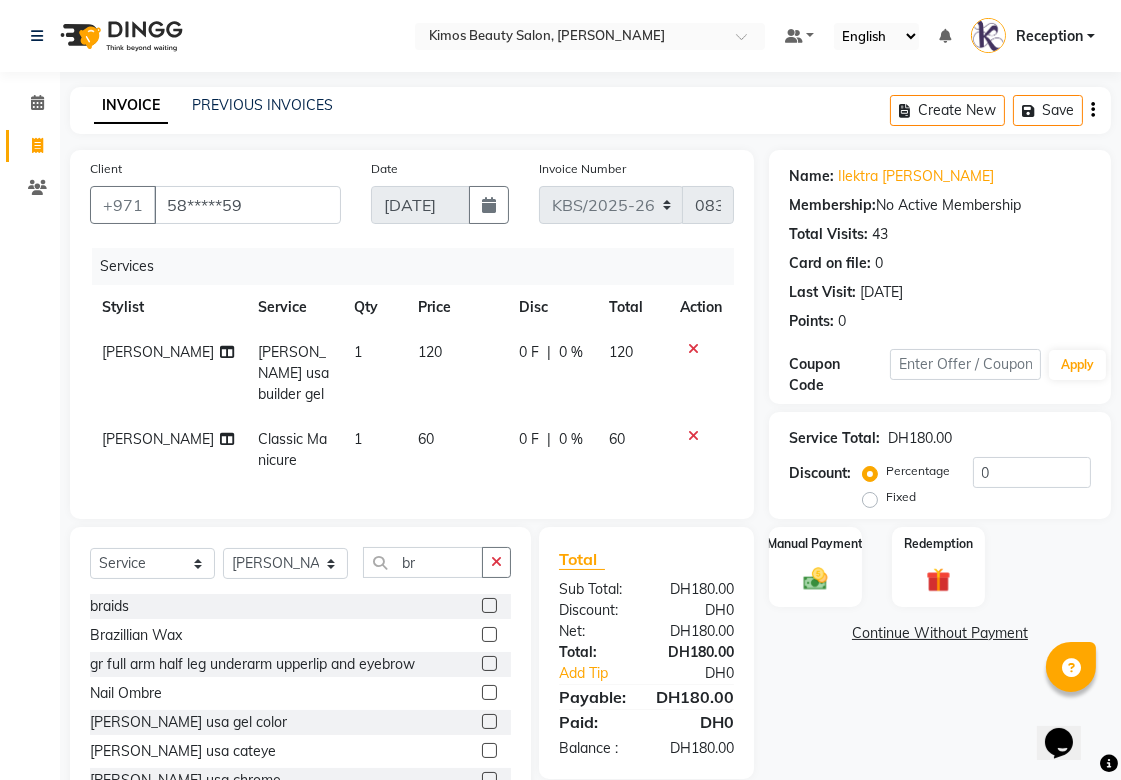 click 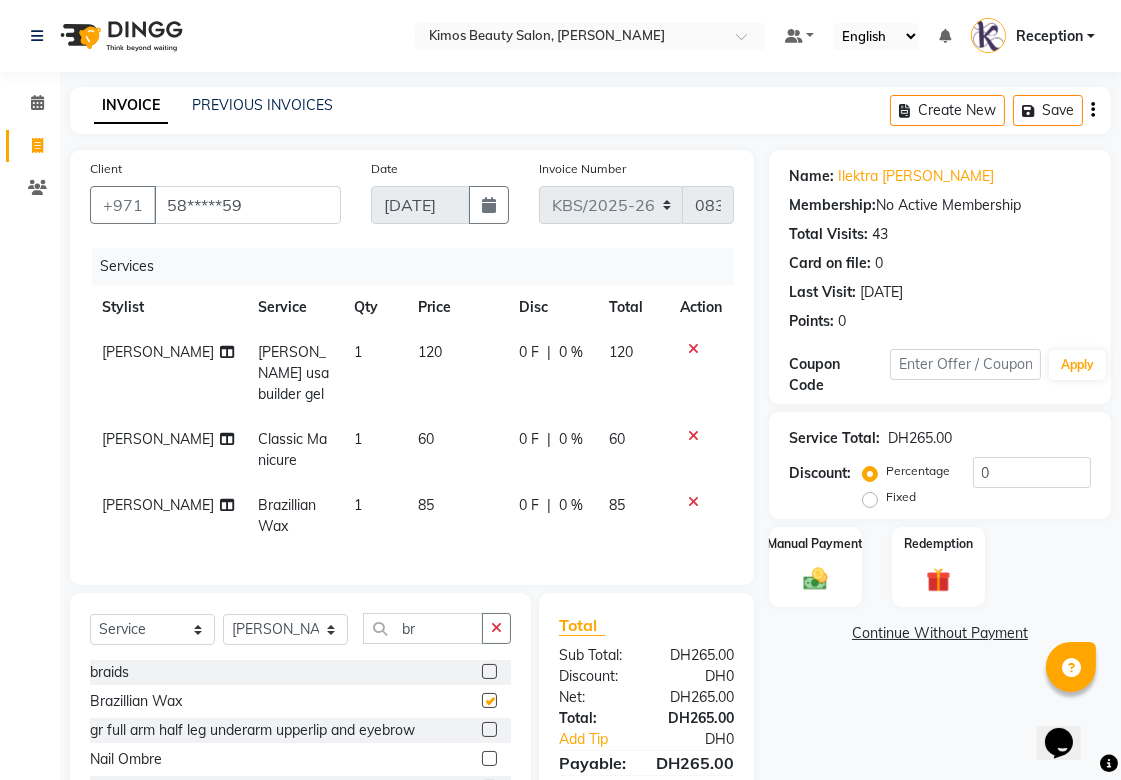 checkbox on "false" 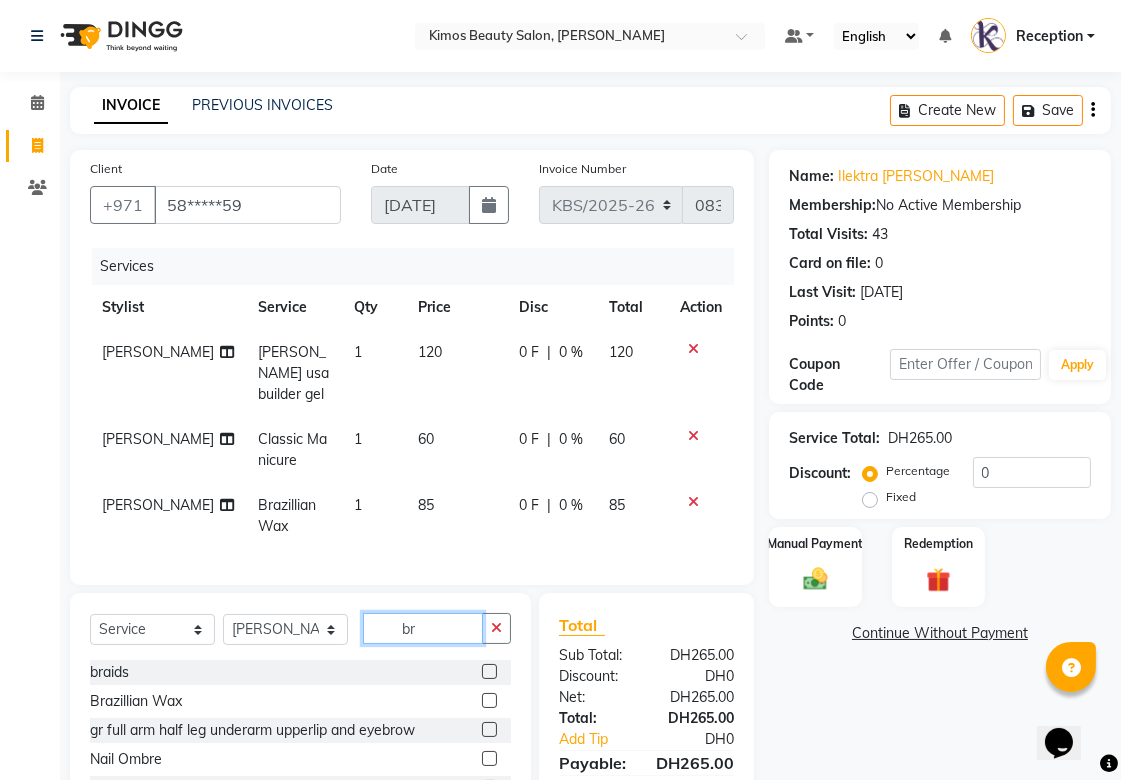 click on "br" 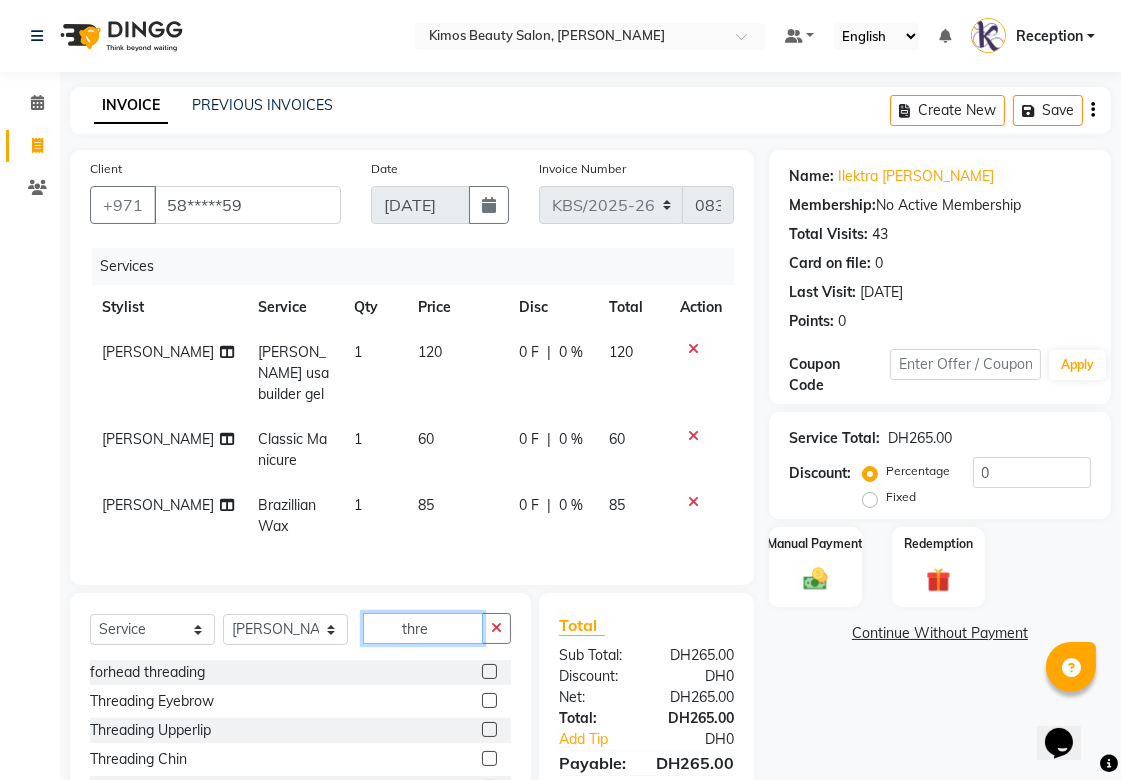 type on "thre" 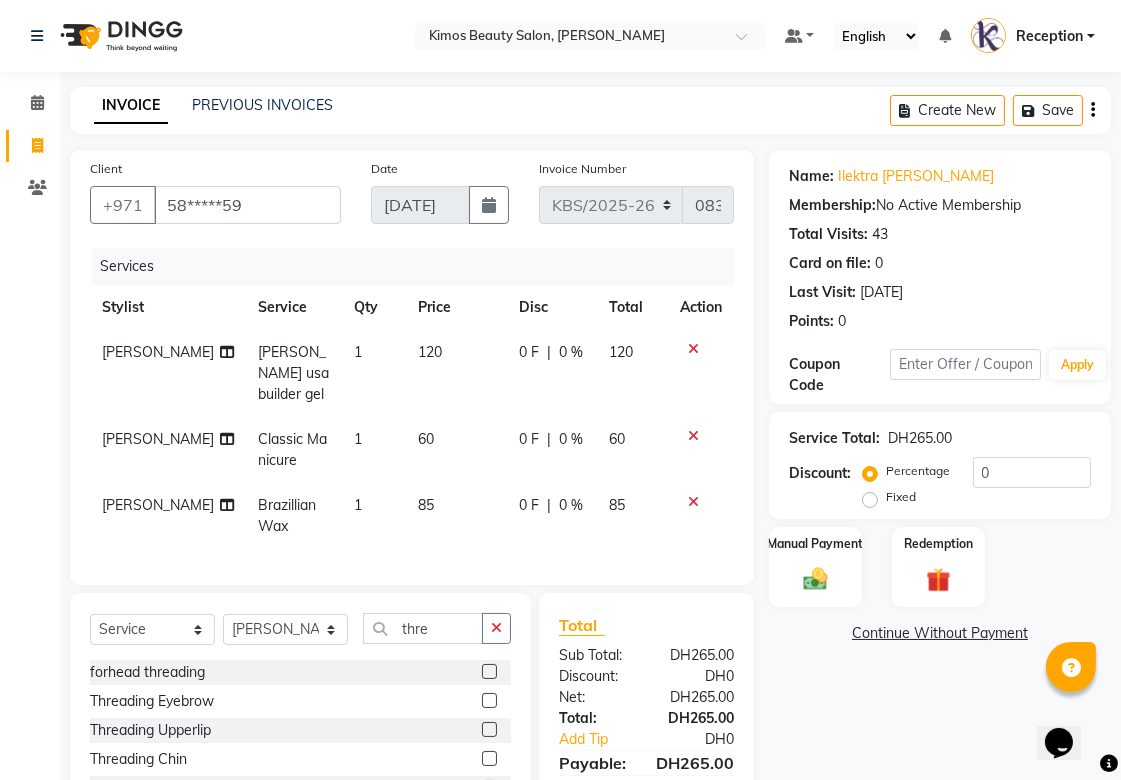 click 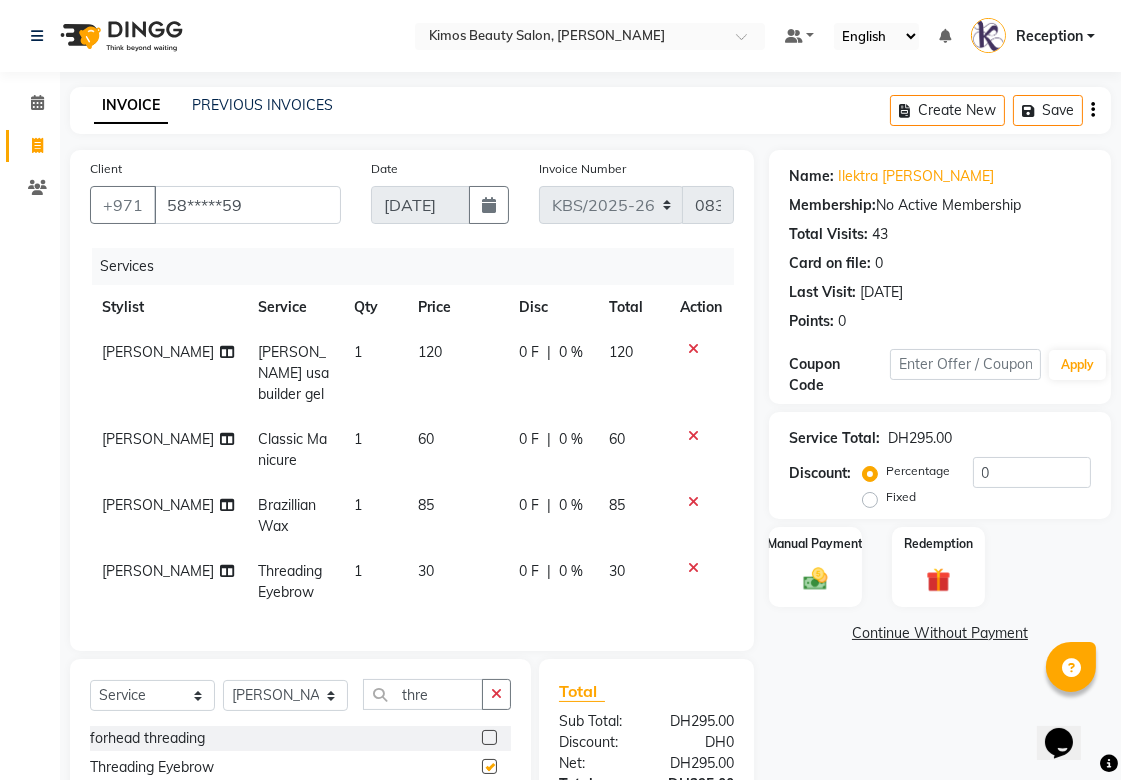 checkbox on "false" 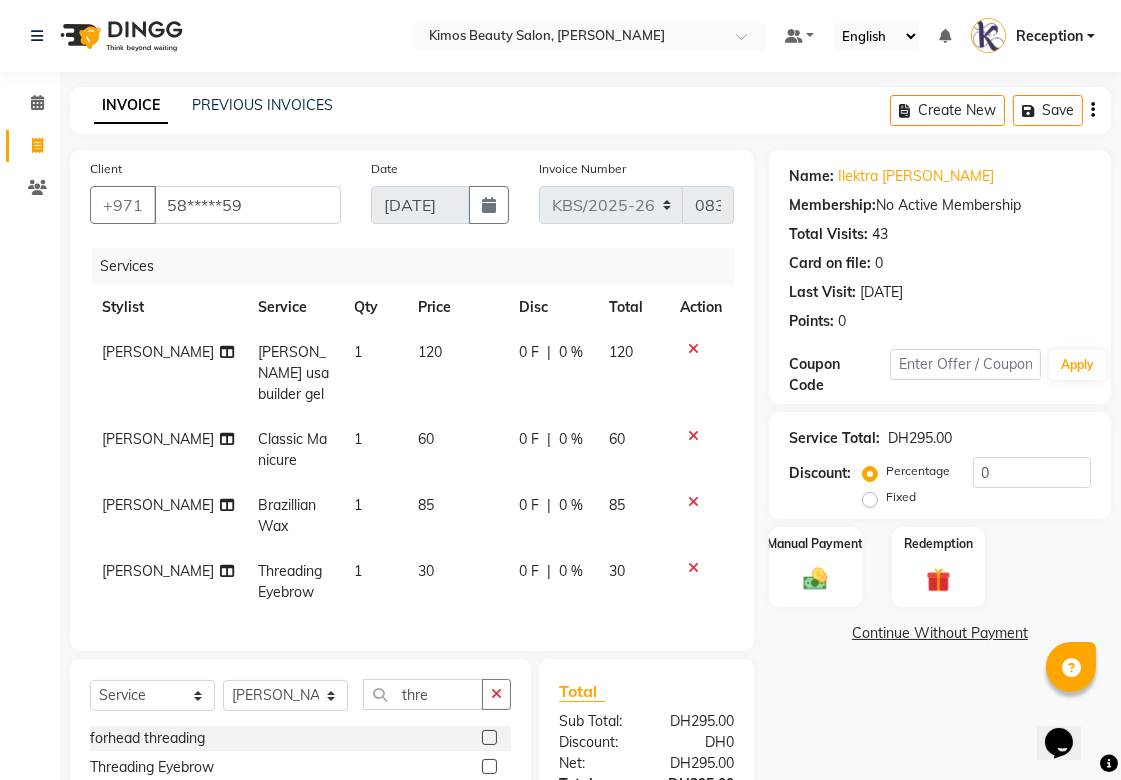 click on "Name: [PERSON_NAME] Membership:  No Active Membership  Total Visits:  43 Card on file:  0 Last Visit:   [DATE] Points:   0  Coupon Code Apply Service Total:  DH295.00  Discount:  Percentage   Fixed  0 Manual Payment Redemption  Continue Without Payment" 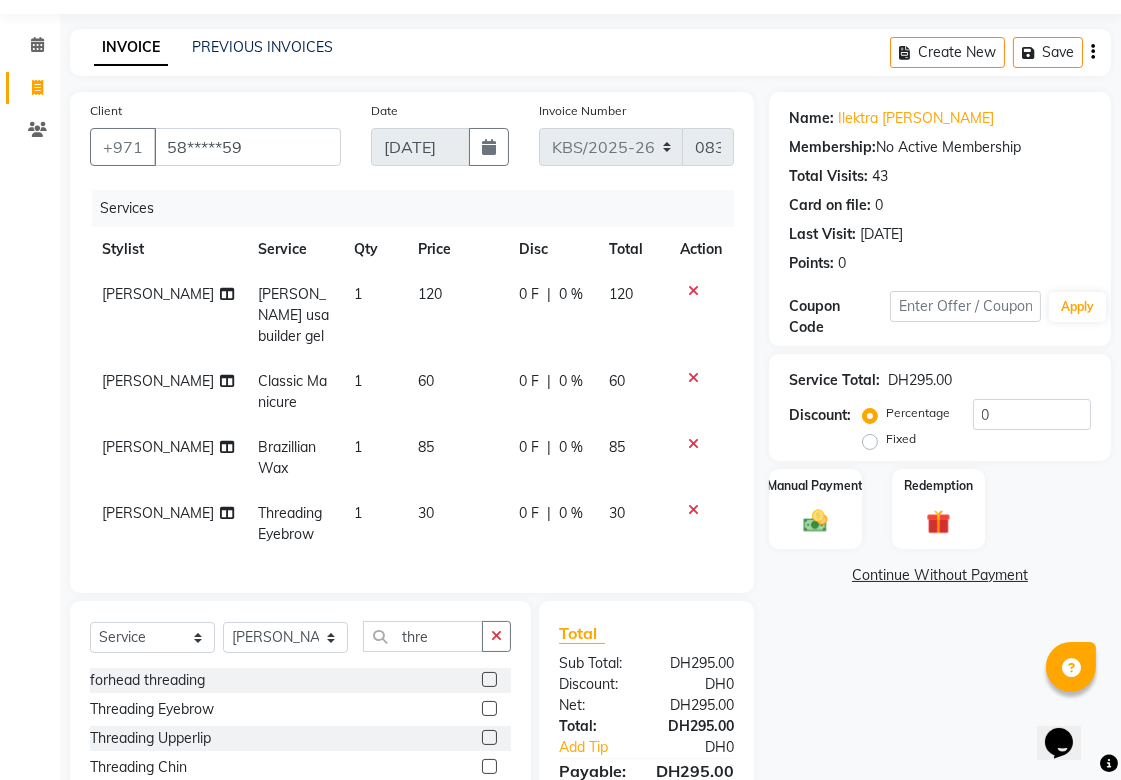 scroll, scrollTop: 111, scrollLeft: 0, axis: vertical 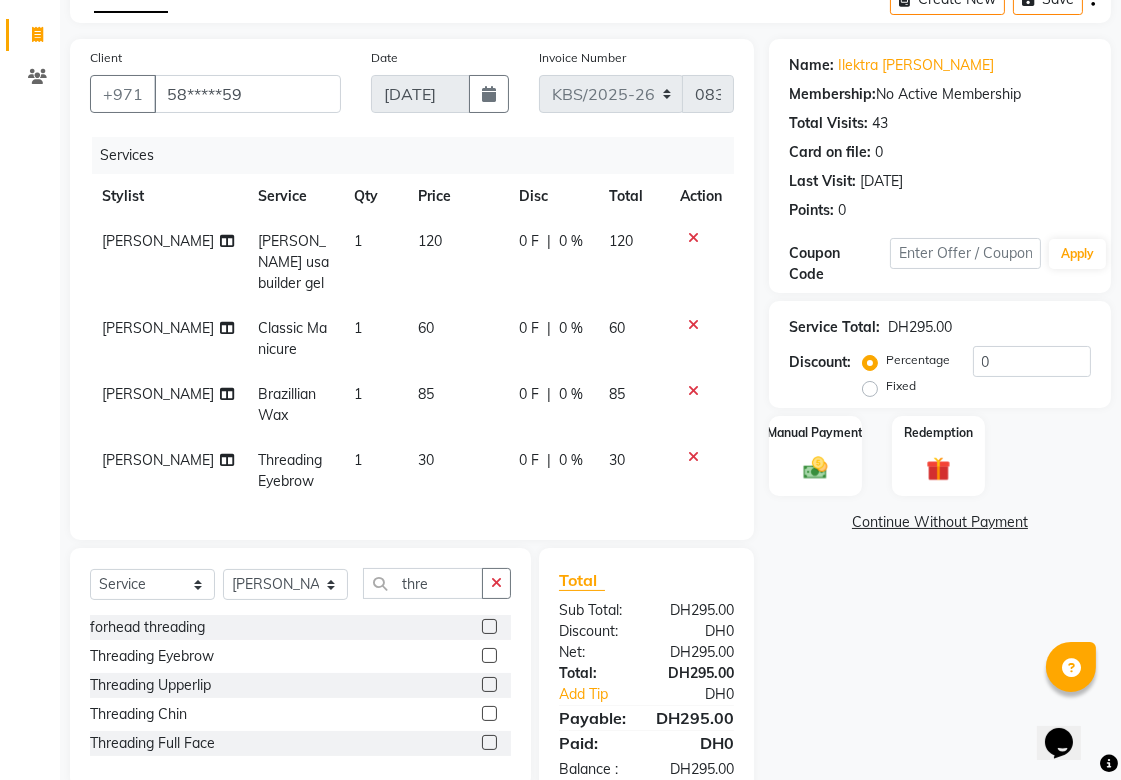 click 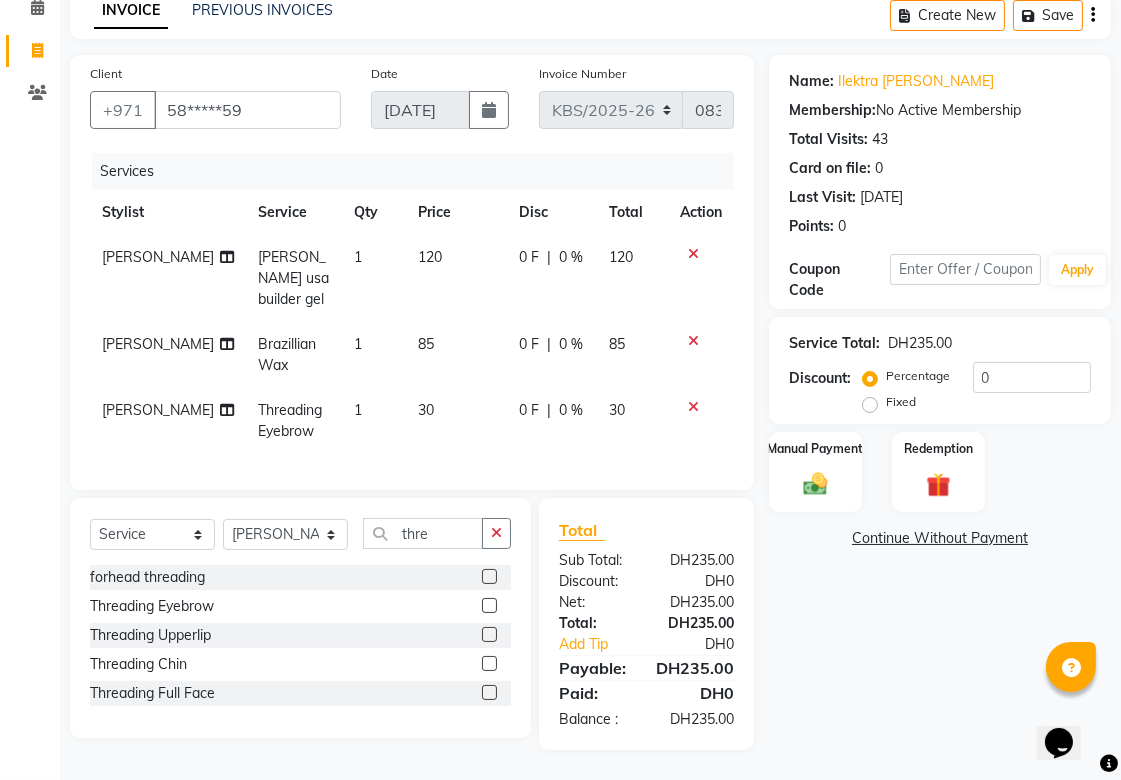 scroll, scrollTop: 91, scrollLeft: 0, axis: vertical 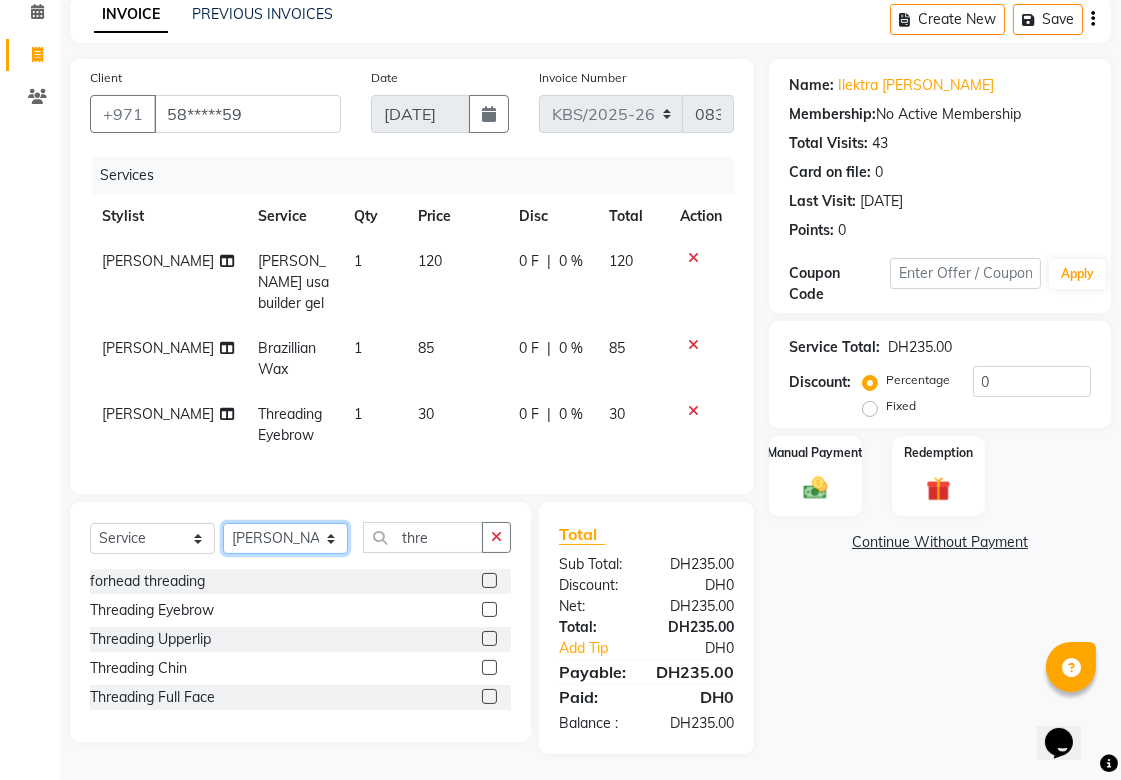 click on "Select Stylist [PERSON_NAME] Nameta Reception [PERSON_NAME]" 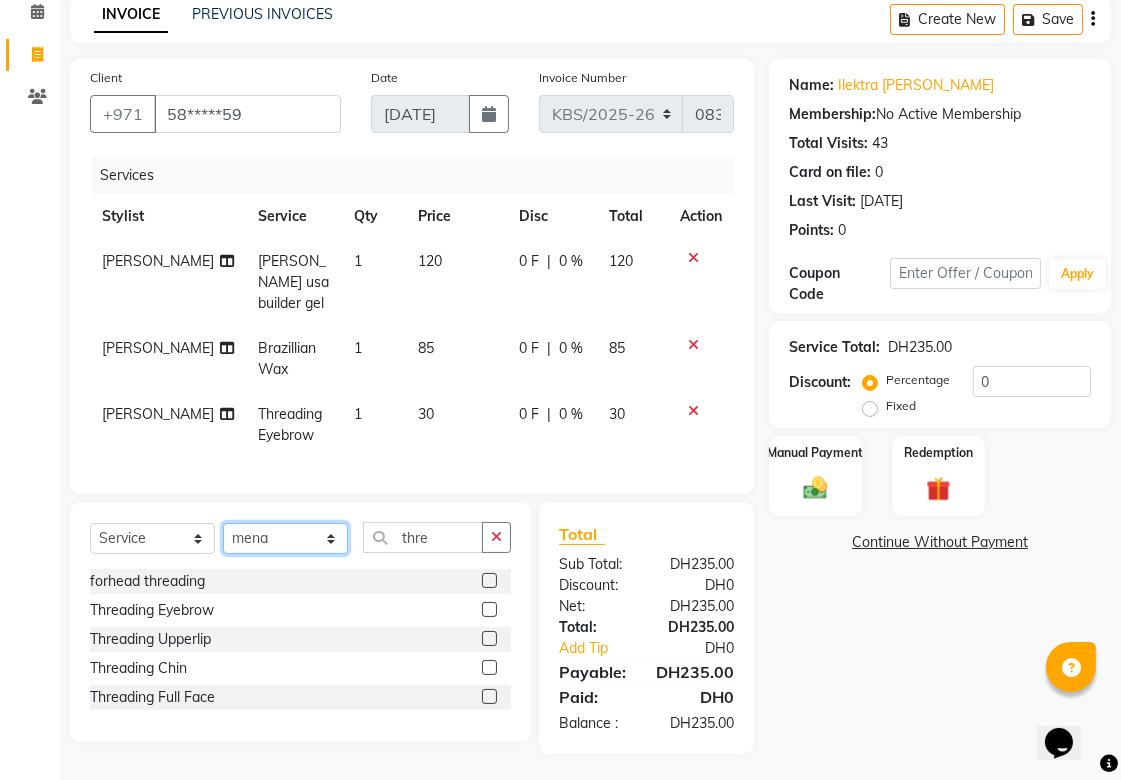 click on "Select Stylist [PERSON_NAME] Nameta Reception [PERSON_NAME]" 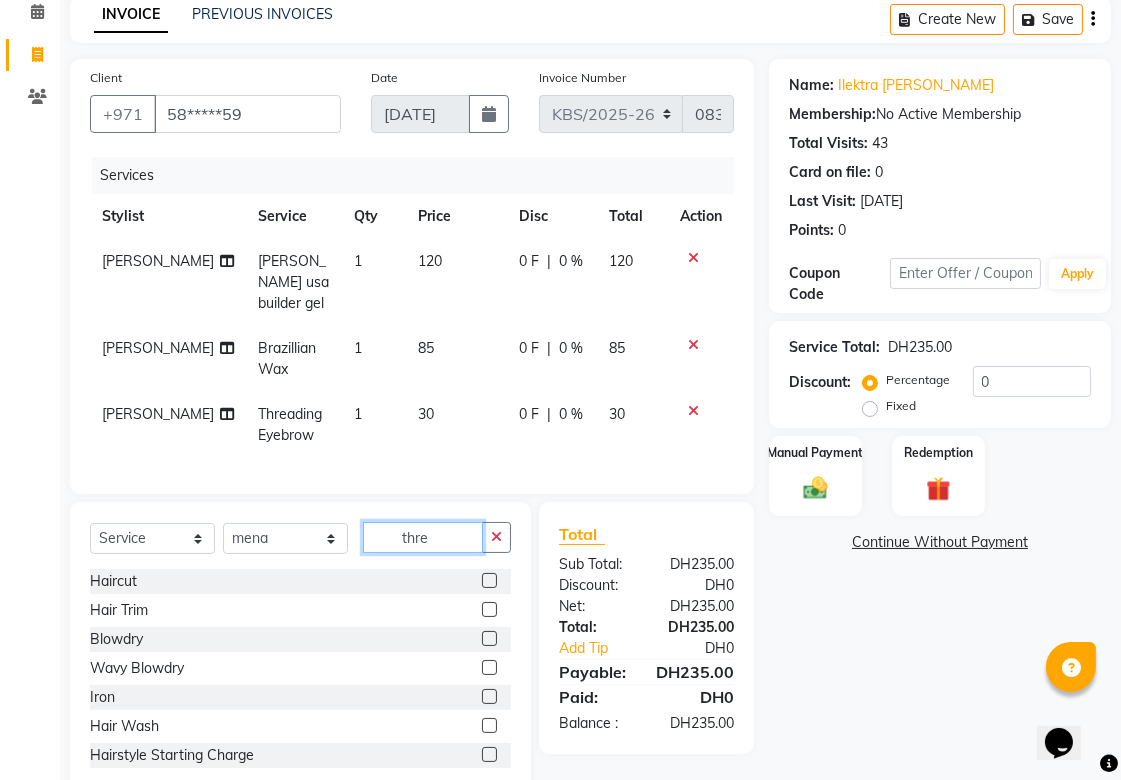 click on "thre" 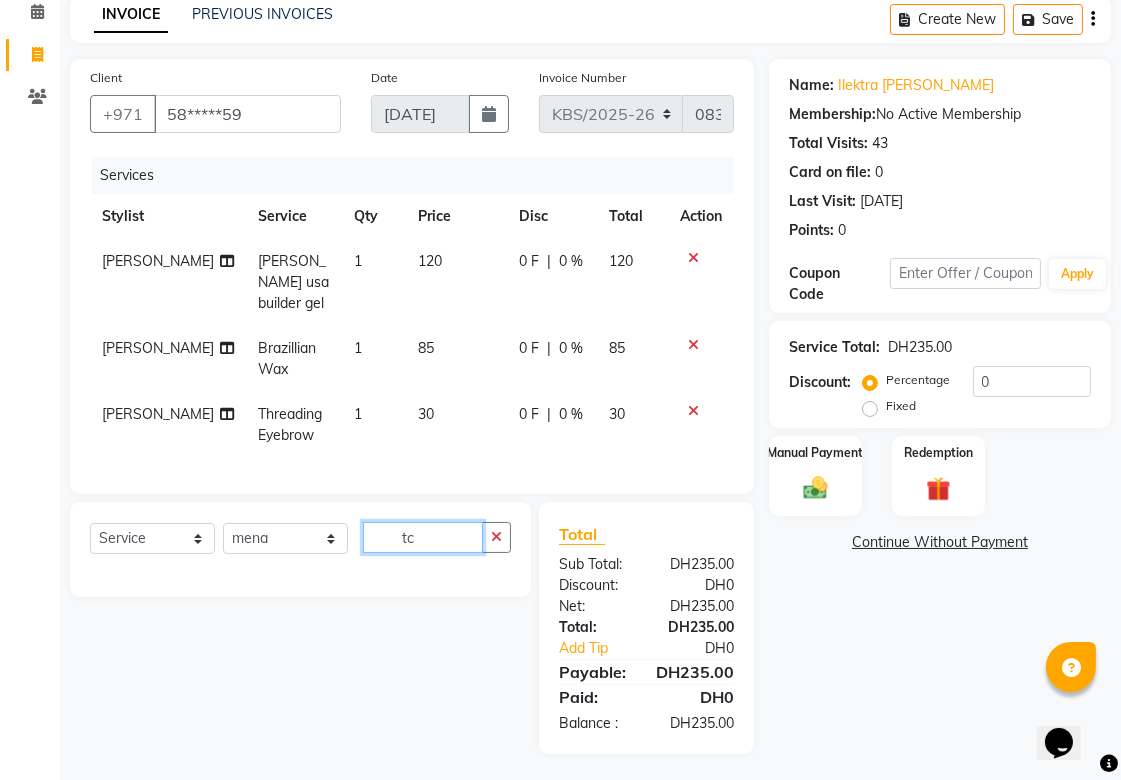 type on "t" 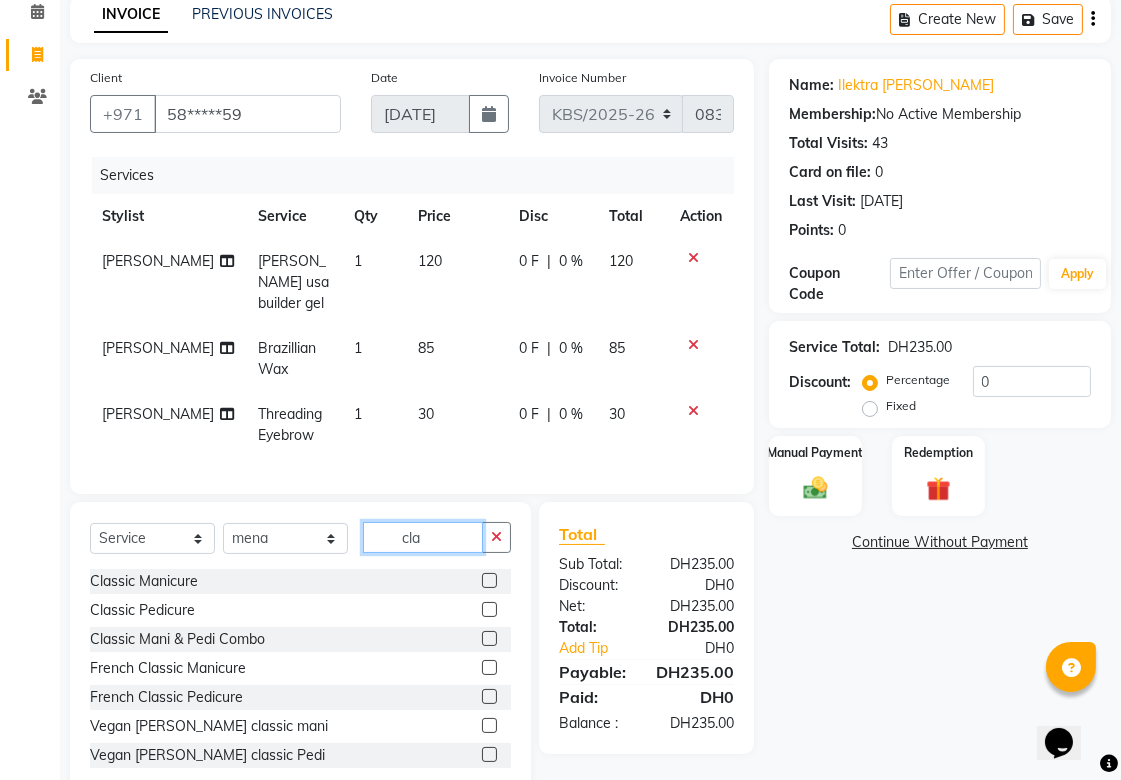 type on "cla" 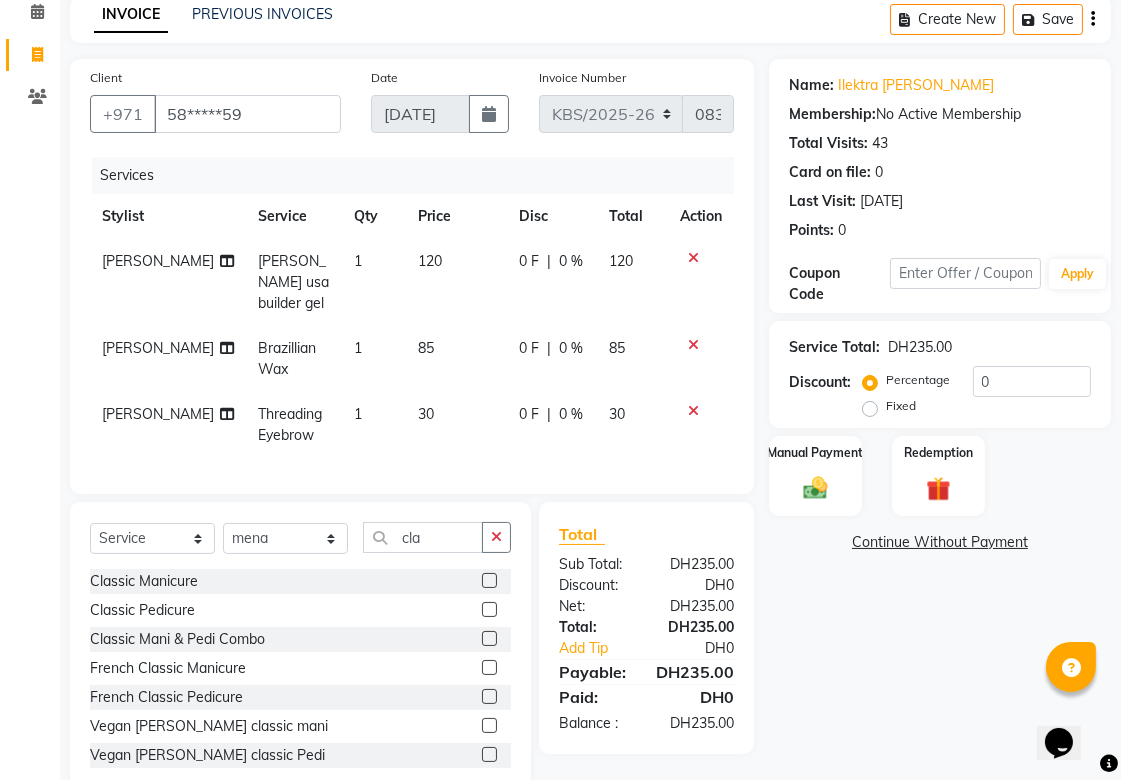 click 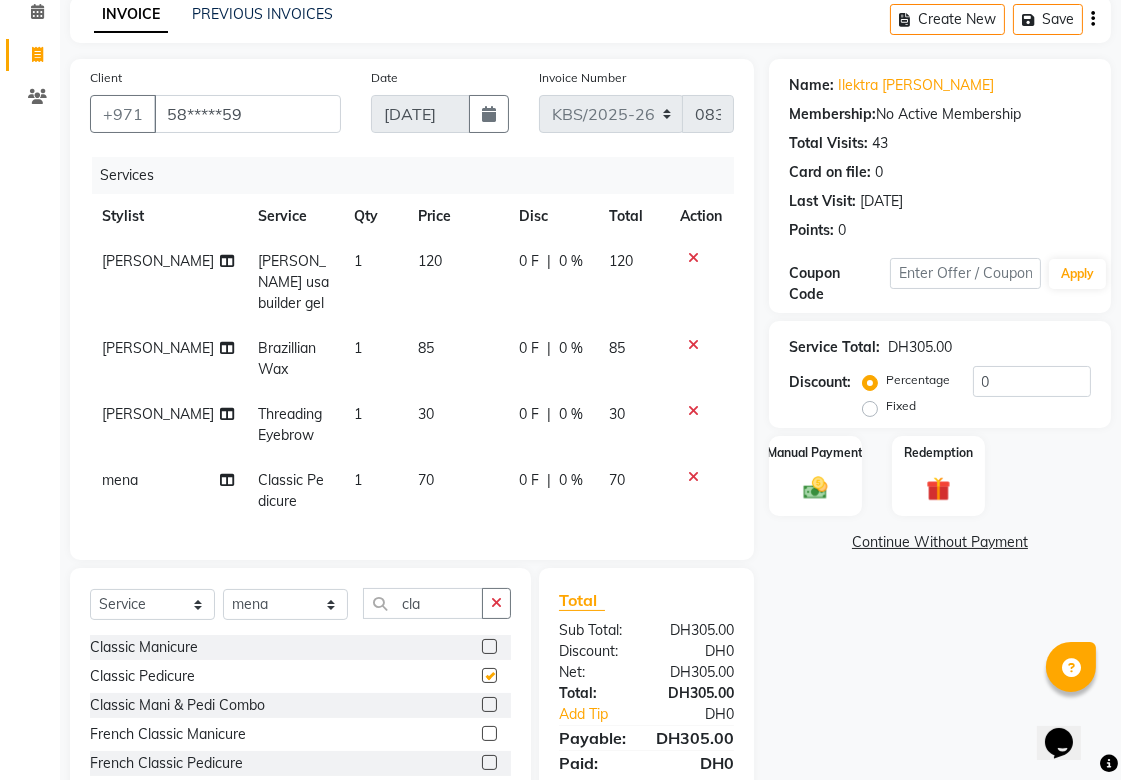 checkbox on "false" 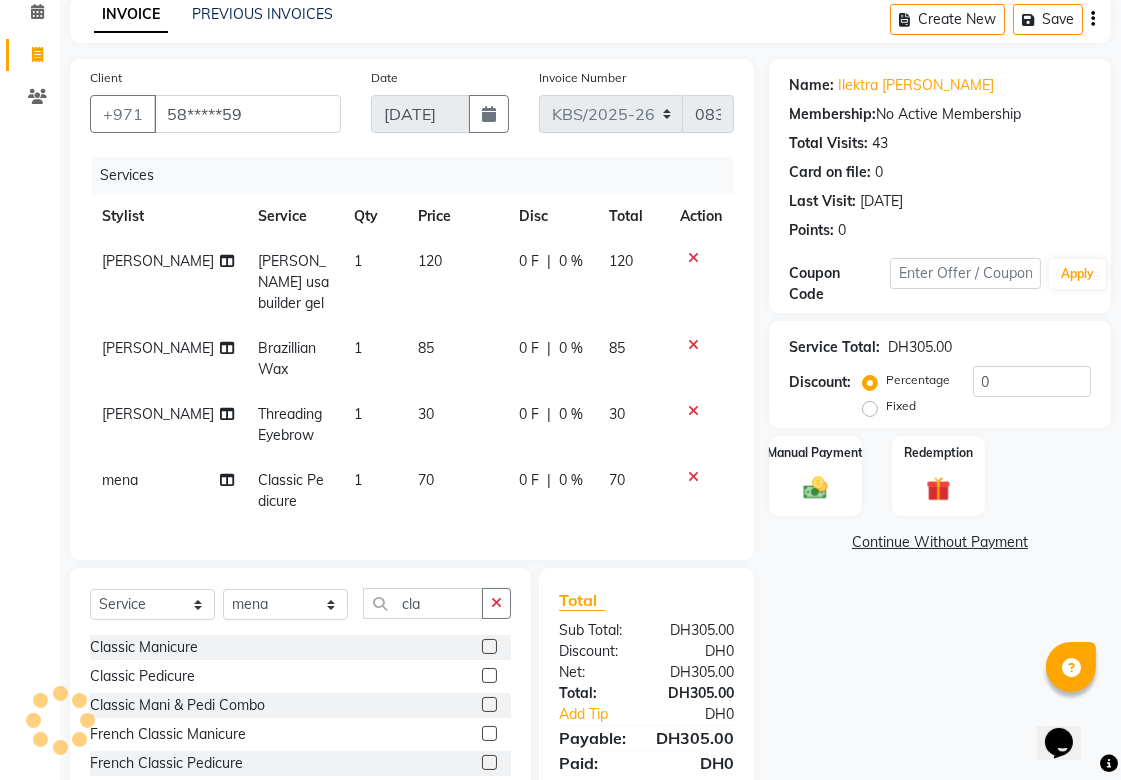 click on "Name: [PERSON_NAME] Membership:  No Active Membership  Total Visits:  43 Card on file:  0 Last Visit:   [DATE] Points:   0  Coupon Code Apply Service Total:  DH305.00  Discount:  Percentage   Fixed  0 Manual Payment Redemption  Continue Without Payment" 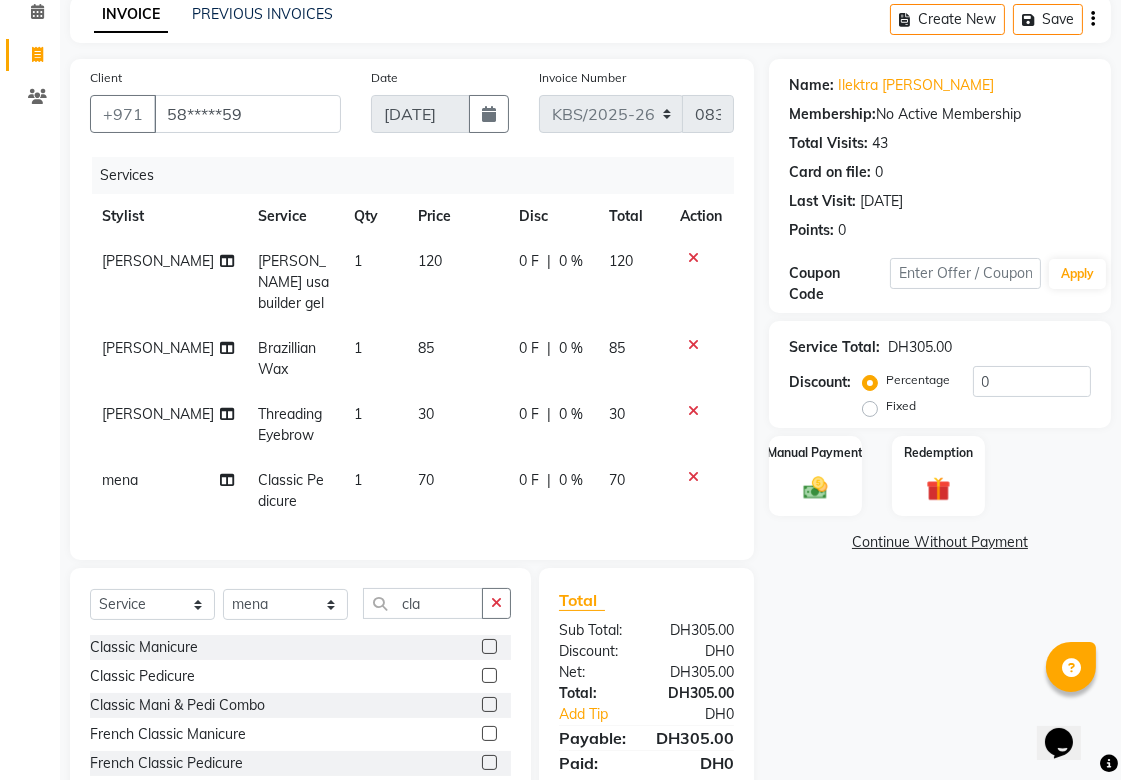 click on "120" 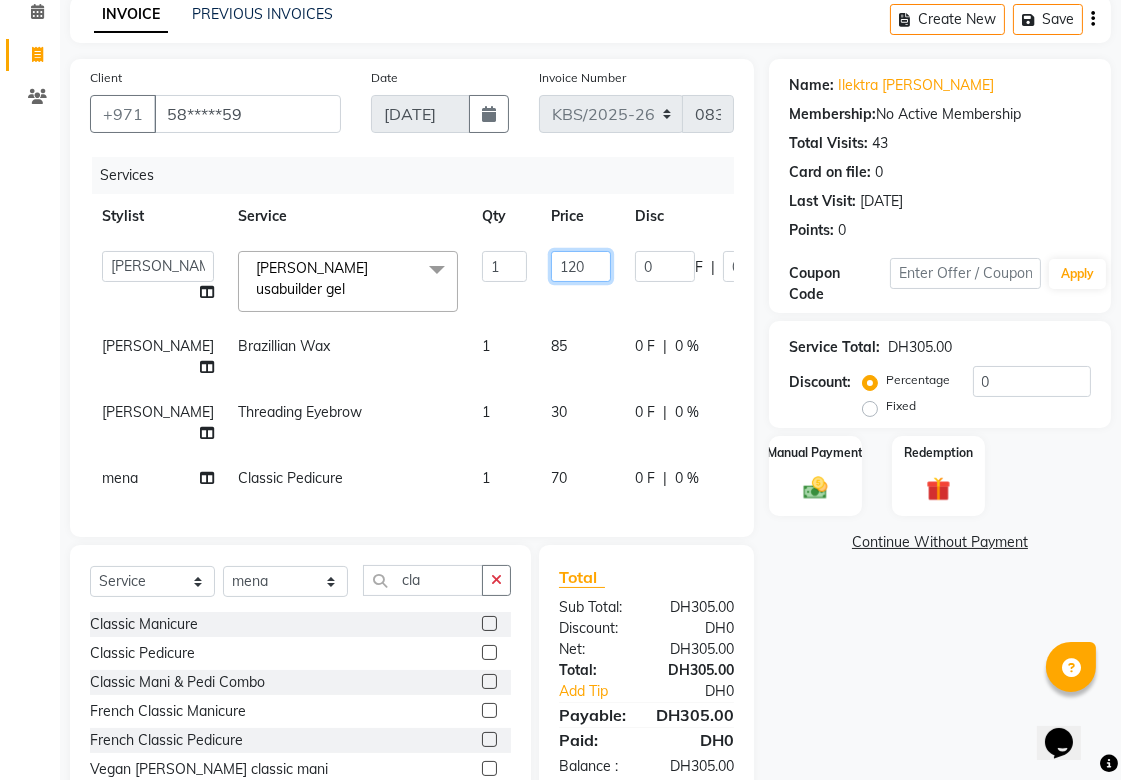 click on "120" 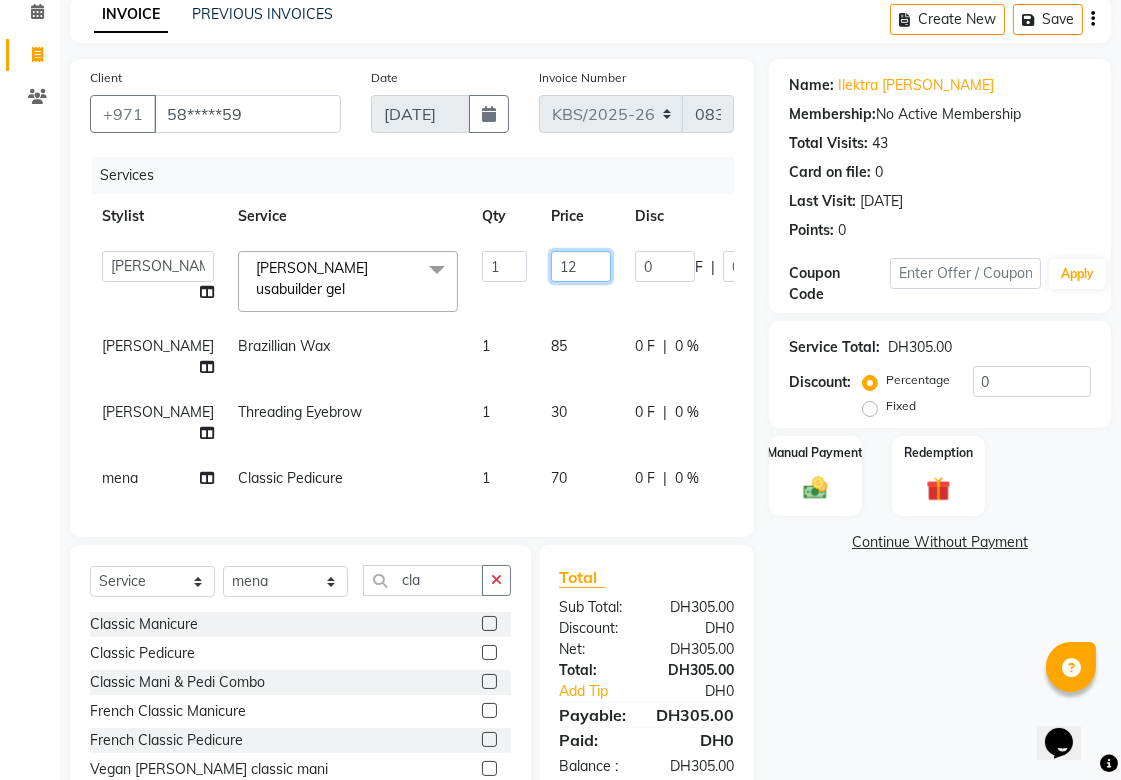 type on "1" 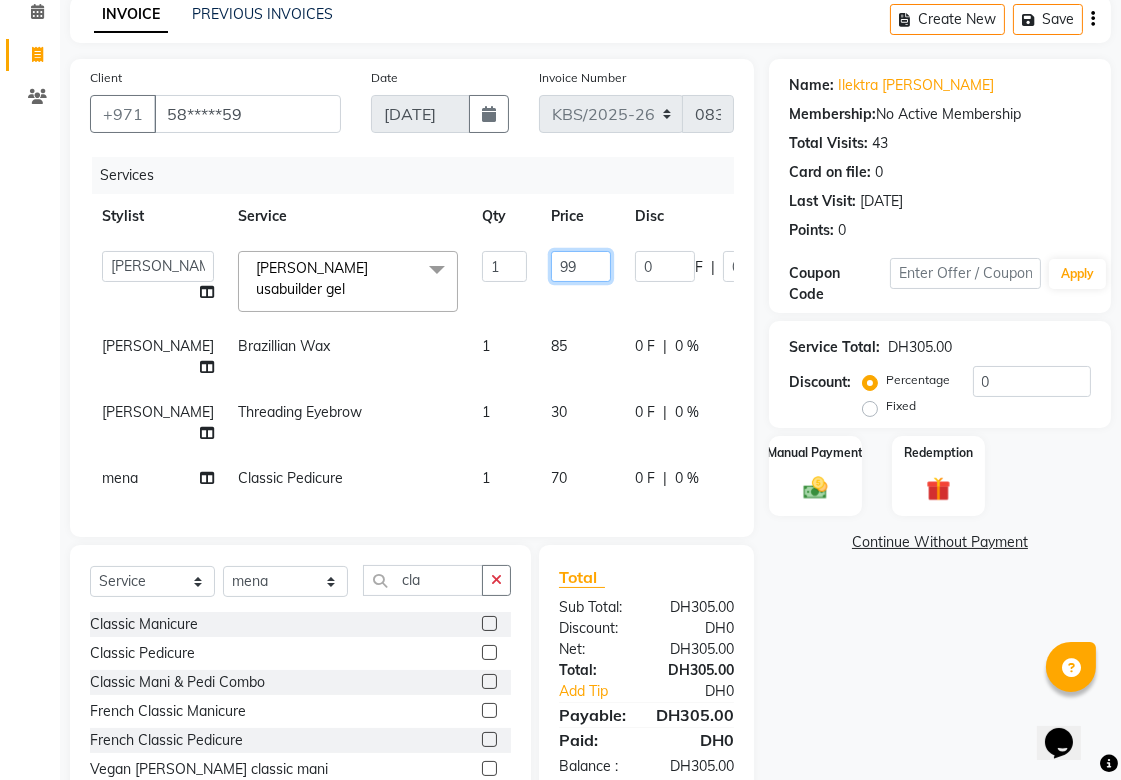 type on "9" 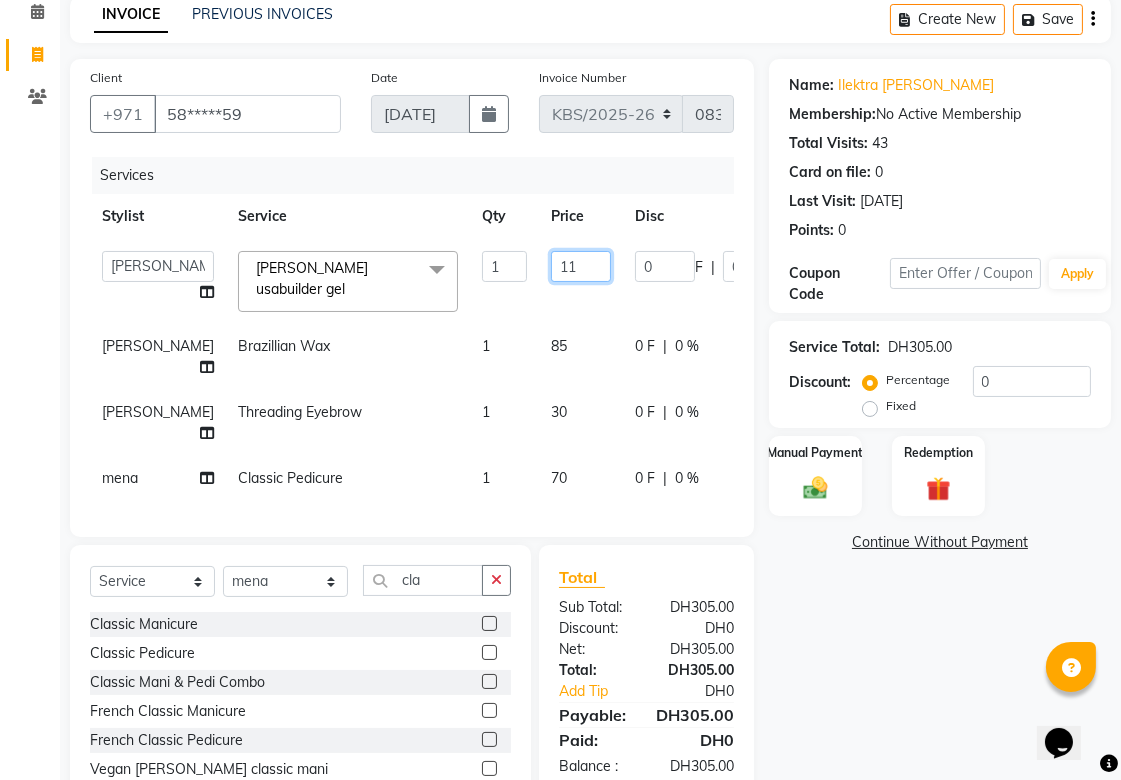 type on "110" 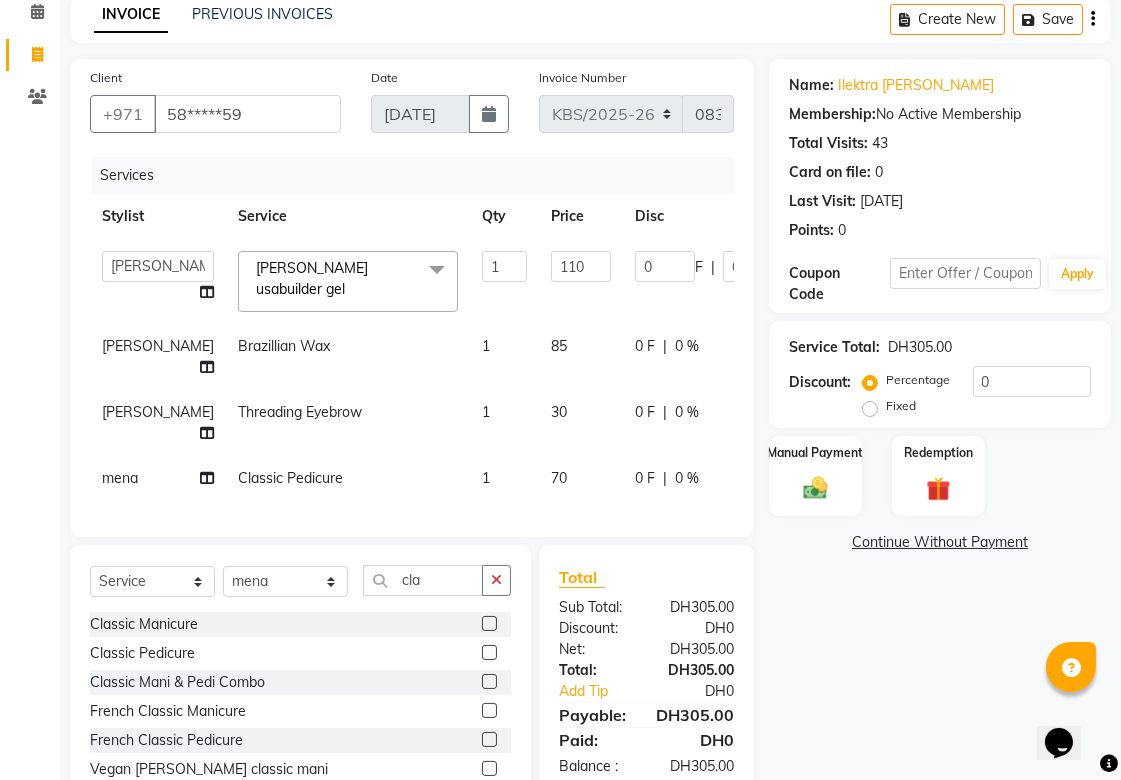 click on "Name: [PERSON_NAME] Membership:  No Active Membership  Total Visits:  43 Card on file:  0 Last Visit:   [DATE] Points:   0  Coupon Code Apply Service Total:  DH305.00  Discount:  Percentage   Fixed  0 Manual Payment Redemption  Continue Without Payment" 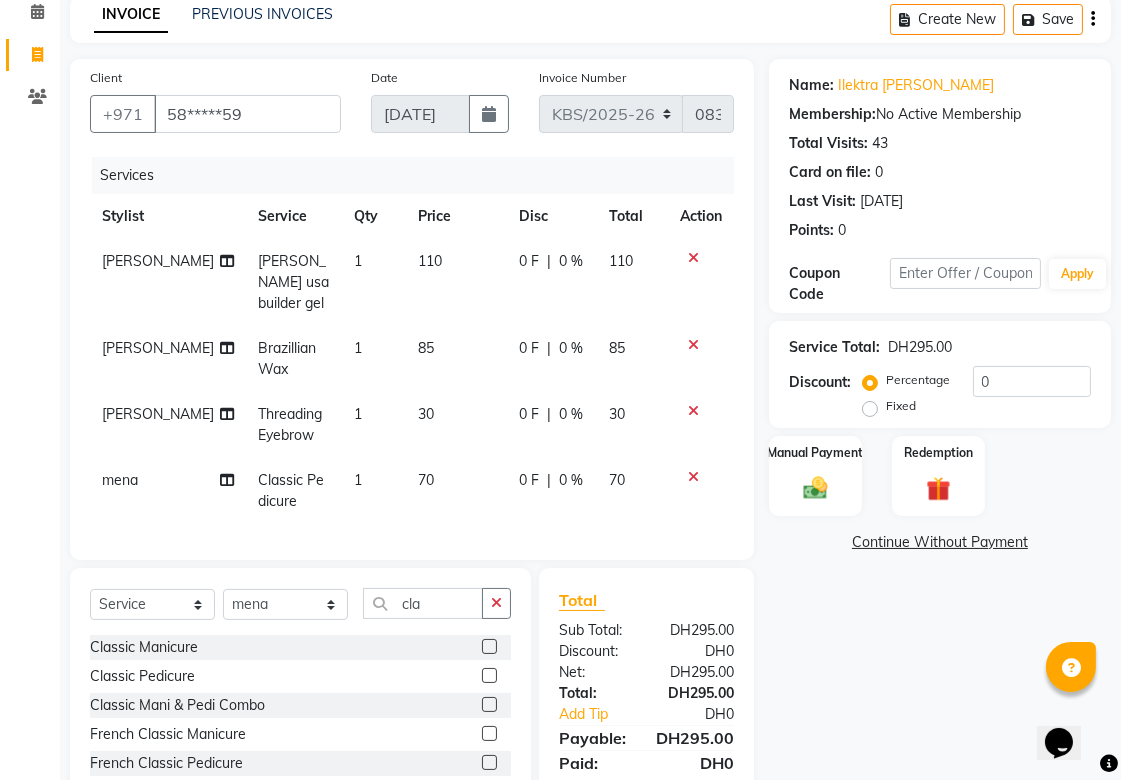 click on "110" 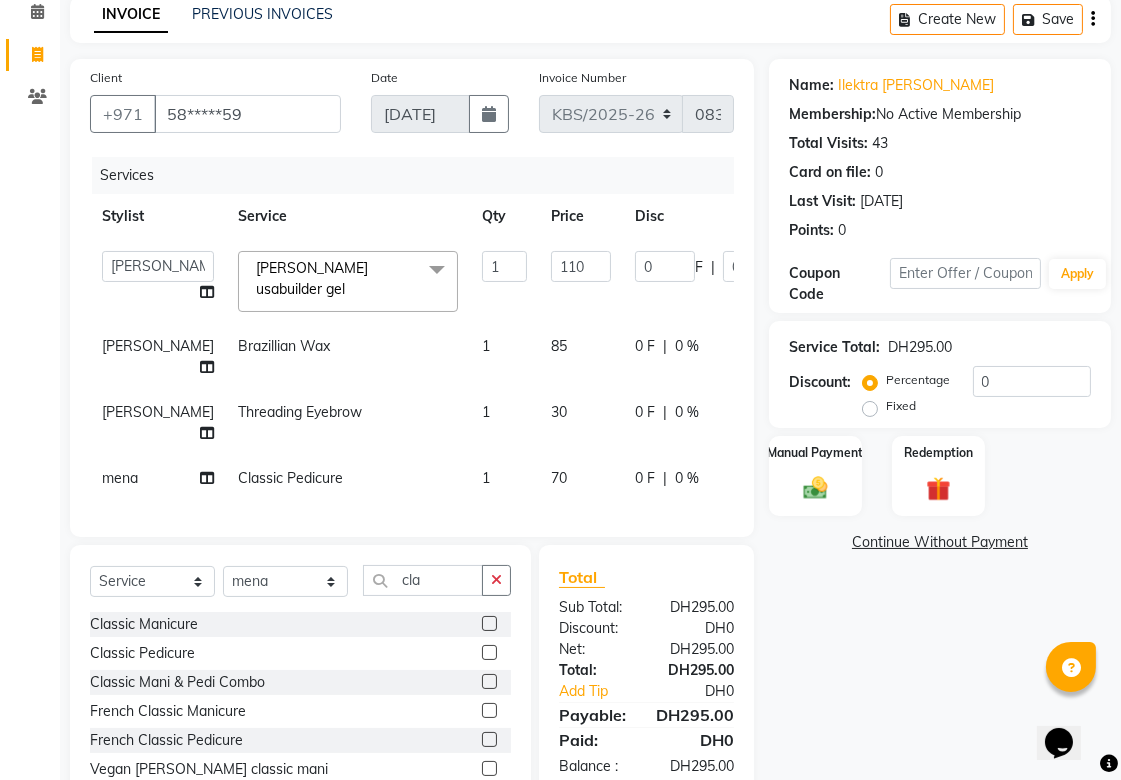 drag, startPoint x: 507, startPoint y: 468, endPoint x: 516, endPoint y: 456, distance: 15 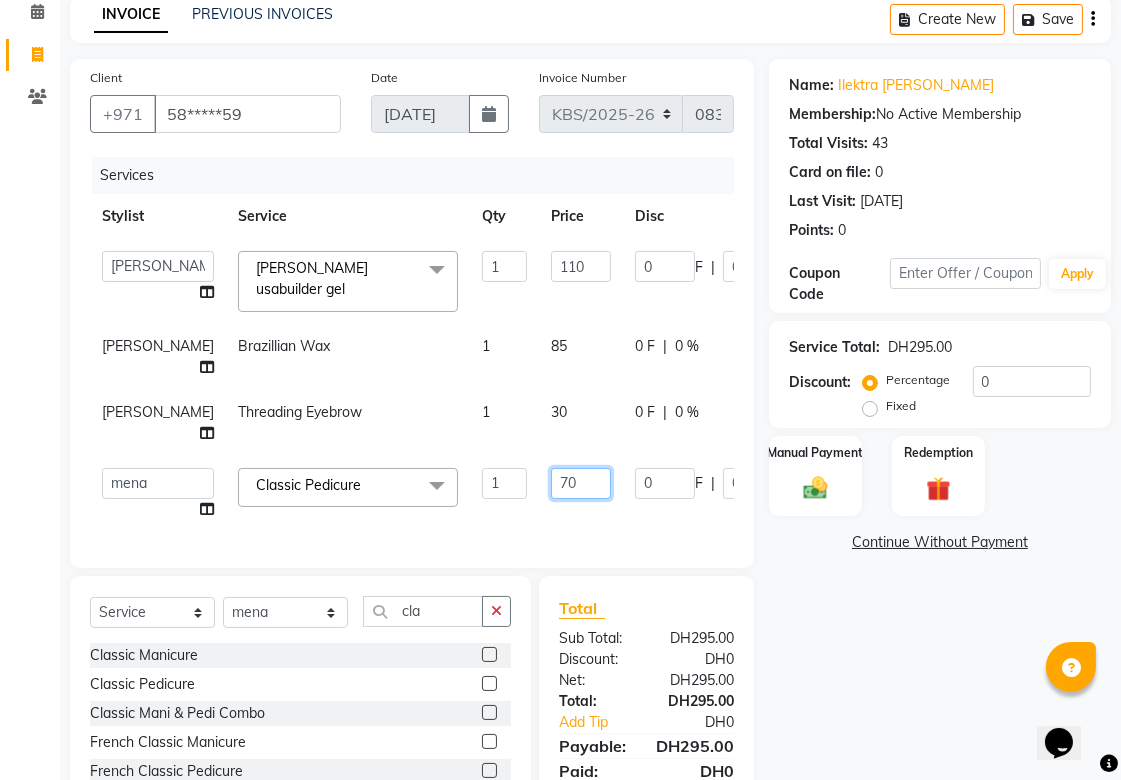 click on "70" 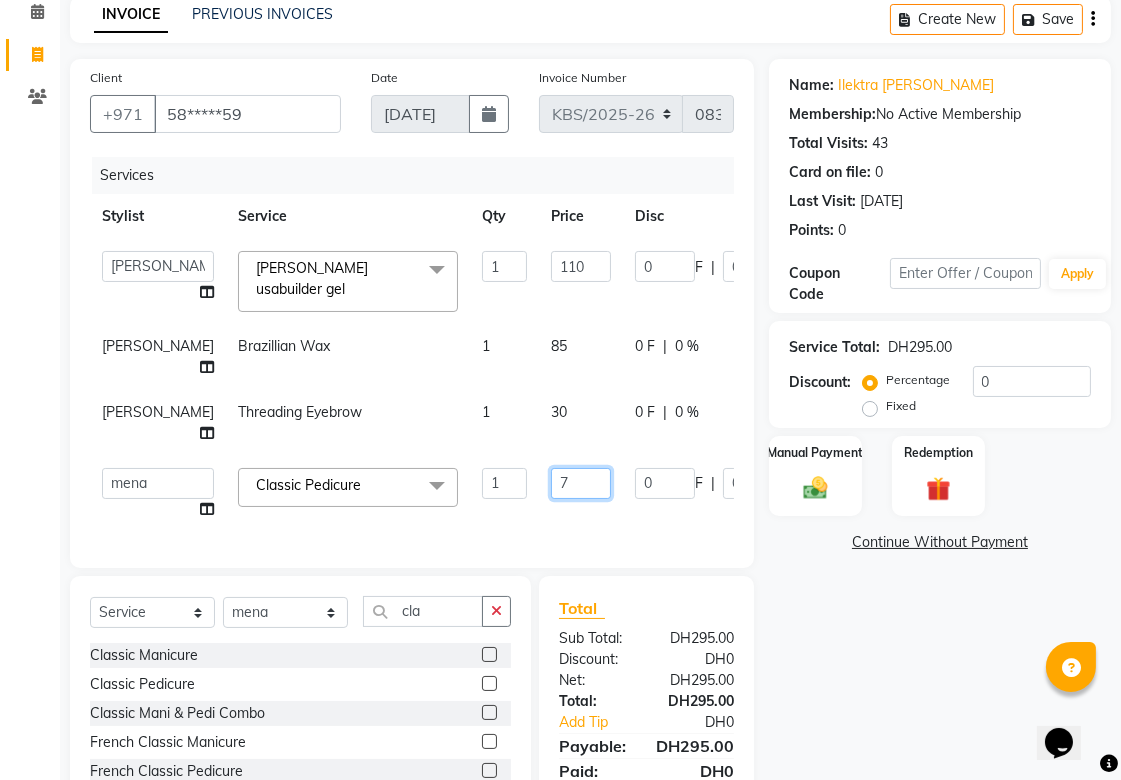 type on "75" 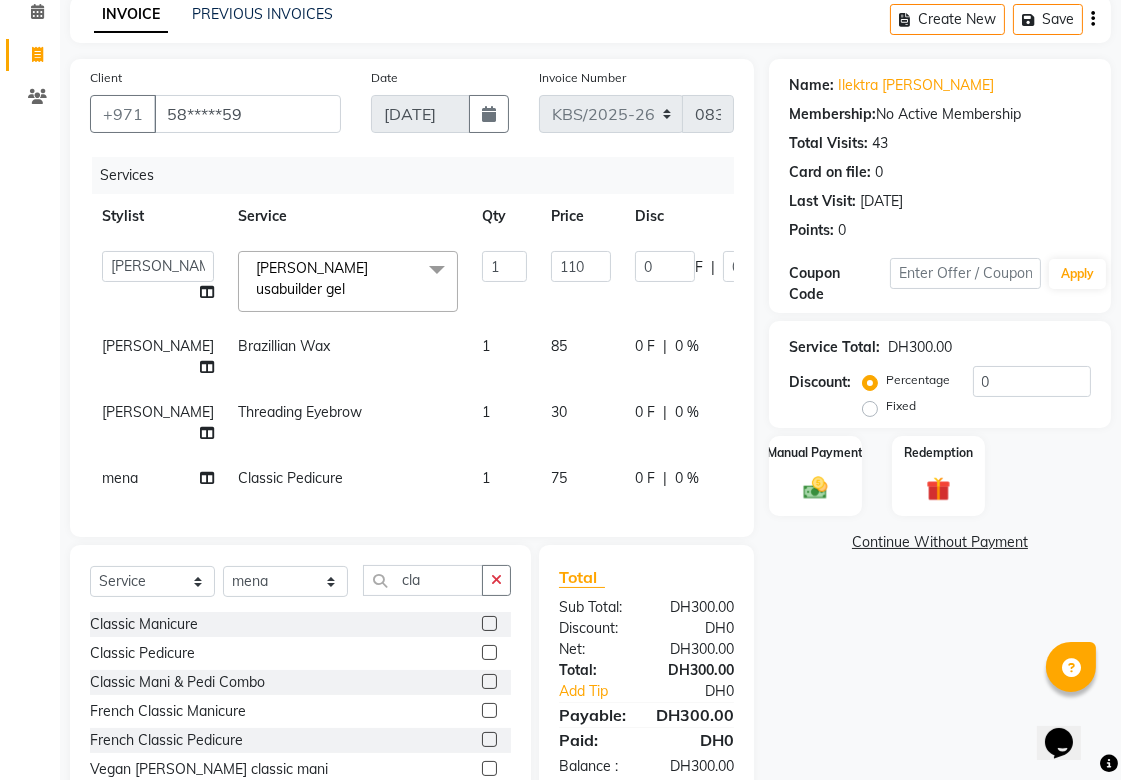 drag, startPoint x: 874, startPoint y: 657, endPoint x: 766, endPoint y: 435, distance: 246.87648 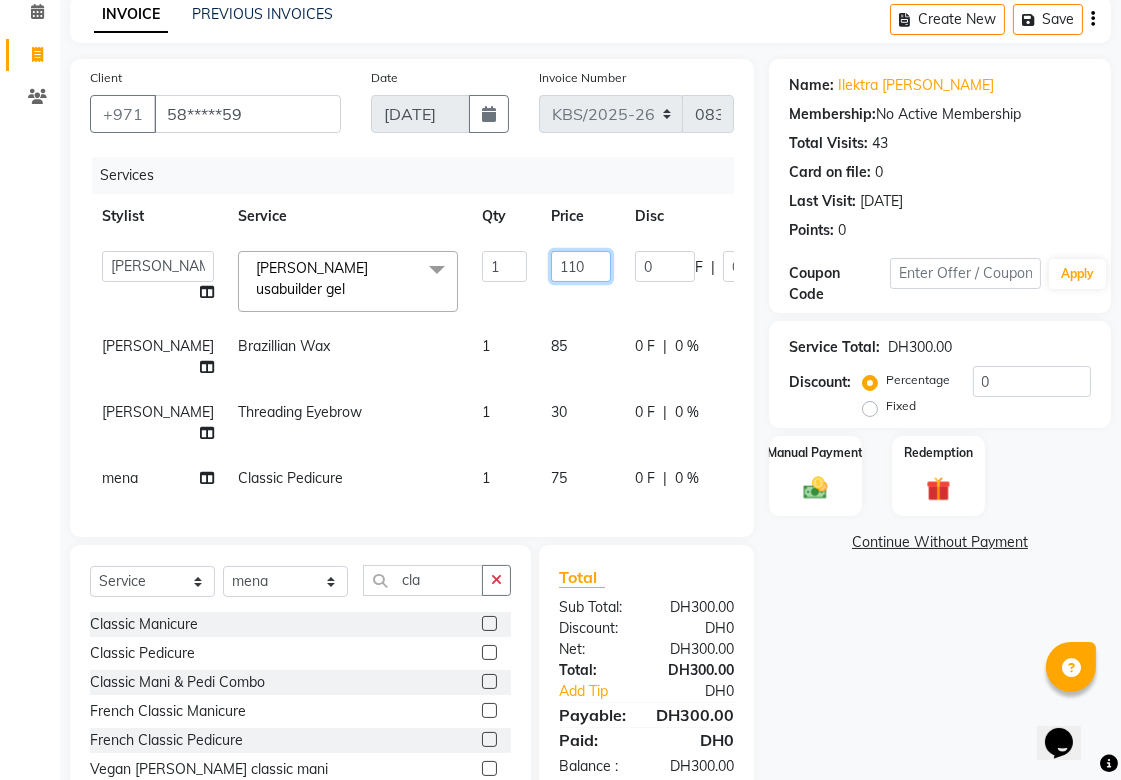 click on "110" 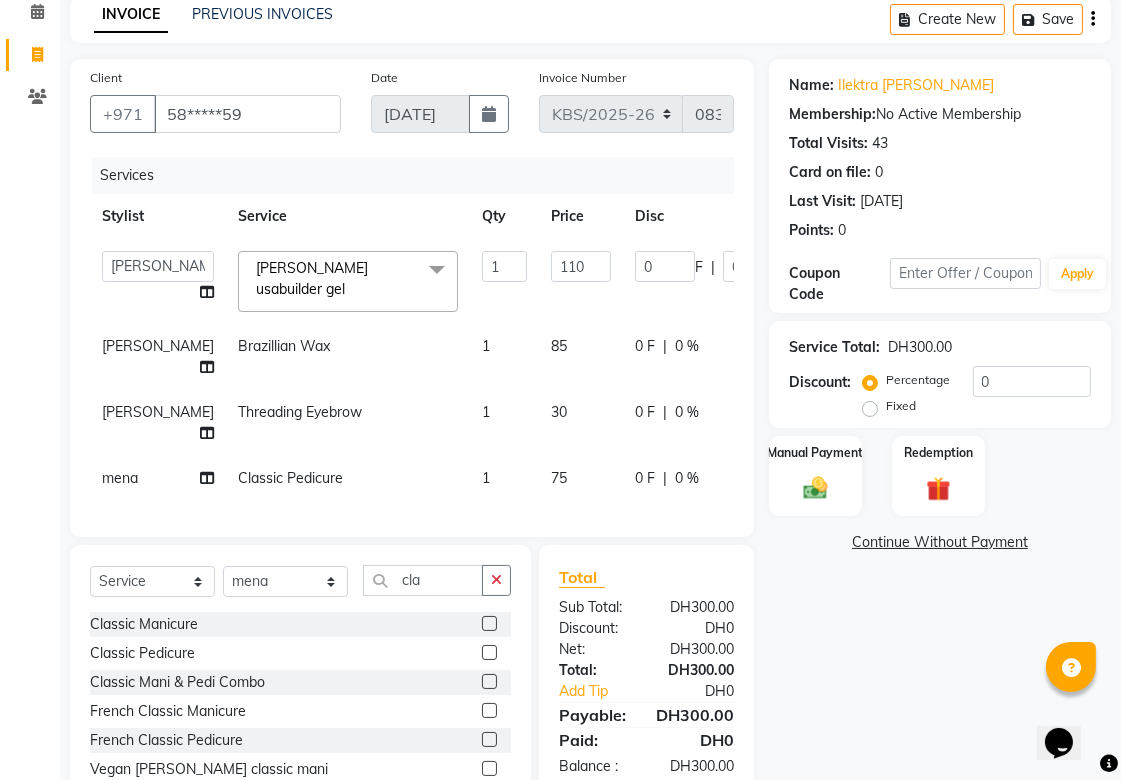 drag, startPoint x: 807, startPoint y: 591, endPoint x: 808, endPoint y: 580, distance: 11.045361 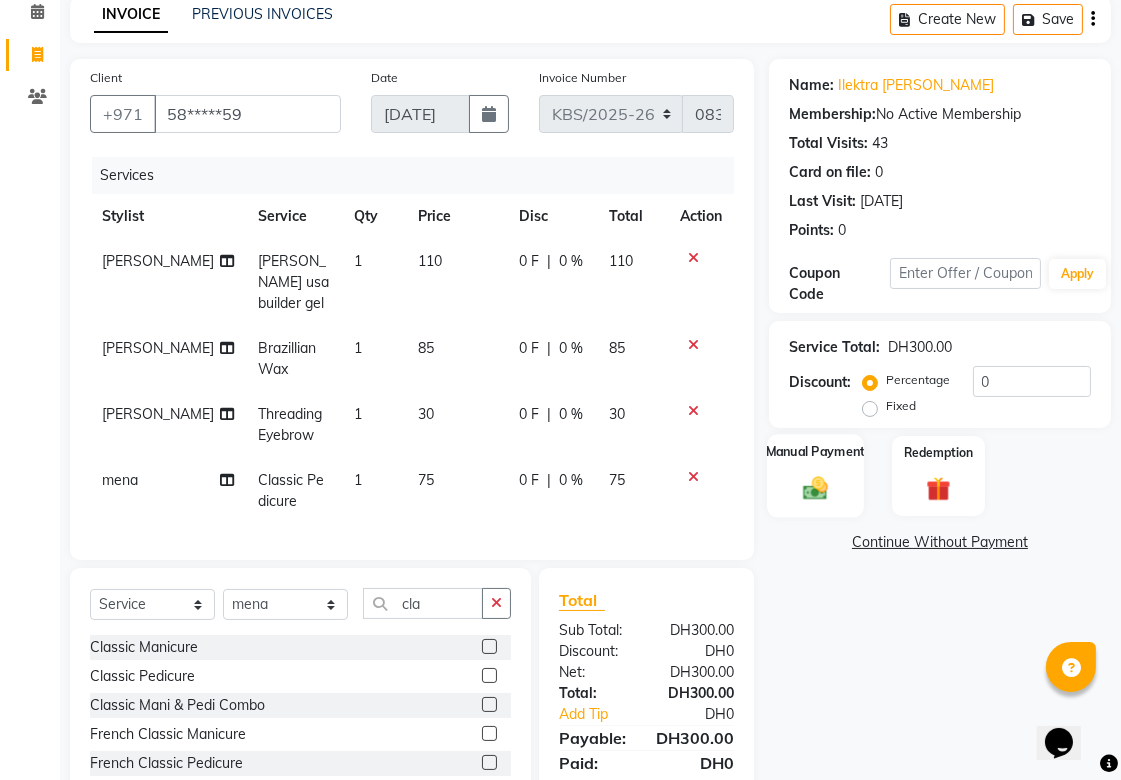 click 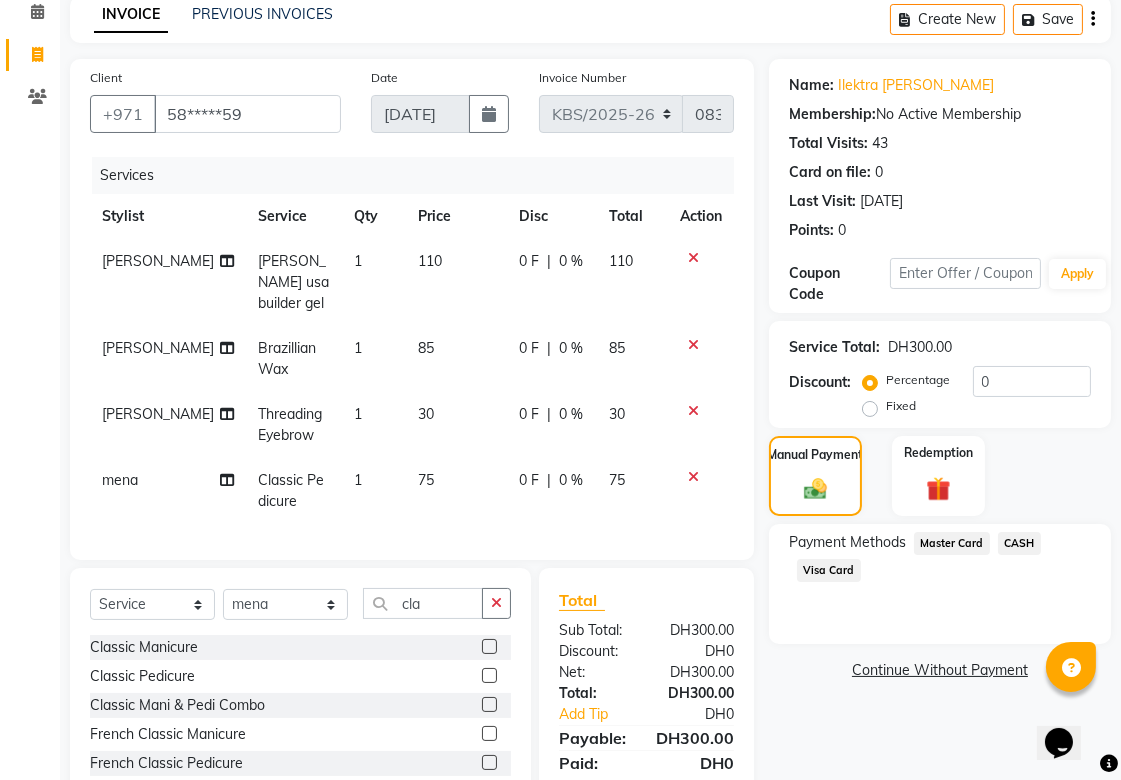 click on "Visa Card" 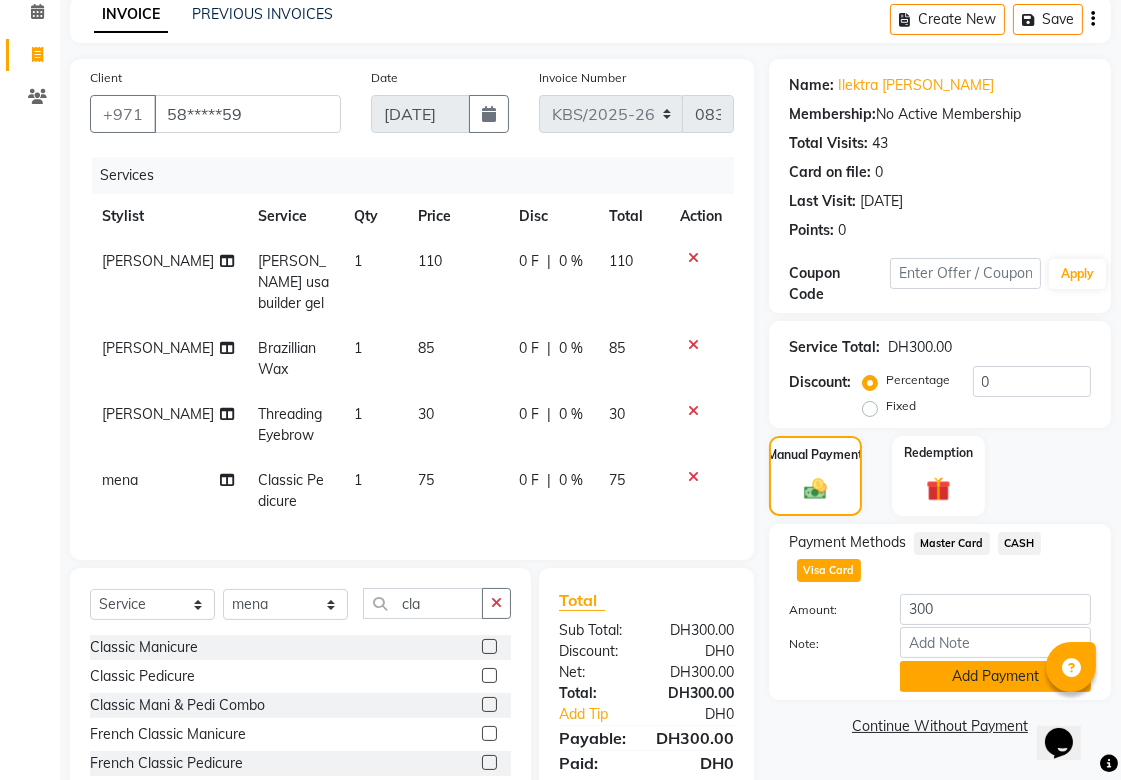 click on "Add Payment" 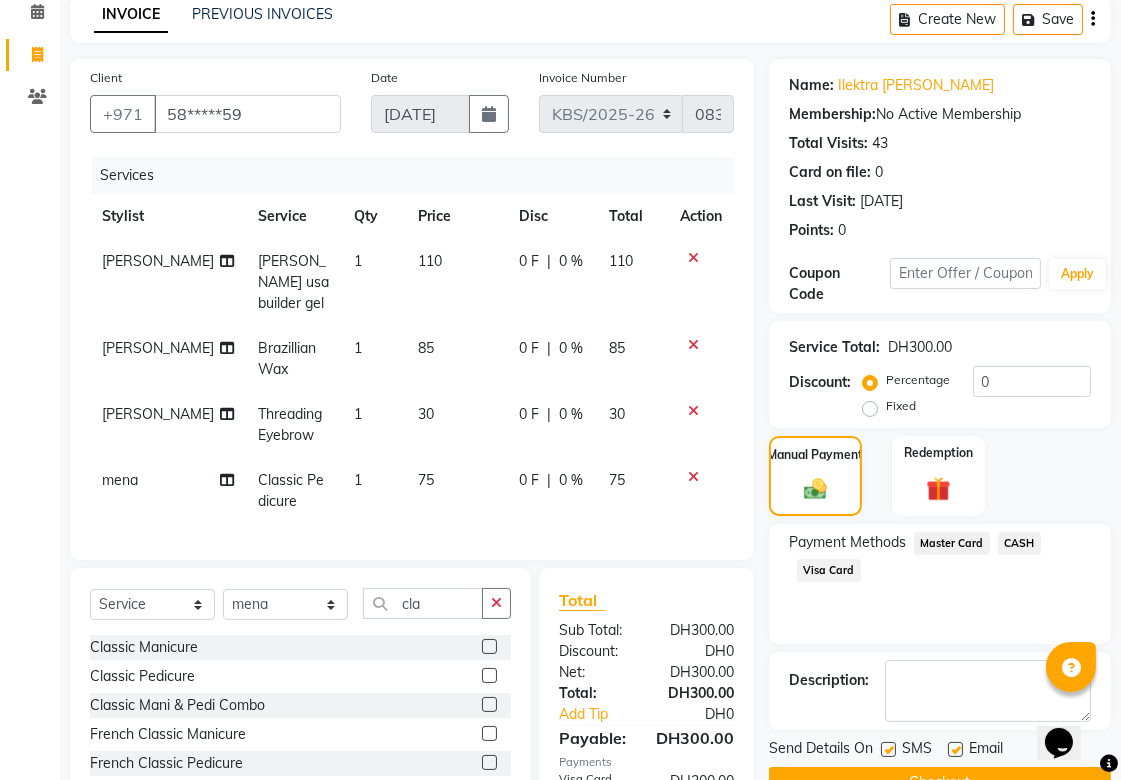 scroll, scrollTop: 165, scrollLeft: 0, axis: vertical 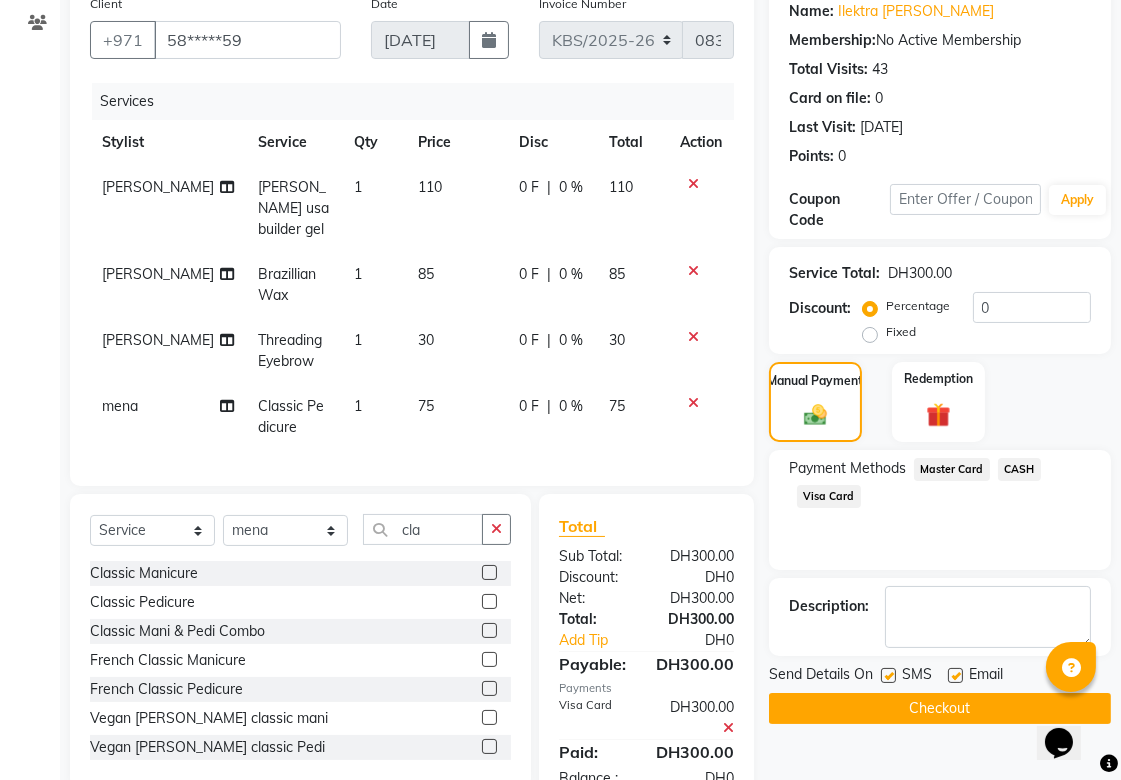 click on "Visa Card" 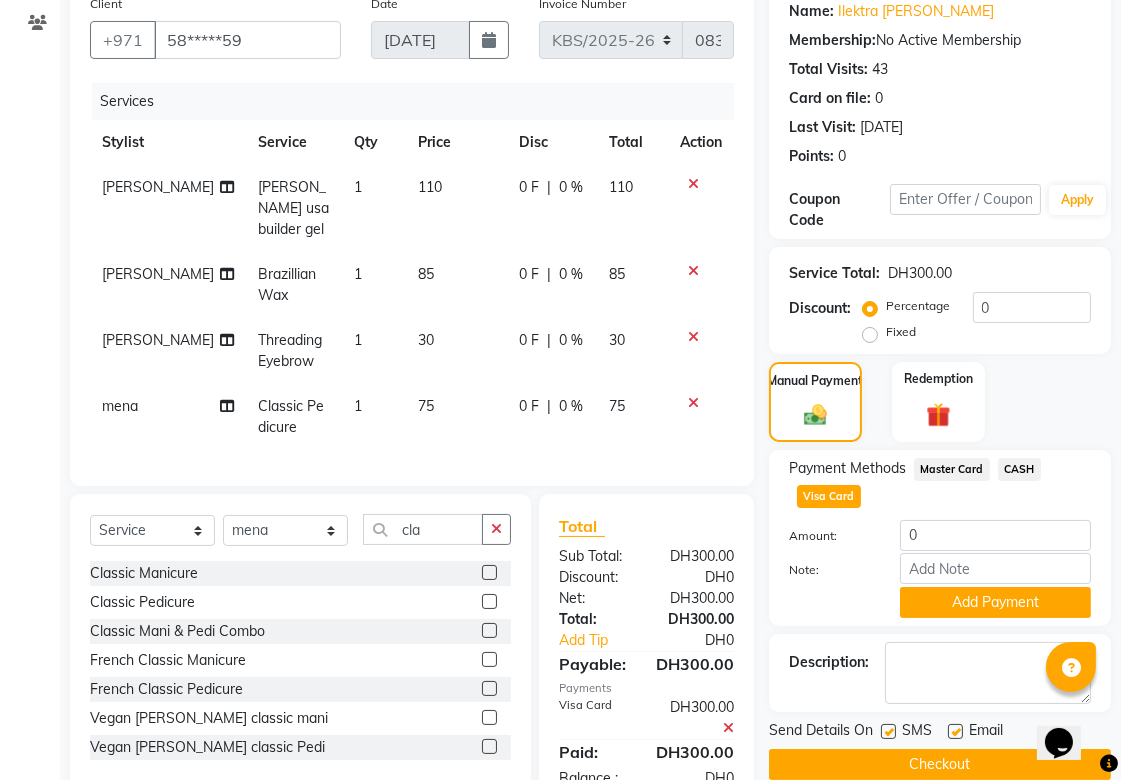scroll, scrollTop: 220, scrollLeft: 0, axis: vertical 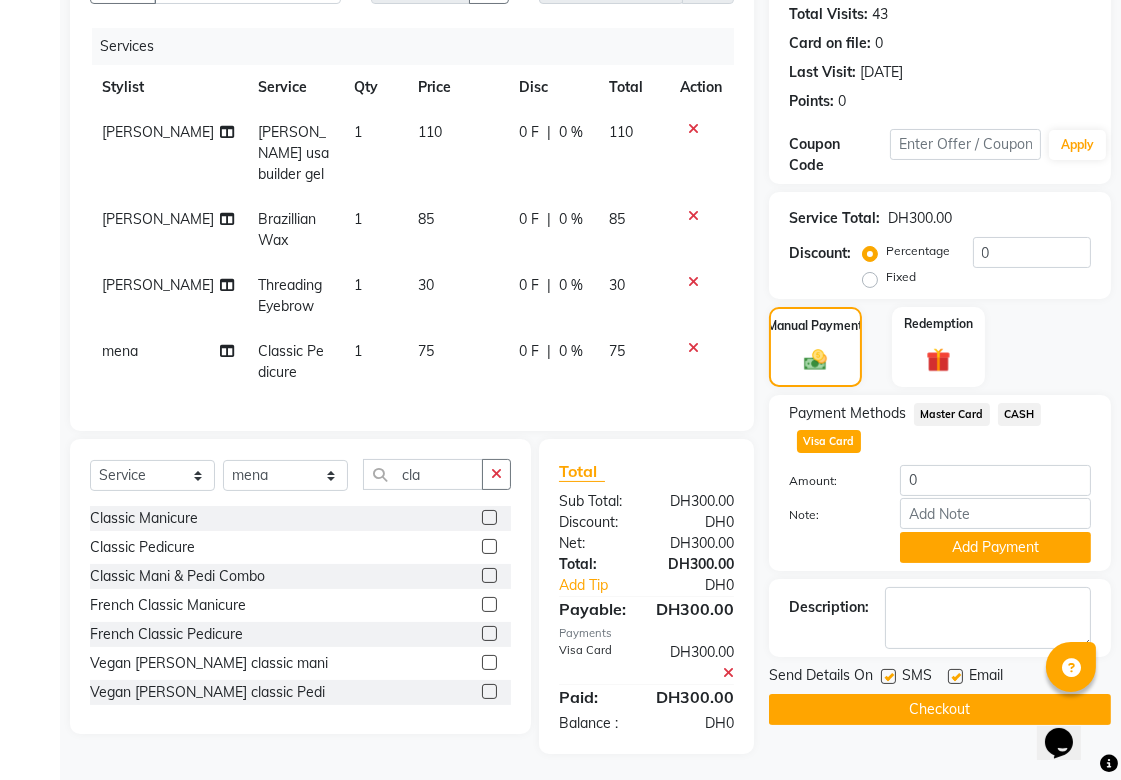 click on "Checkout" 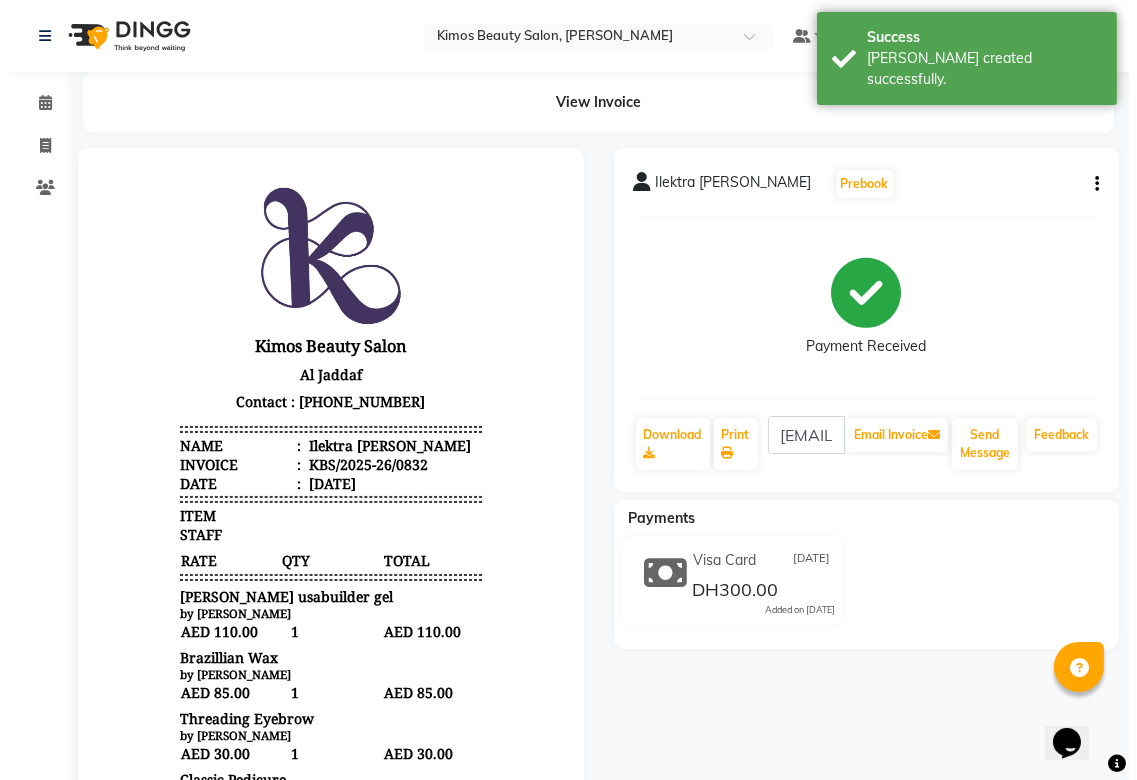 scroll, scrollTop: 0, scrollLeft: 0, axis: both 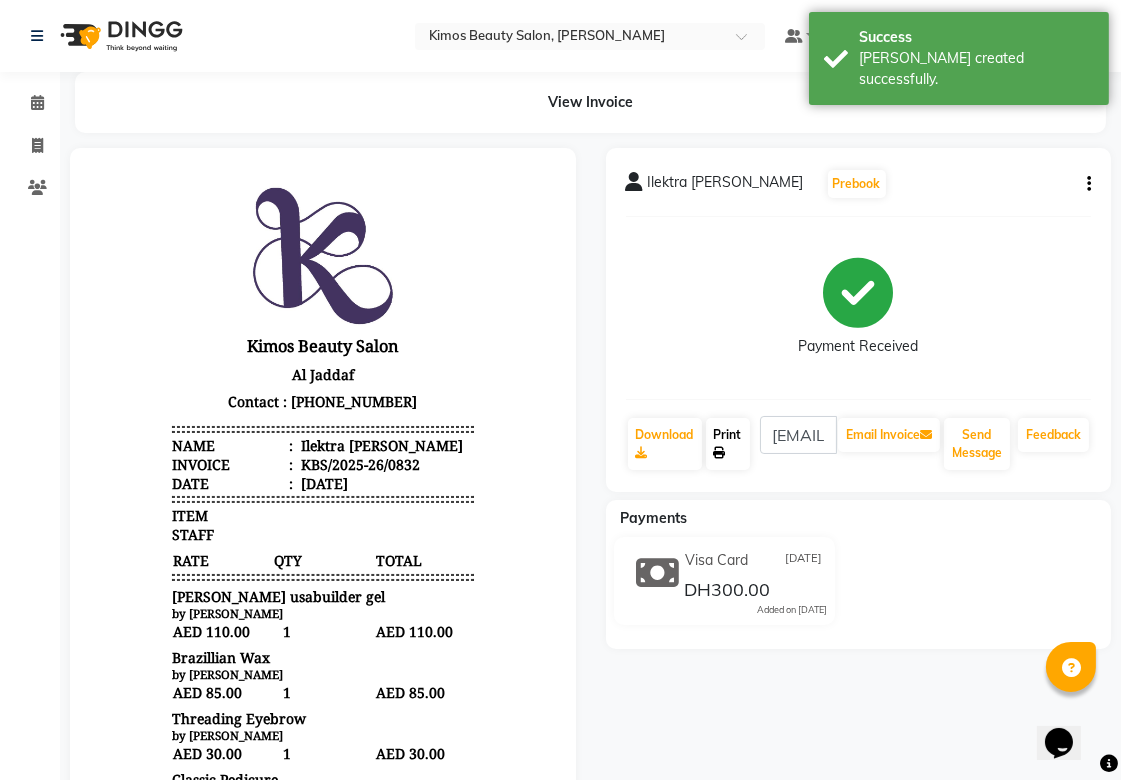 click on "Print" 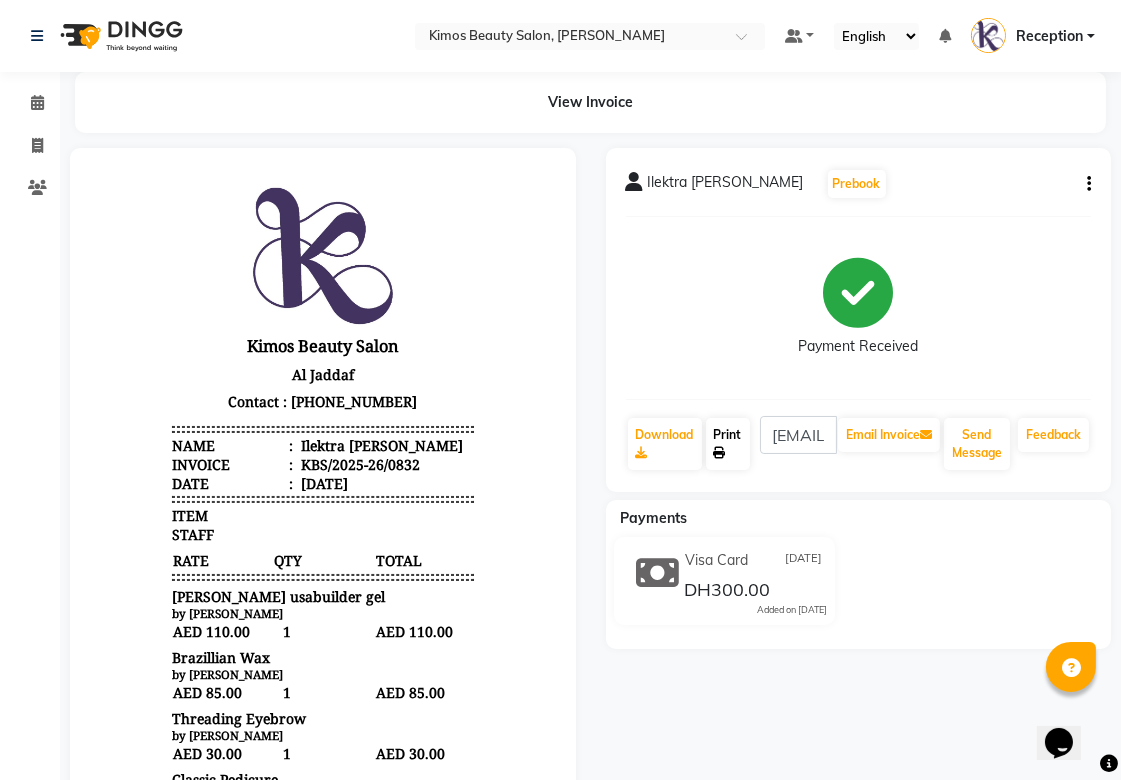 select on "service" 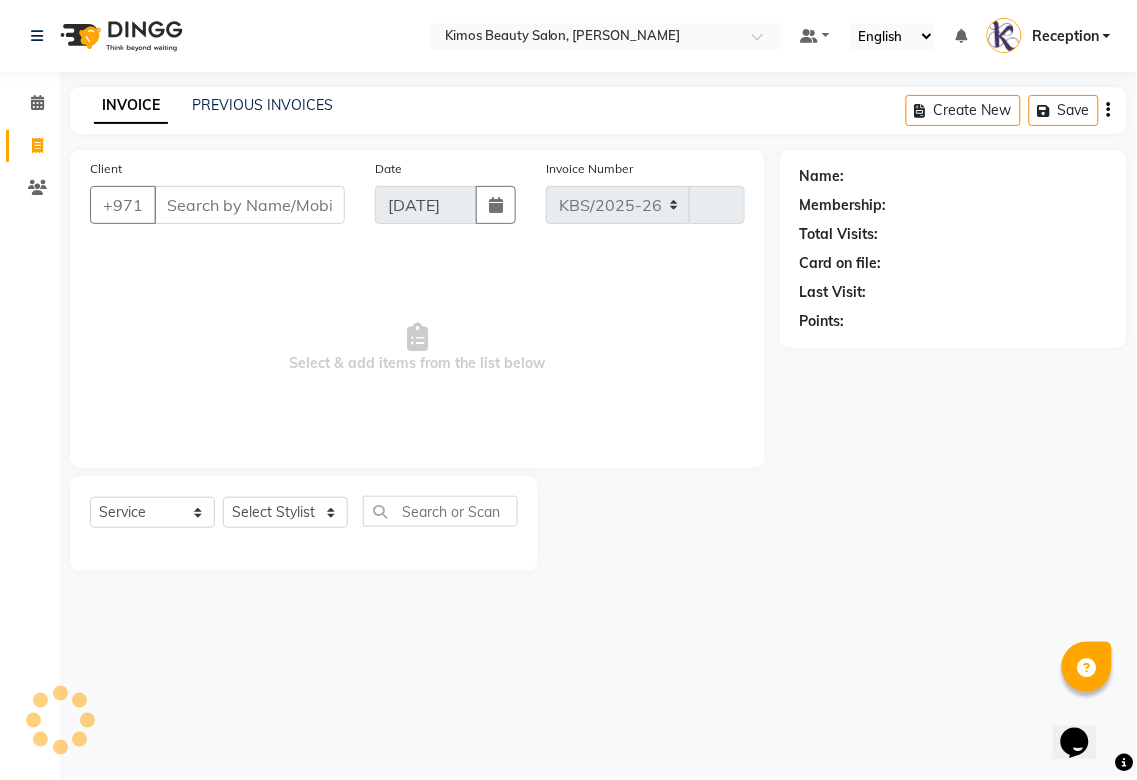 select on "3941" 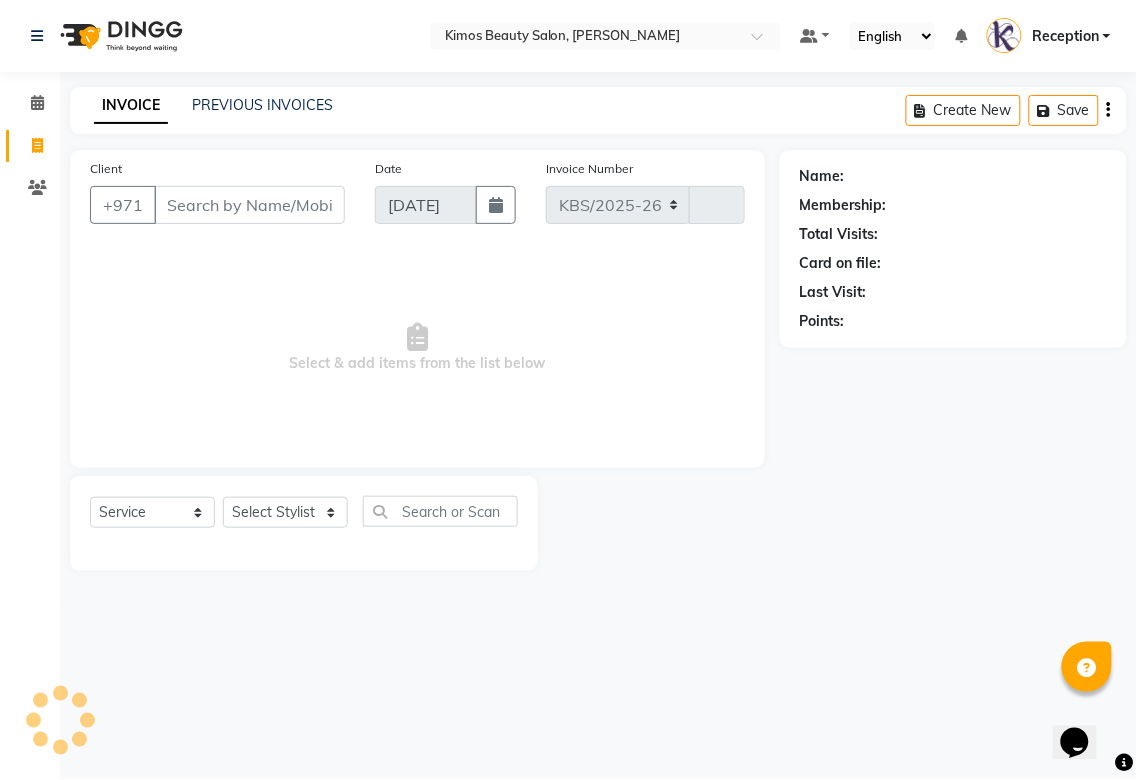 type on "0833" 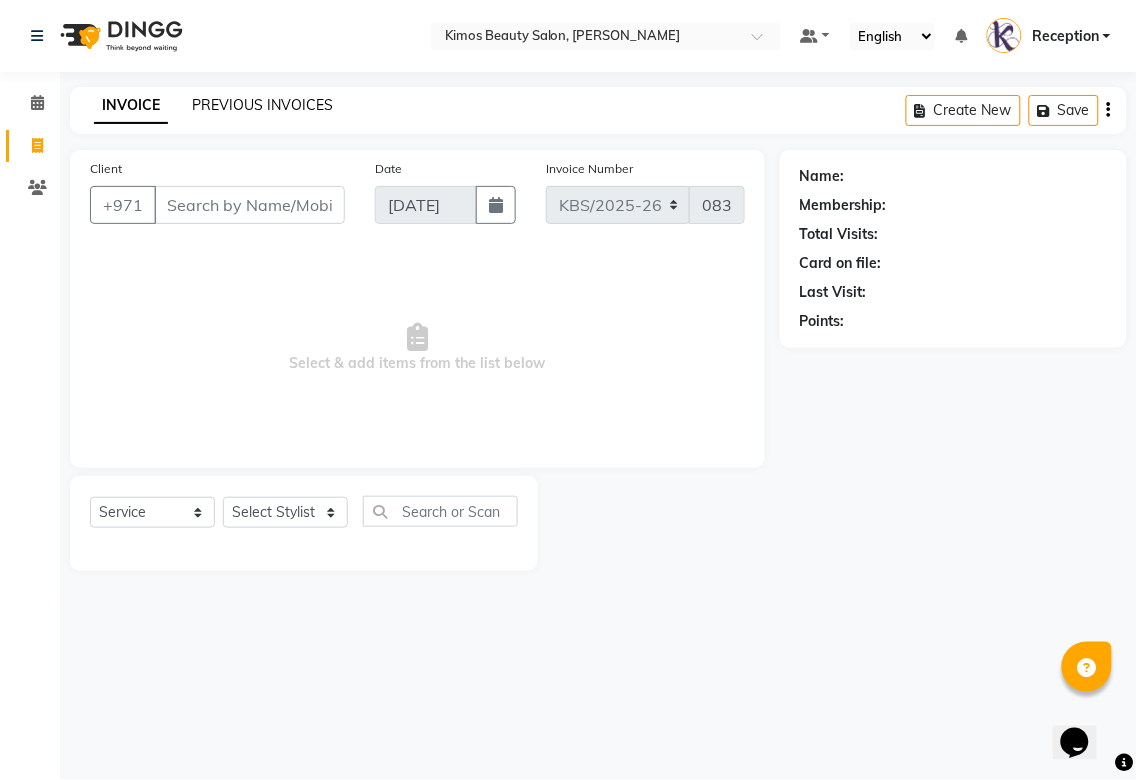 click on "PREVIOUS INVOICES" 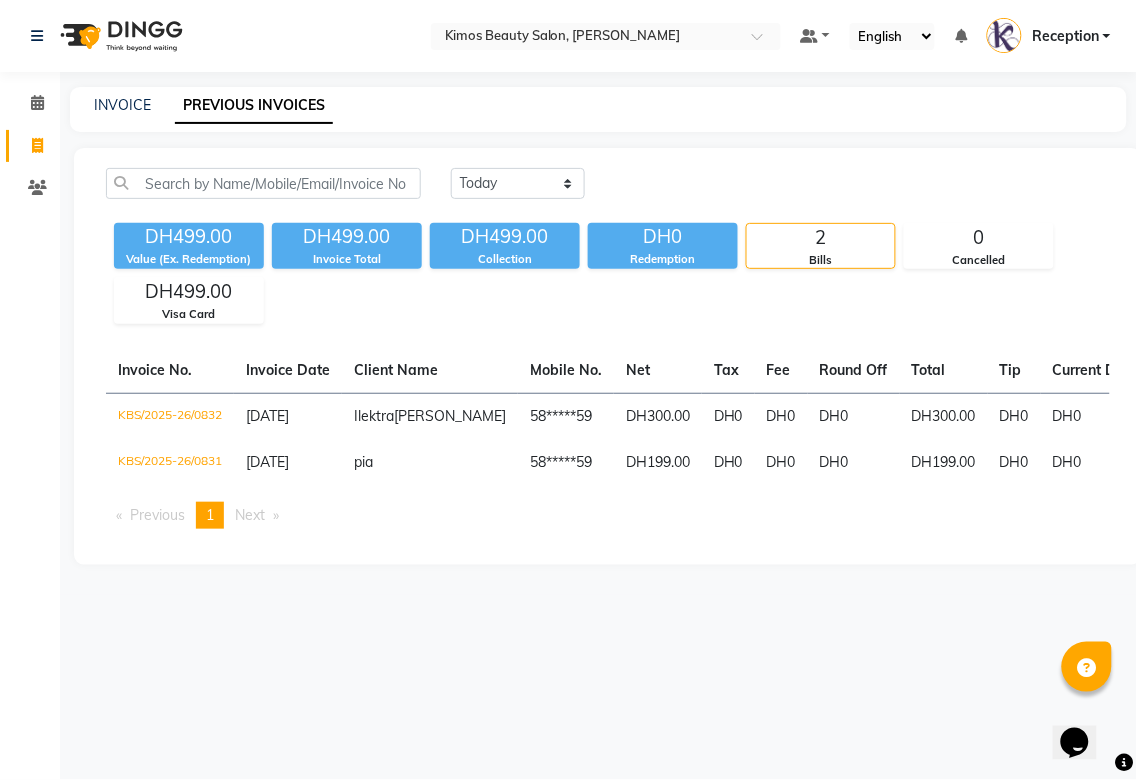click 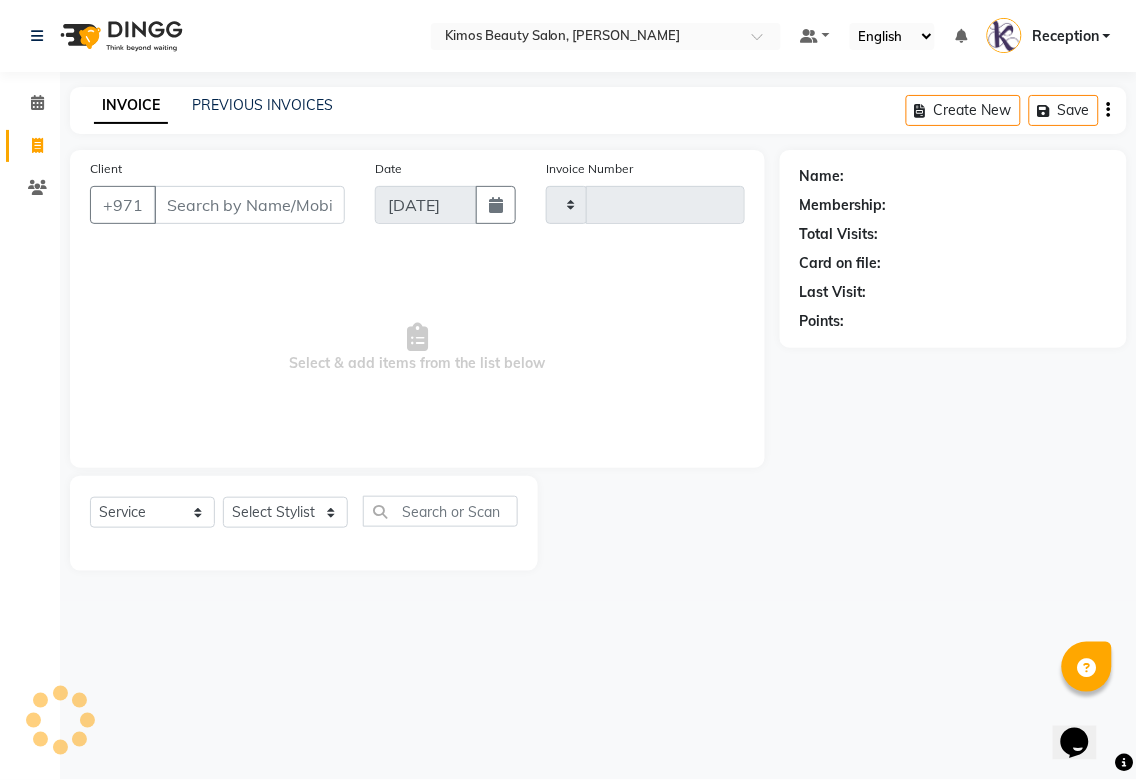 type on "0833" 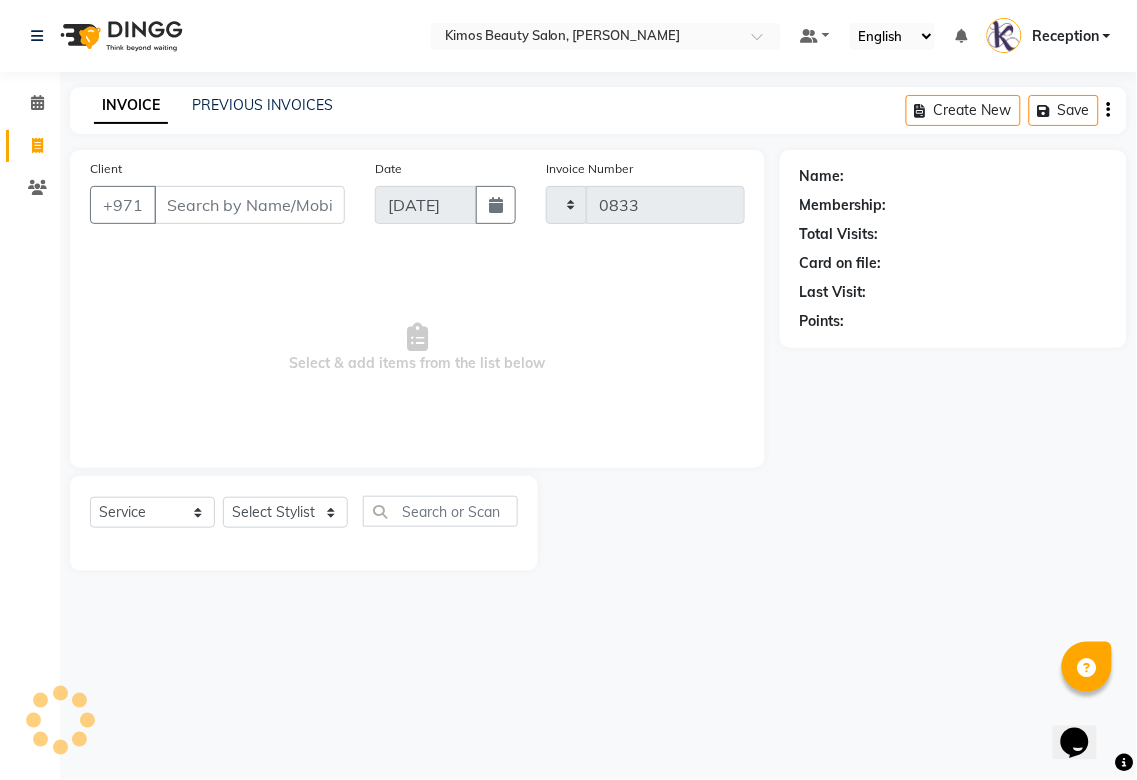 select on "3941" 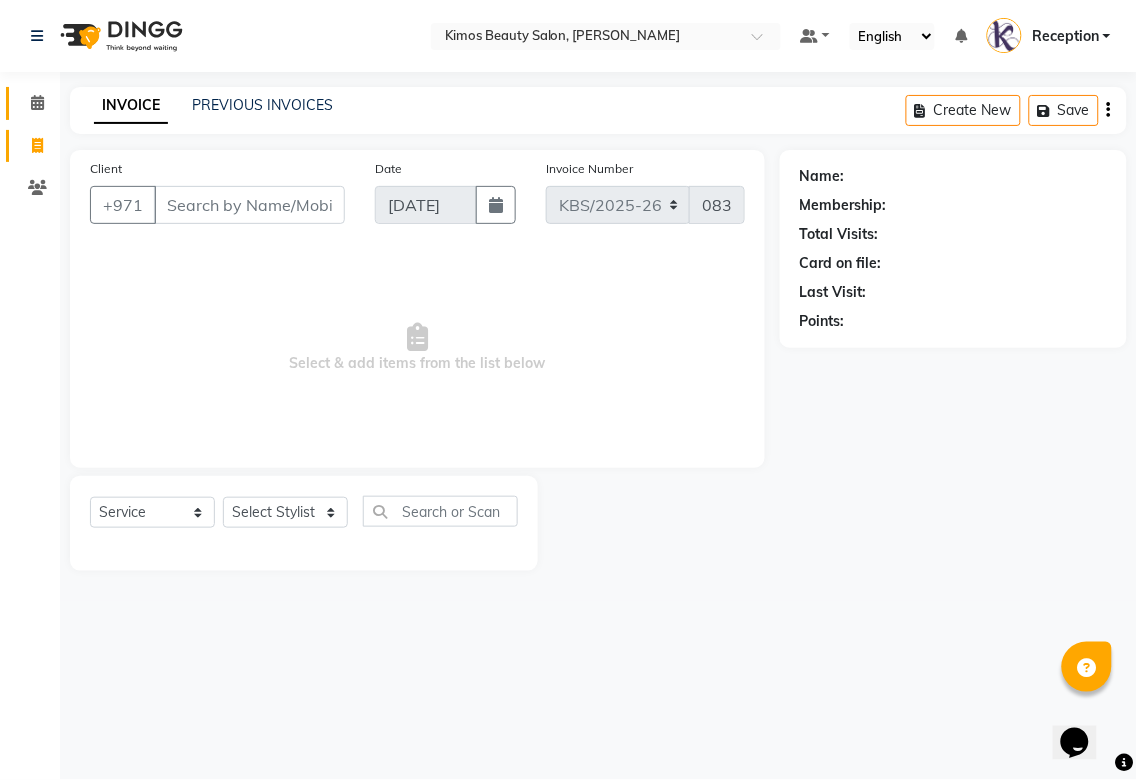click 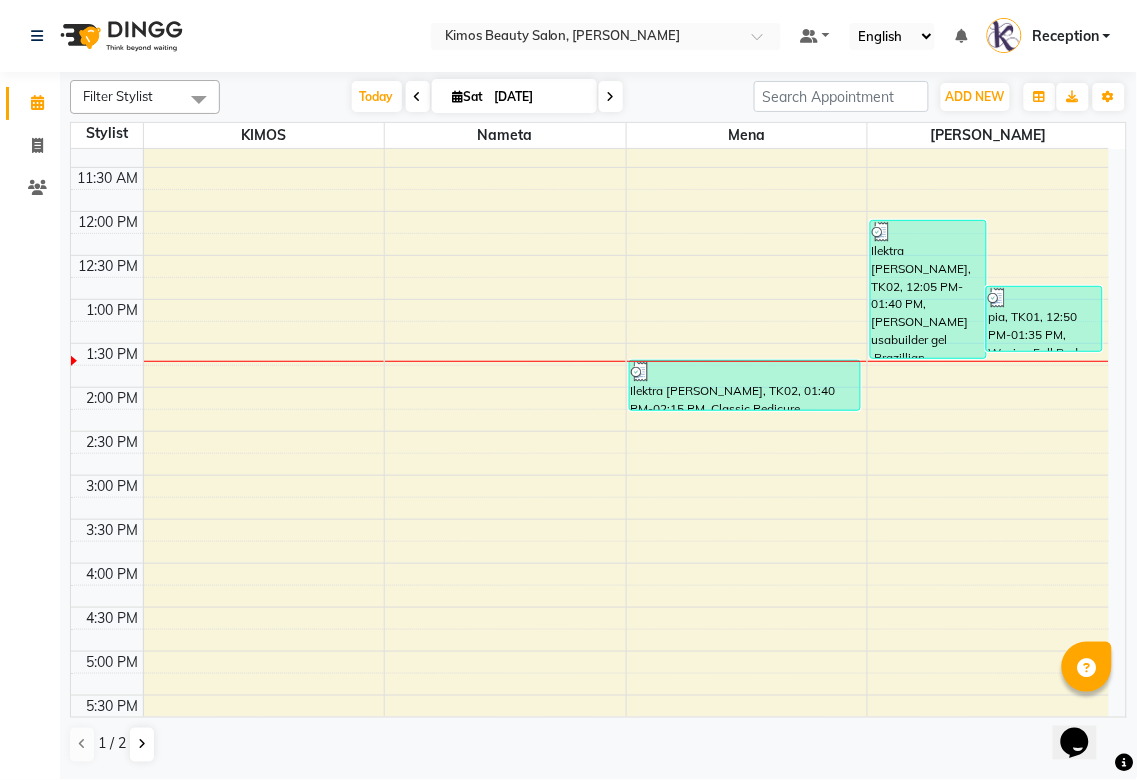 scroll, scrollTop: 214, scrollLeft: 0, axis: vertical 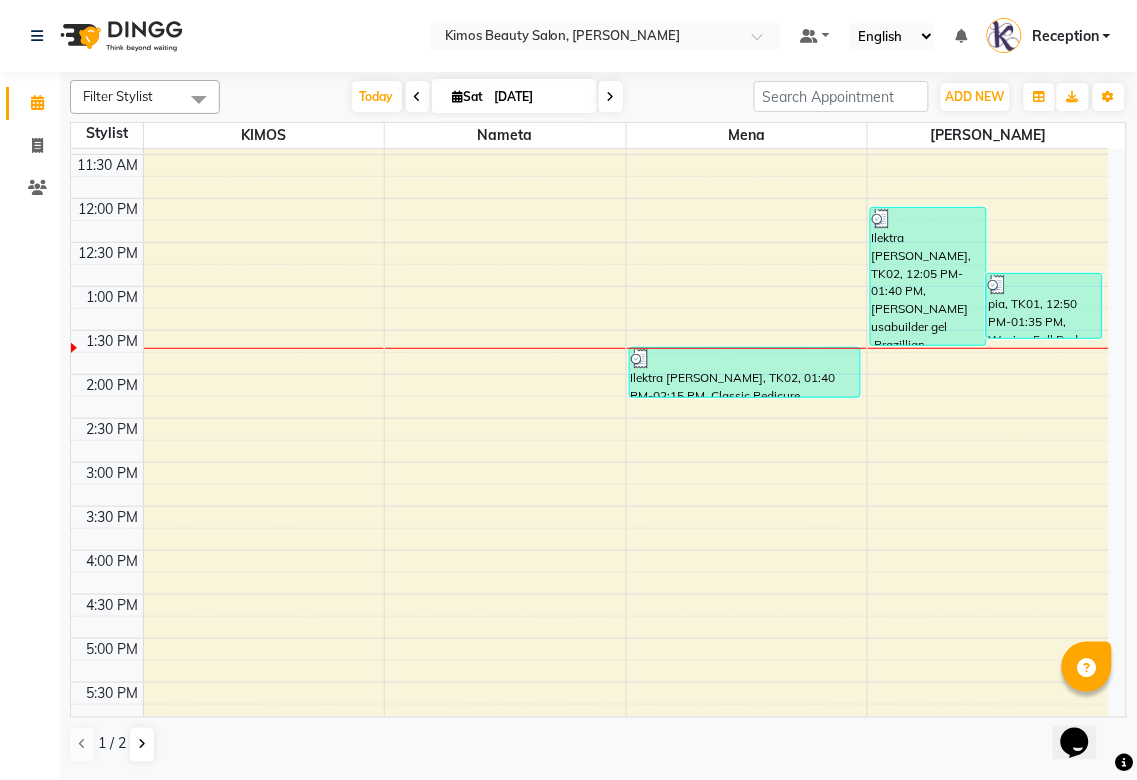 click at bounding box center (626, 473) 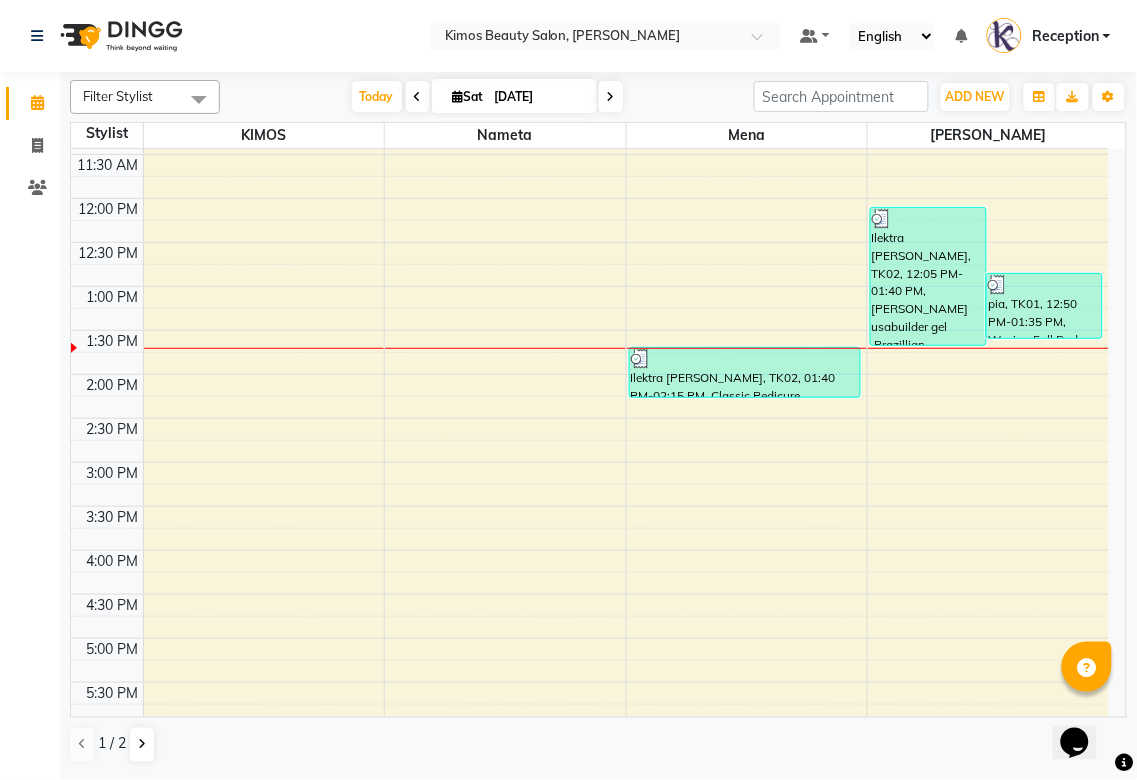 click on "9:00 AM 9:30 AM 10:00 AM 10:30 AM 11:00 AM 11:30 AM 12:00 PM 12:30 PM 1:00 PM 1:30 PM 2:00 PM 2:30 PM 3:00 PM 3:30 PM 4:00 PM 4:30 PM 5:00 PM 5:30 PM 6:00 PM 6:30 PM 7:00 PM 7:30 PM 8:00 PM 8:30 PM 9:00 PM 9:30 PM 10:00 PM 10:30 PM     [GEOGRAPHIC_DATA][PERSON_NAME], 01:40 PM-02:15 PM, Classic Pedicure     Ilektra [PERSON_NAME][GEOGRAPHIC_DATA], 12:05 PM-01:40 PM, [PERSON_NAME] usabuilder gel ,Brazillian Wax,Threading Eyebrow     pia, TK01, 12:50 PM-01:35 PM, Waxing Full Body w/o Bikini" at bounding box center [590, 550] 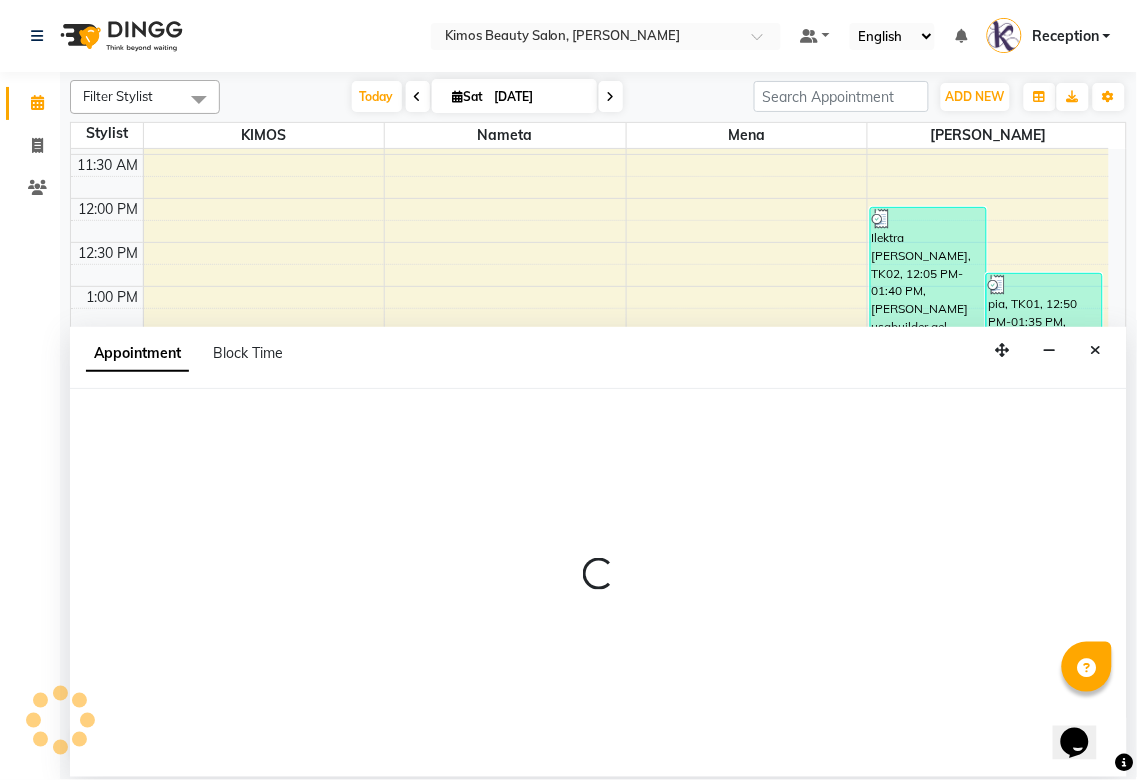 select on "58527" 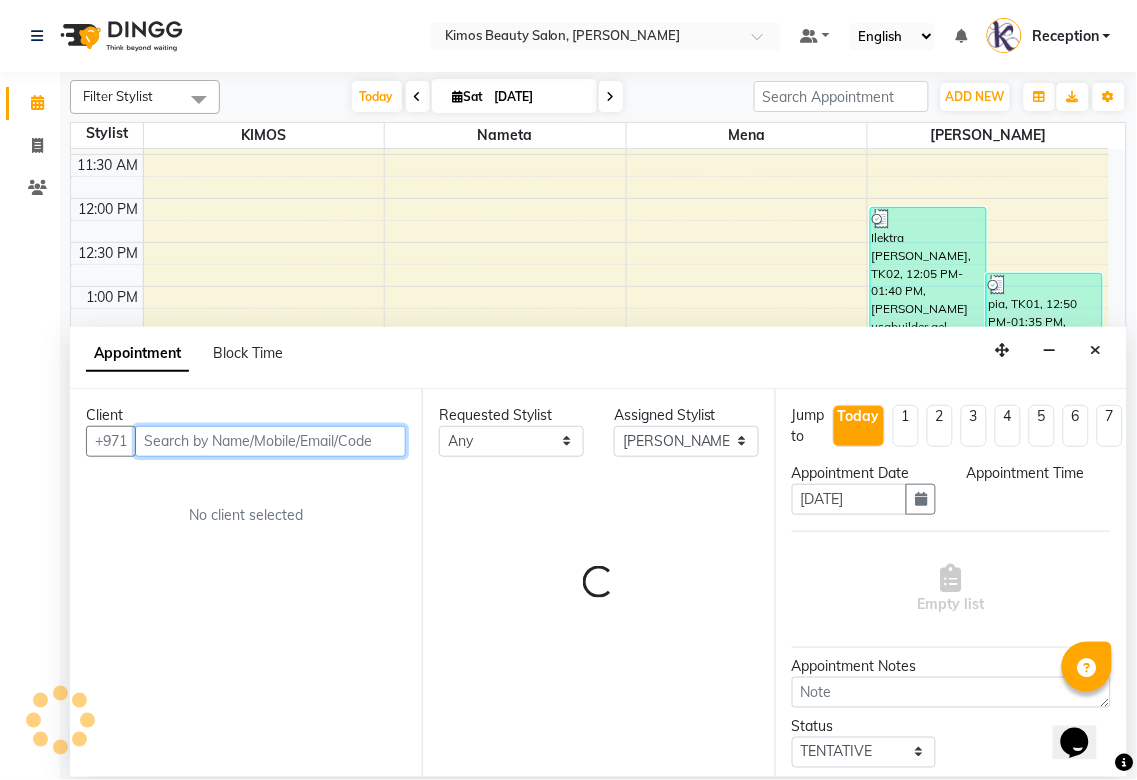 select on "915" 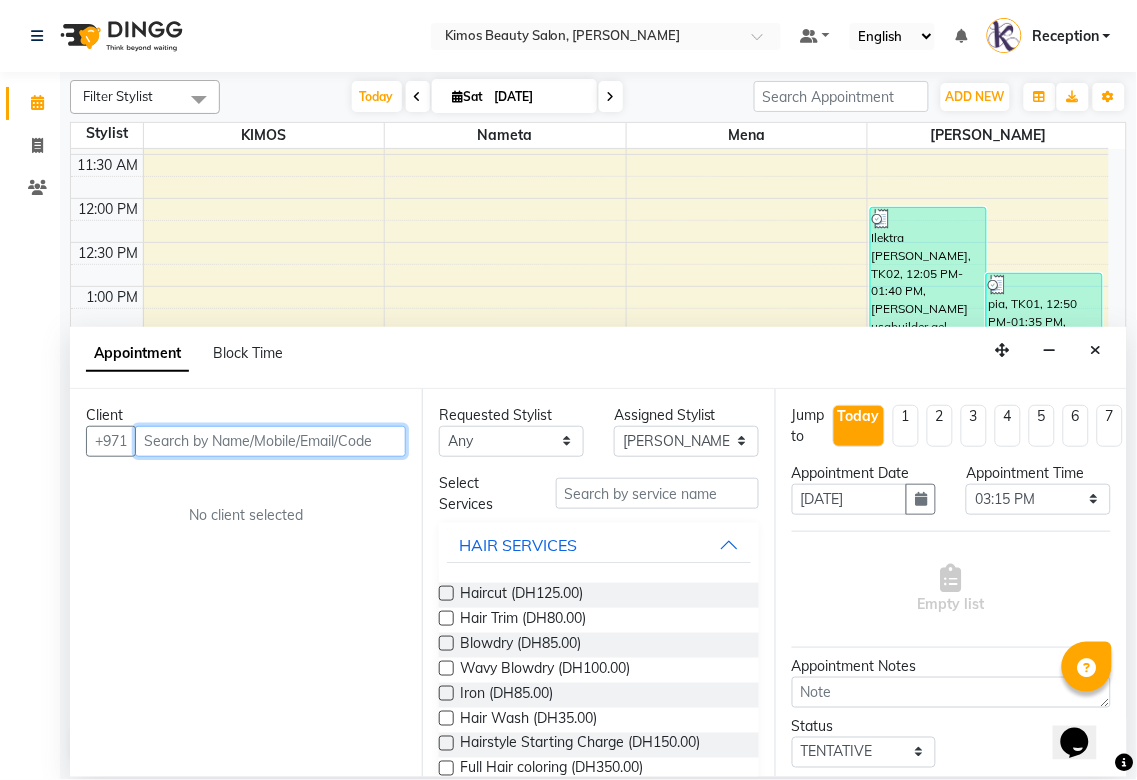 click at bounding box center [270, 441] 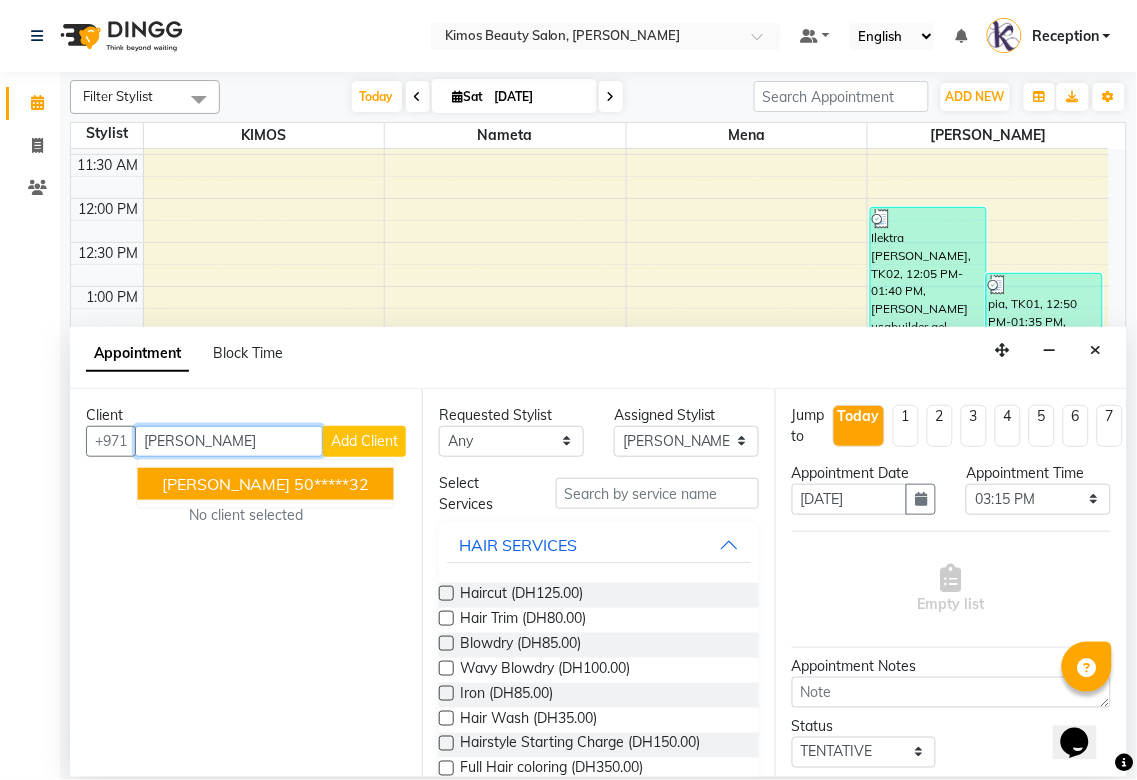click on "50*****32" at bounding box center [332, 484] 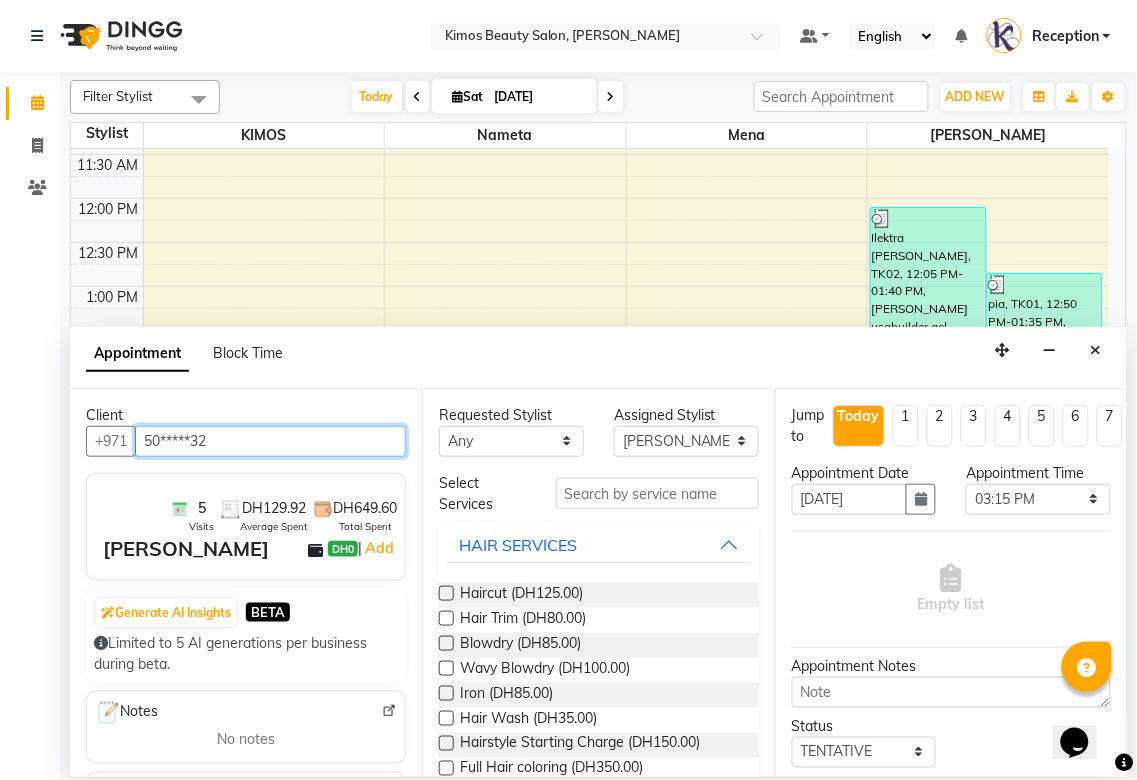 type on "50*****32" 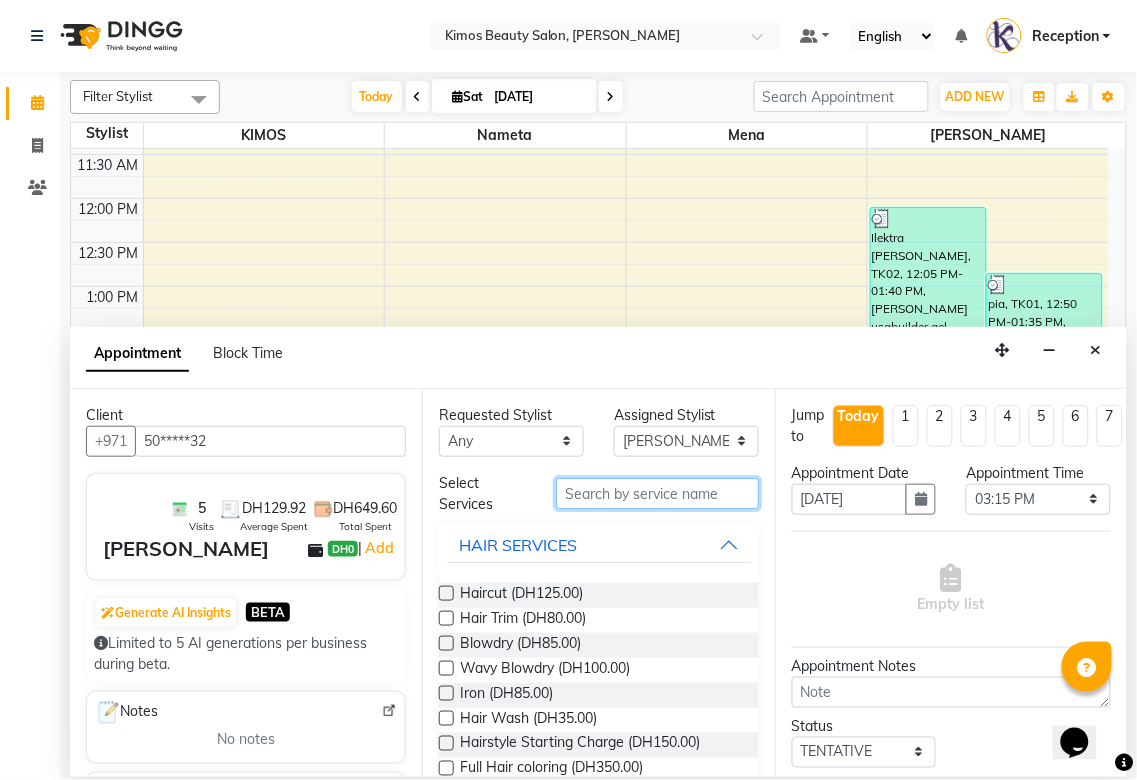 click at bounding box center (657, 493) 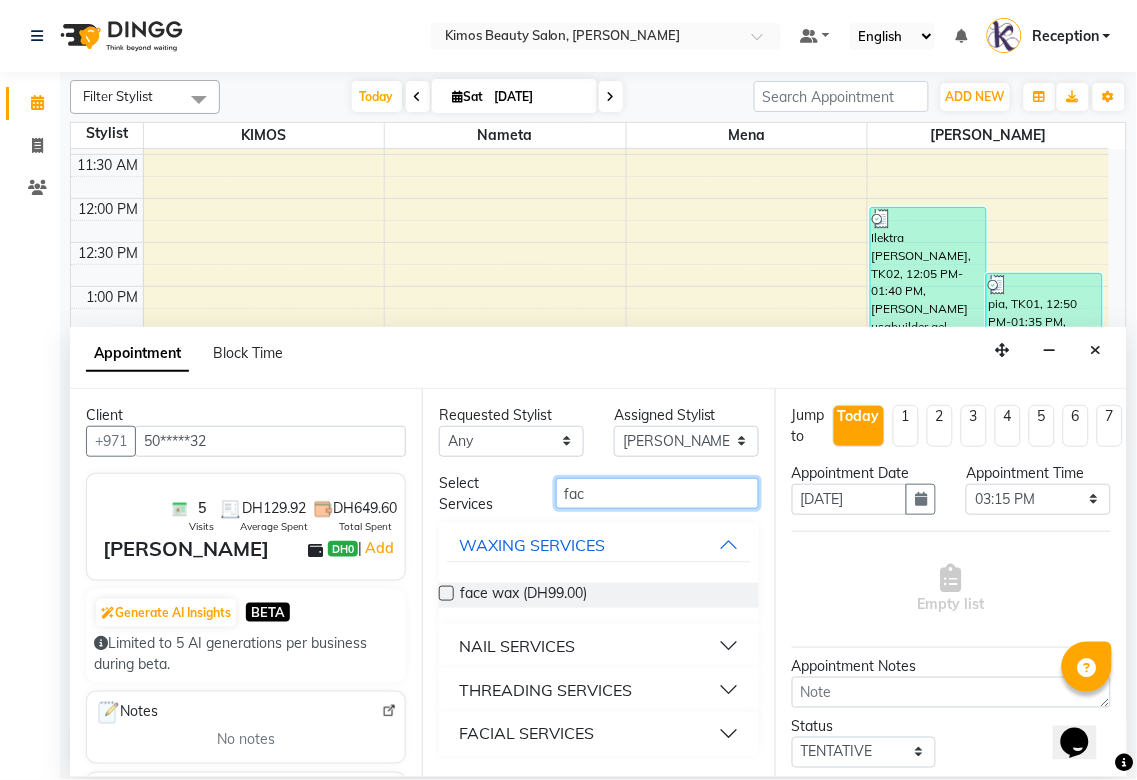 type on "fac" 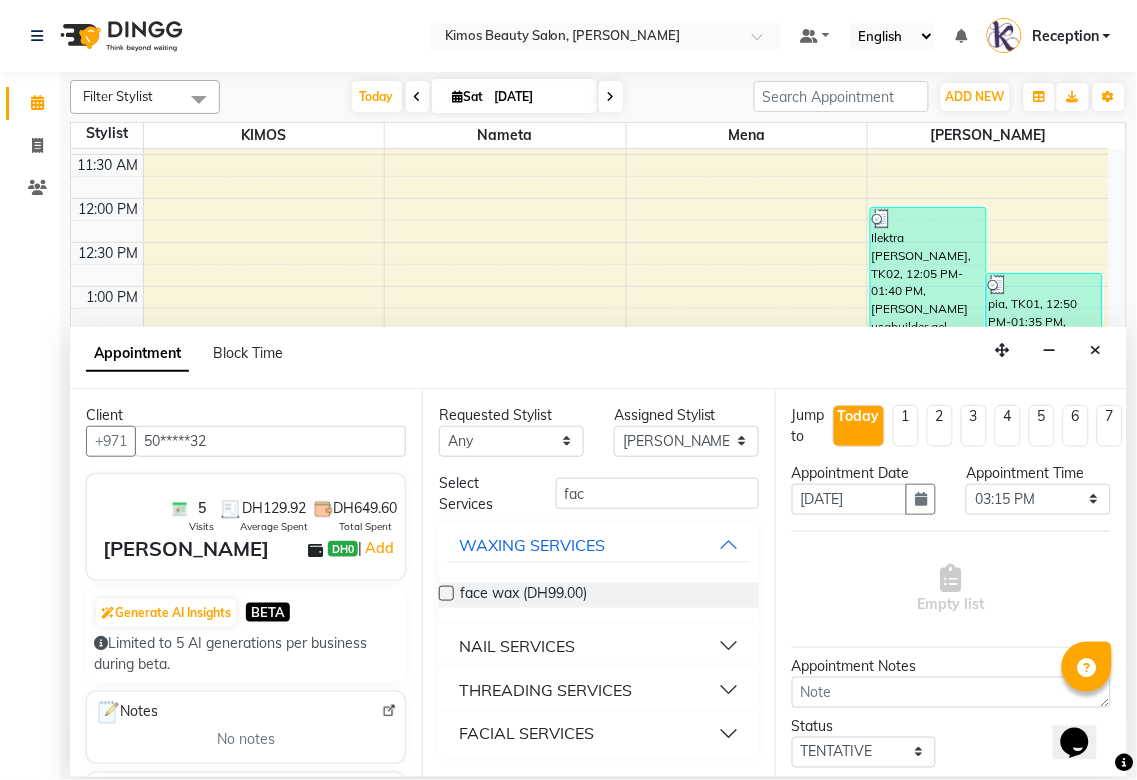 click on "FACIAL SERVICES" at bounding box center (526, 734) 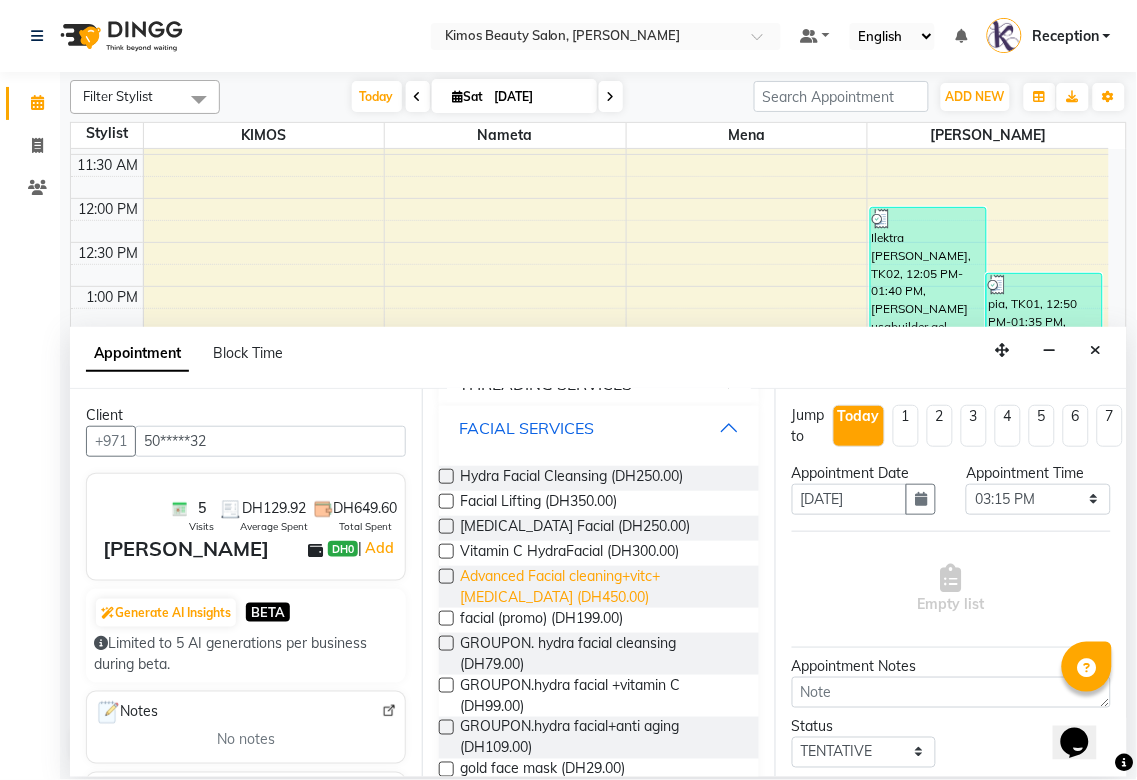 scroll, scrollTop: 333, scrollLeft: 0, axis: vertical 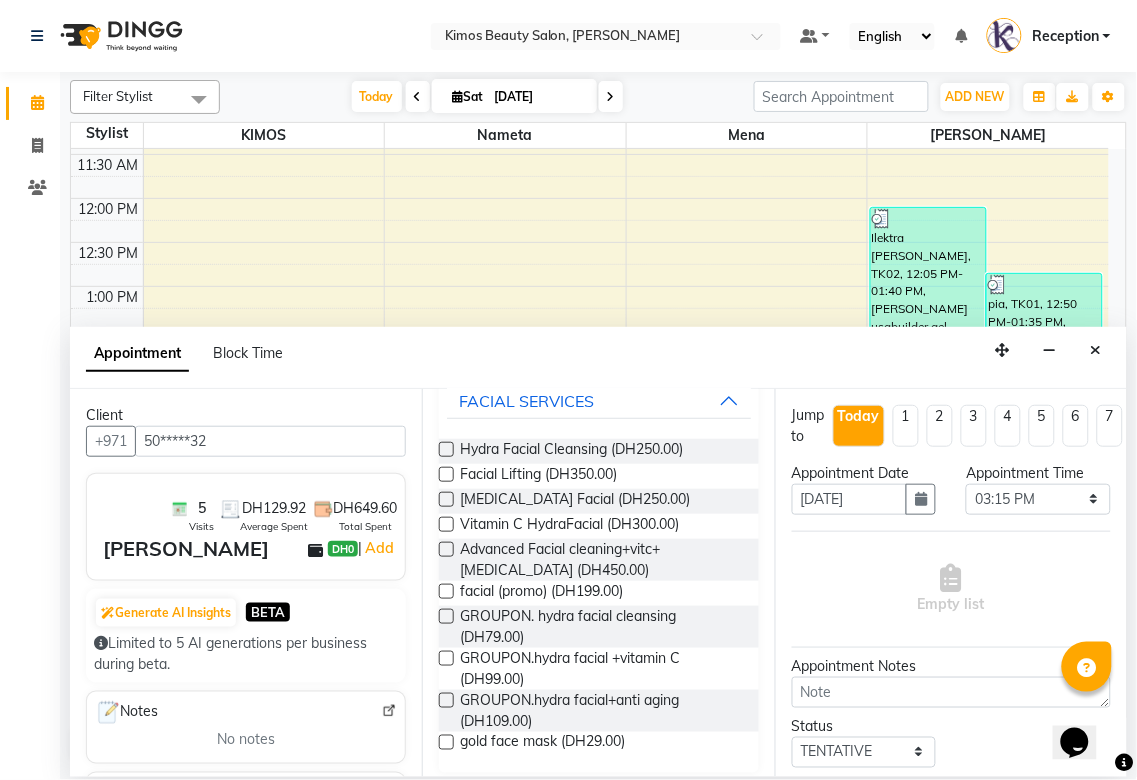 click at bounding box center (446, 700) 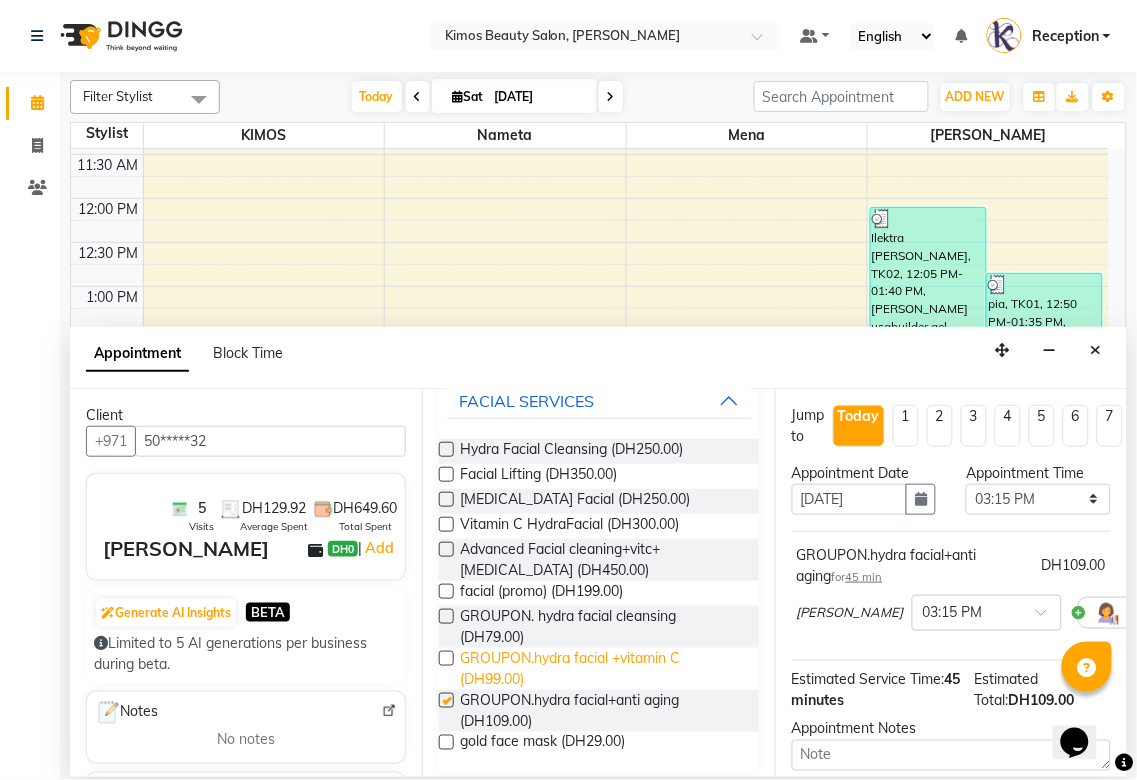 checkbox on "false" 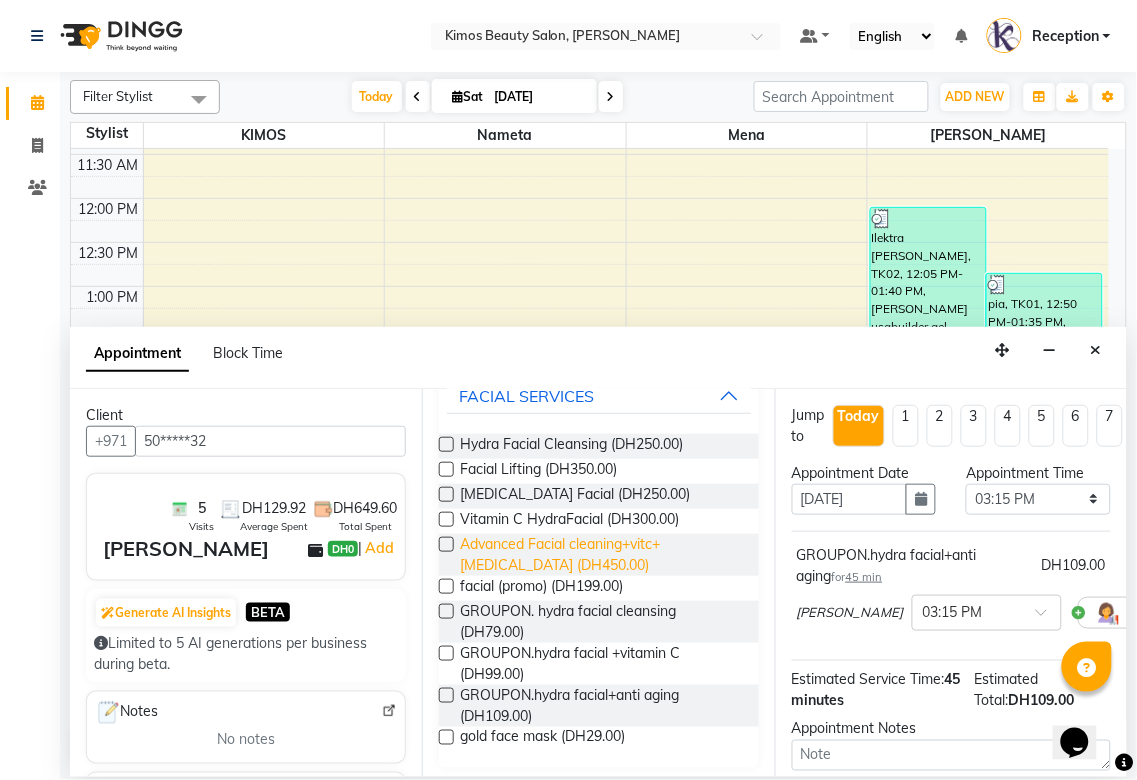 scroll, scrollTop: 344, scrollLeft: 0, axis: vertical 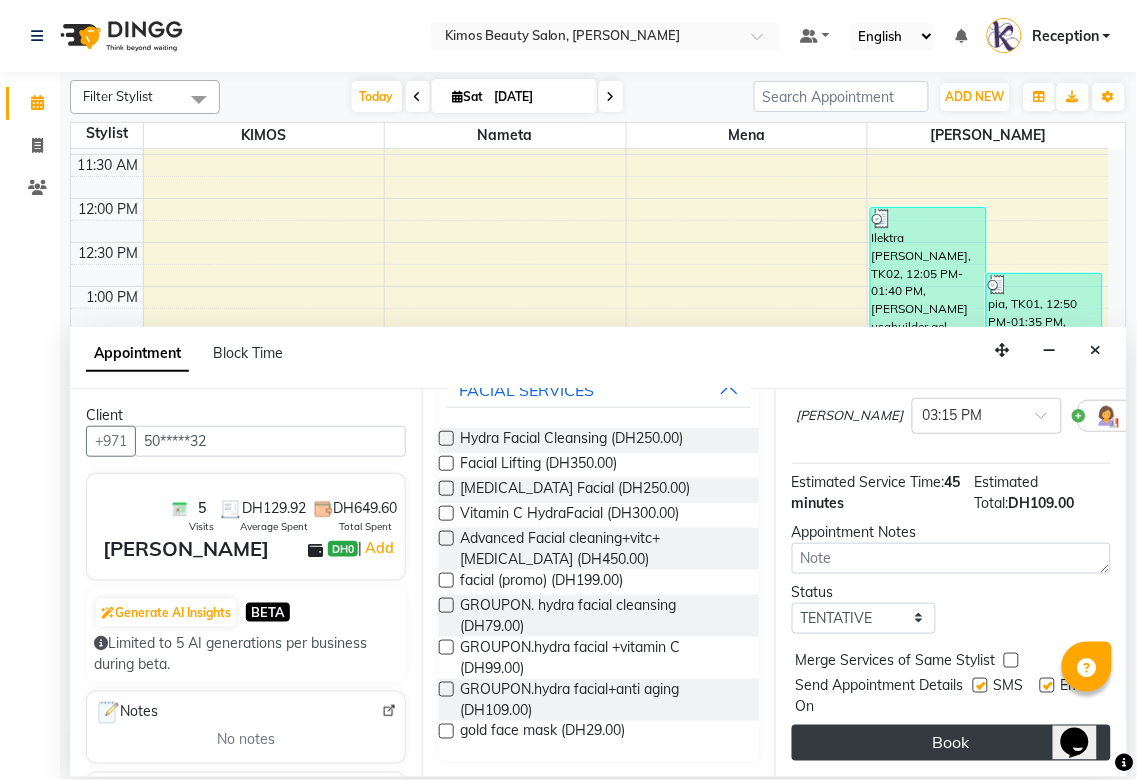 click on "Book" at bounding box center [951, 743] 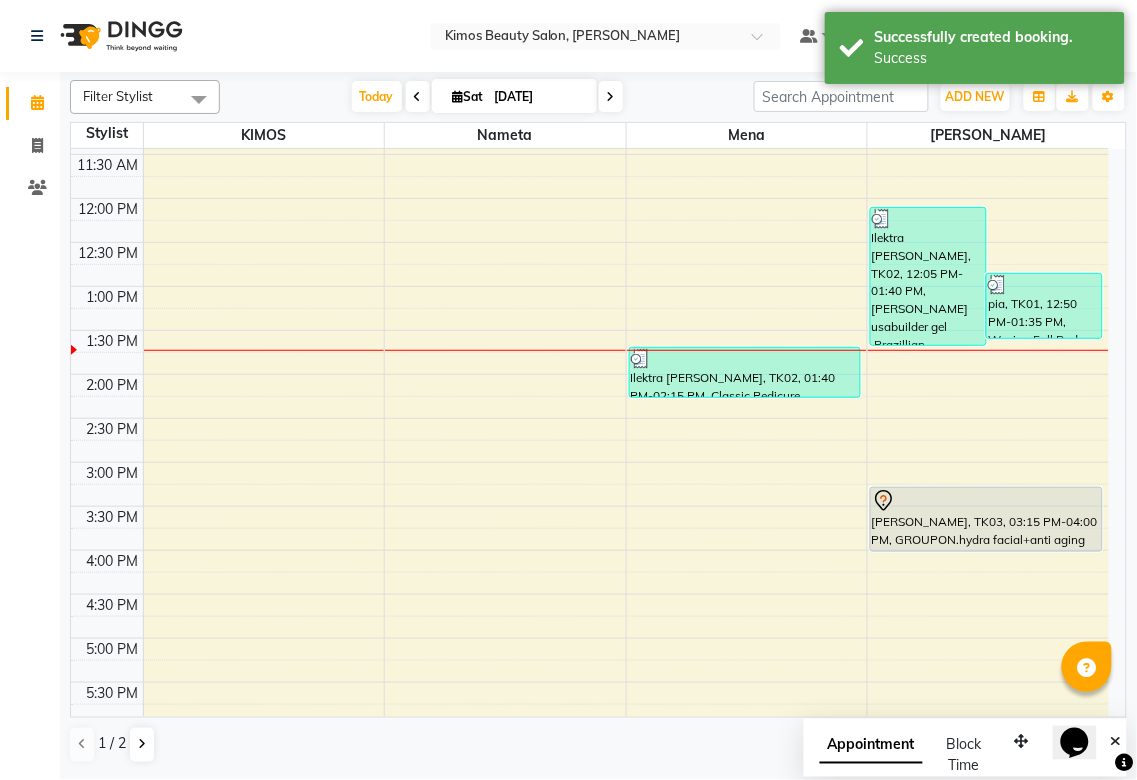 click on "[PERSON_NAME], TK03, 03:15 PM-04:00 PM, GROUPON.hydra facial+anti aging" at bounding box center (986, 519) 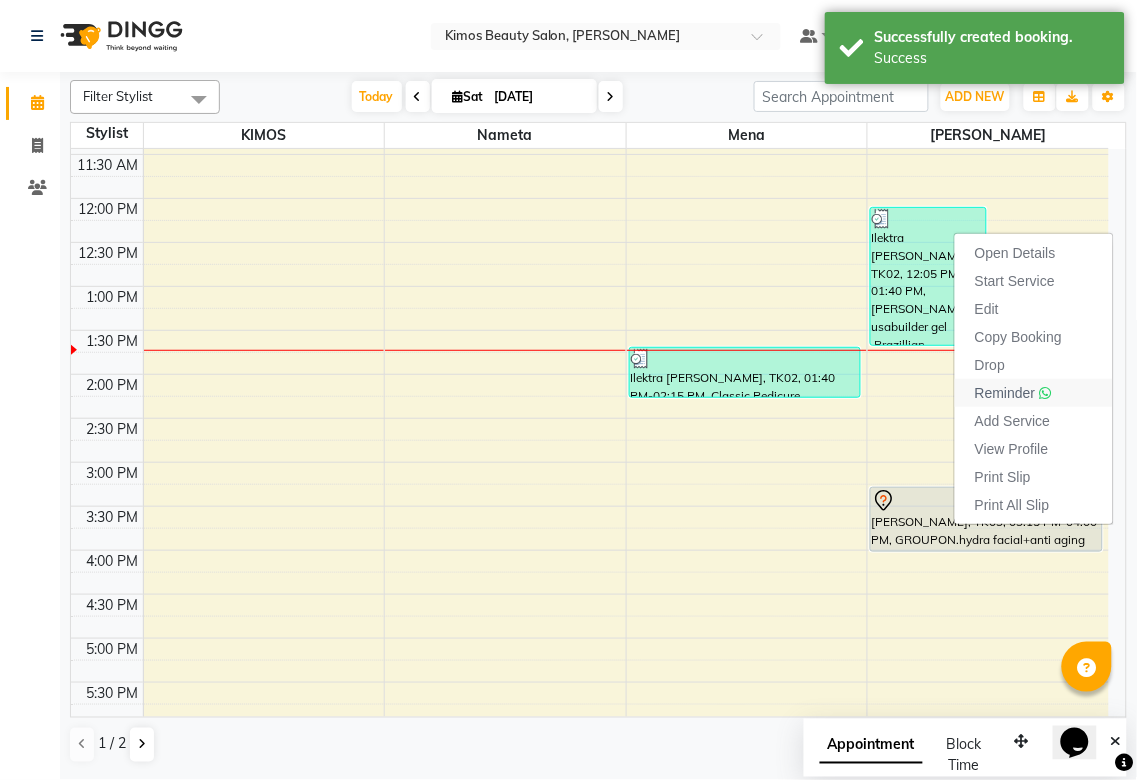 click on "Reminder" at bounding box center (1005, 393) 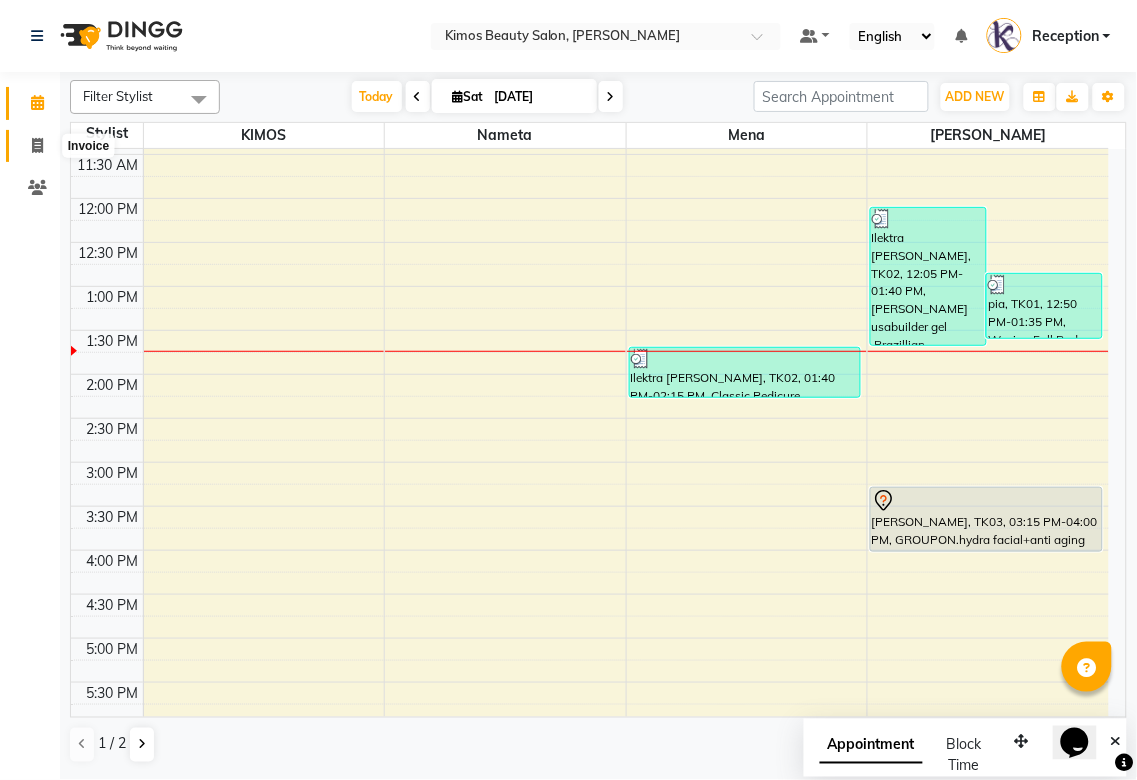 click 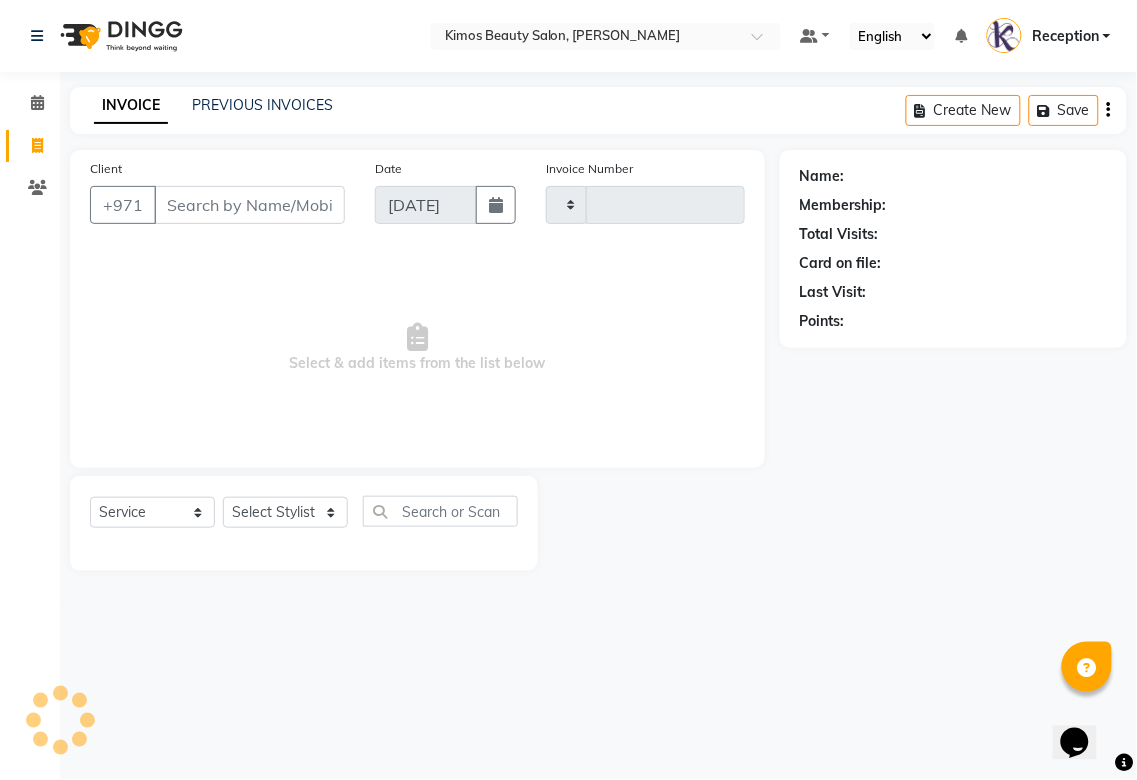 type on "0833" 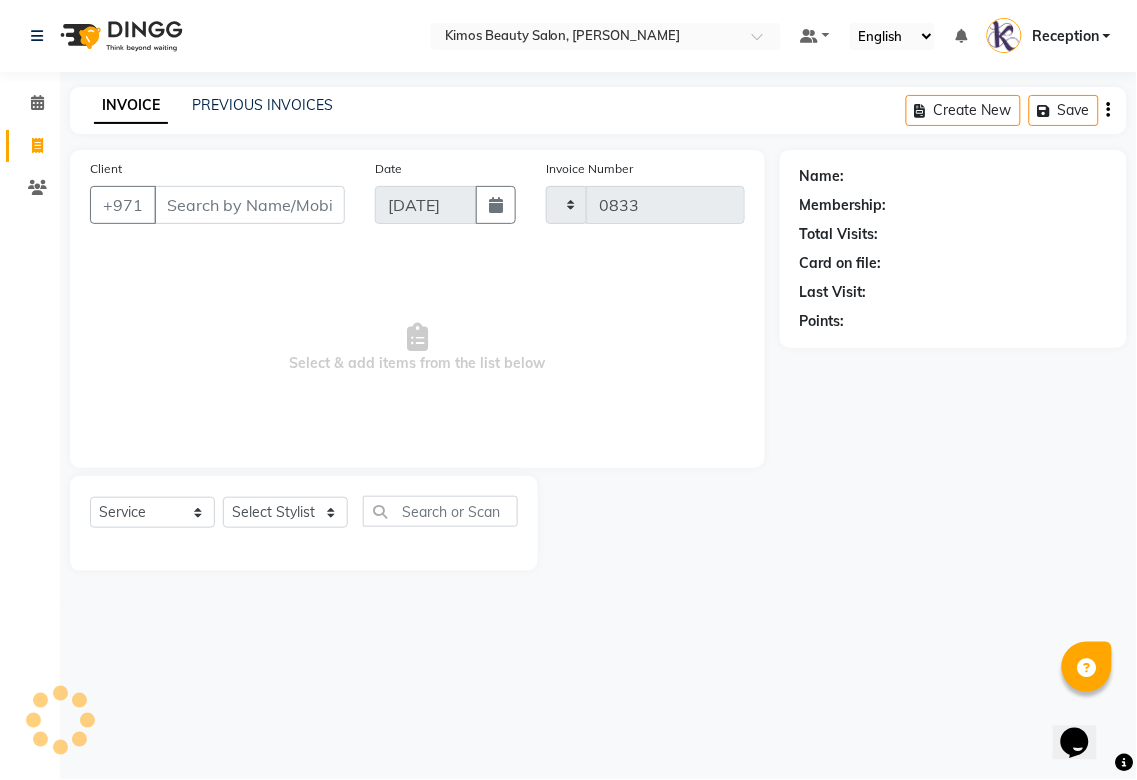 select on "3941" 